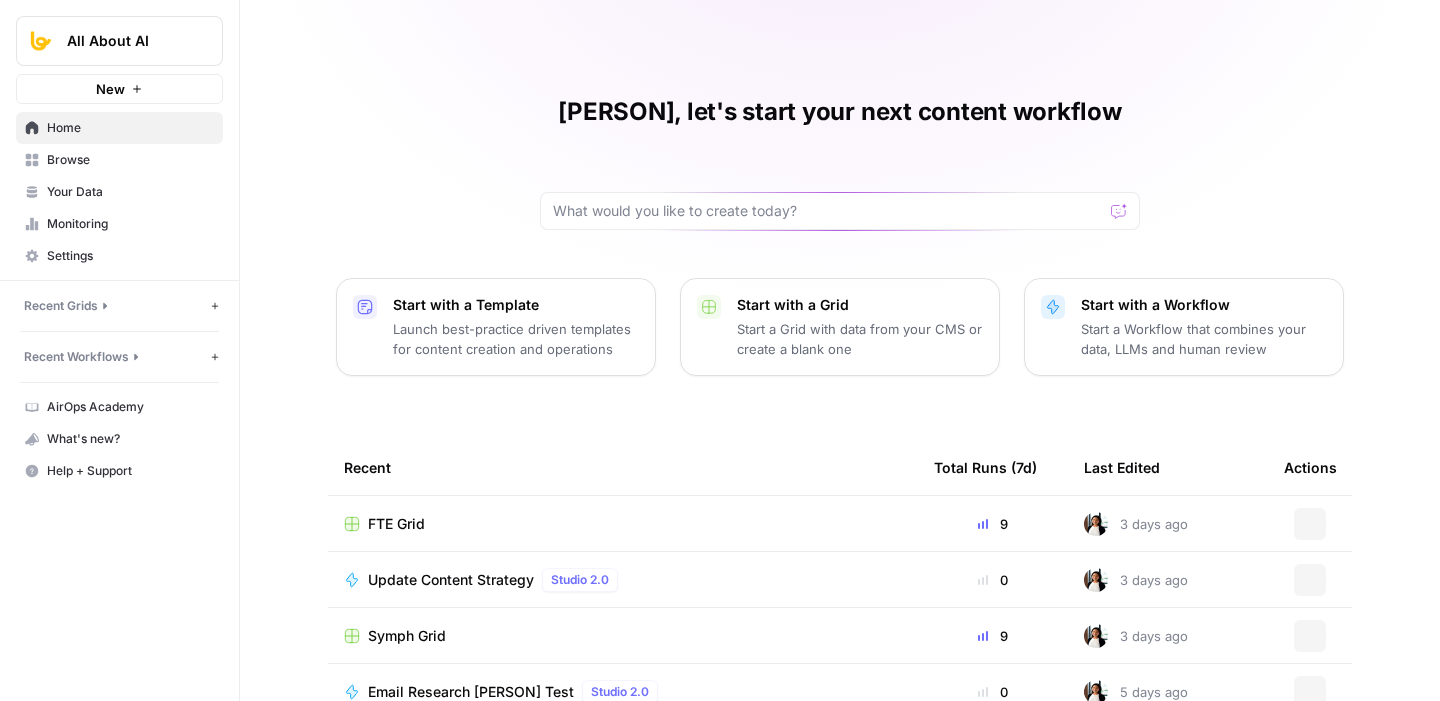 scroll, scrollTop: 0, scrollLeft: 0, axis: both 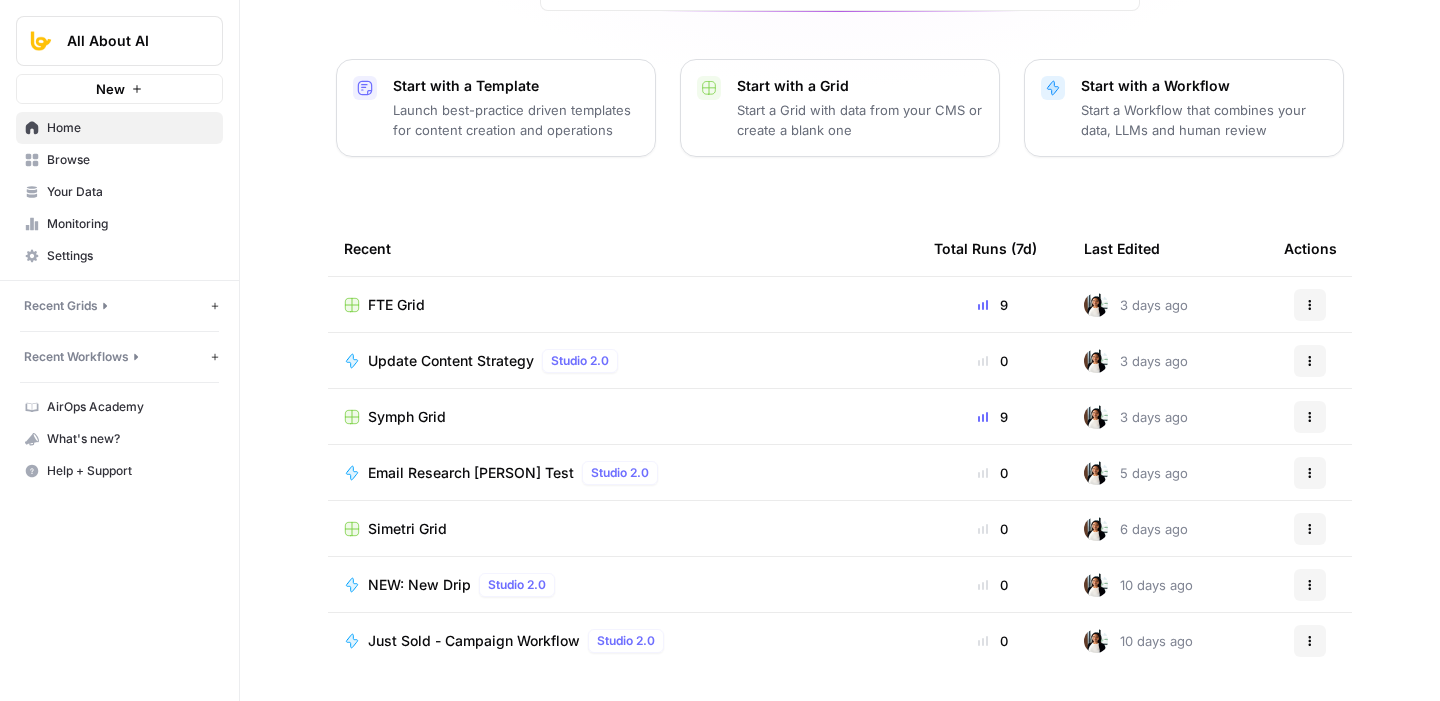 click on "Update Content Strategy" at bounding box center (451, 361) 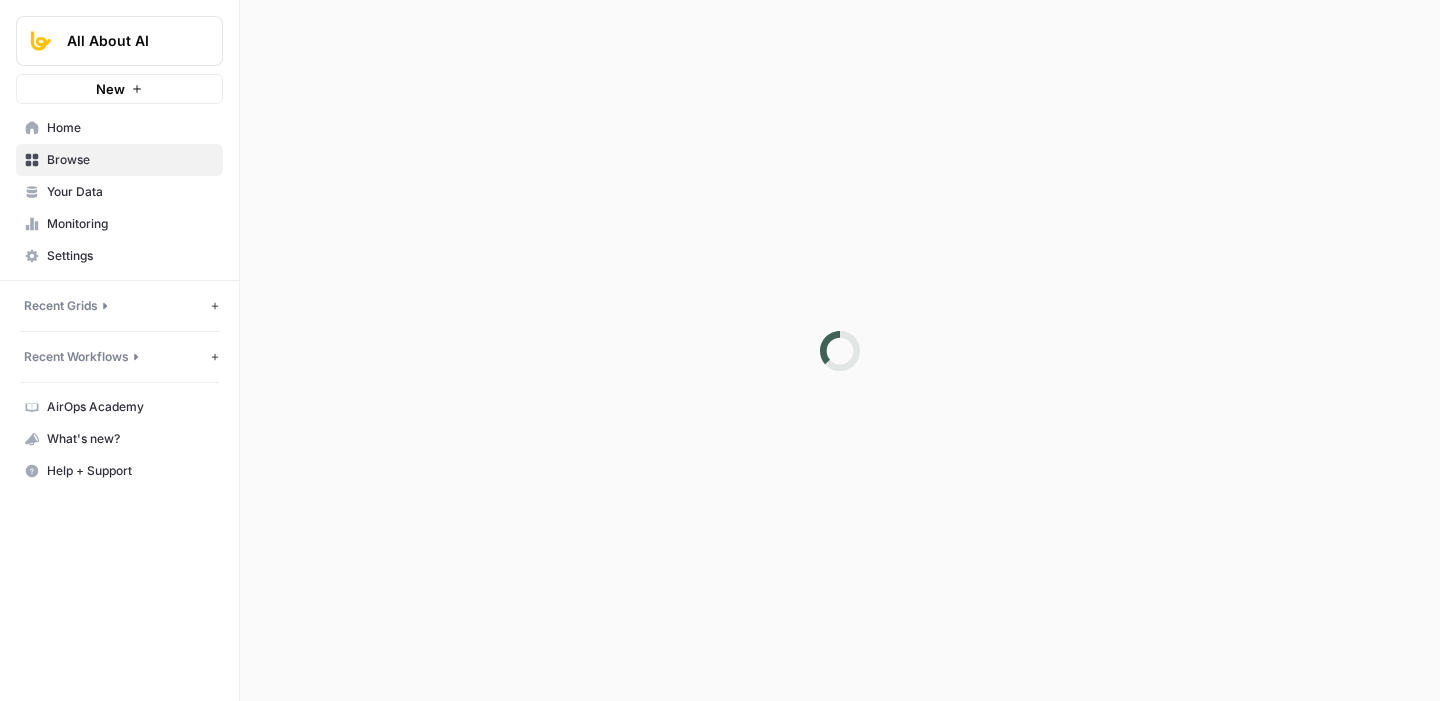 scroll, scrollTop: 0, scrollLeft: 0, axis: both 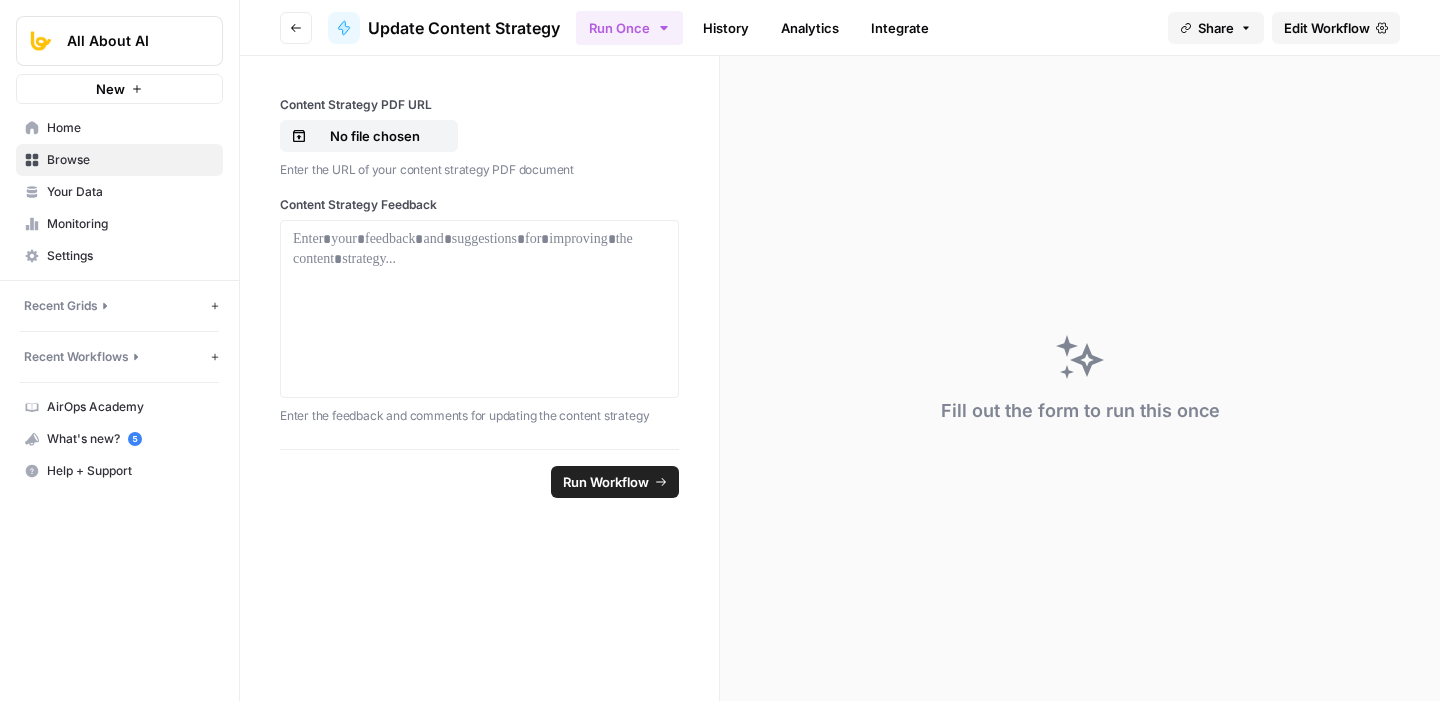 click on "History" at bounding box center [726, 28] 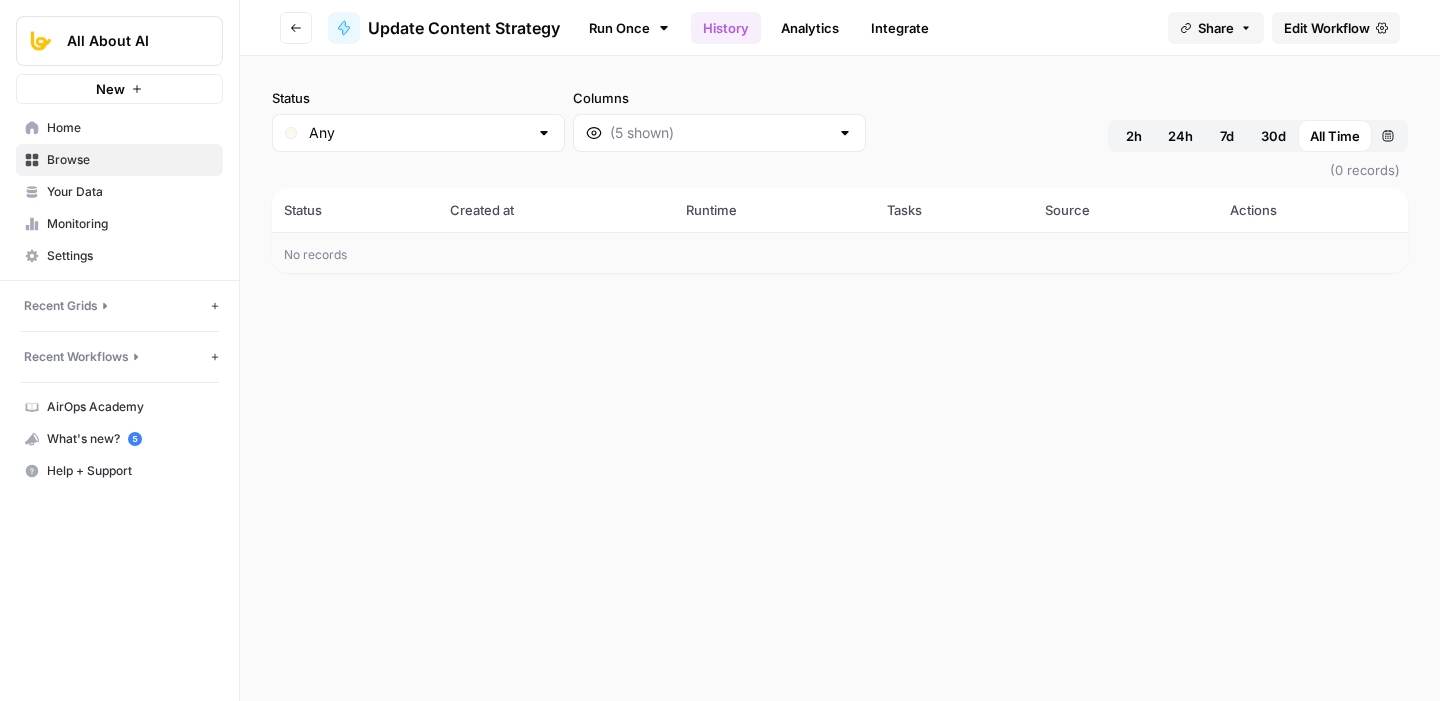 click on "Edit Workflow" at bounding box center [1336, 28] 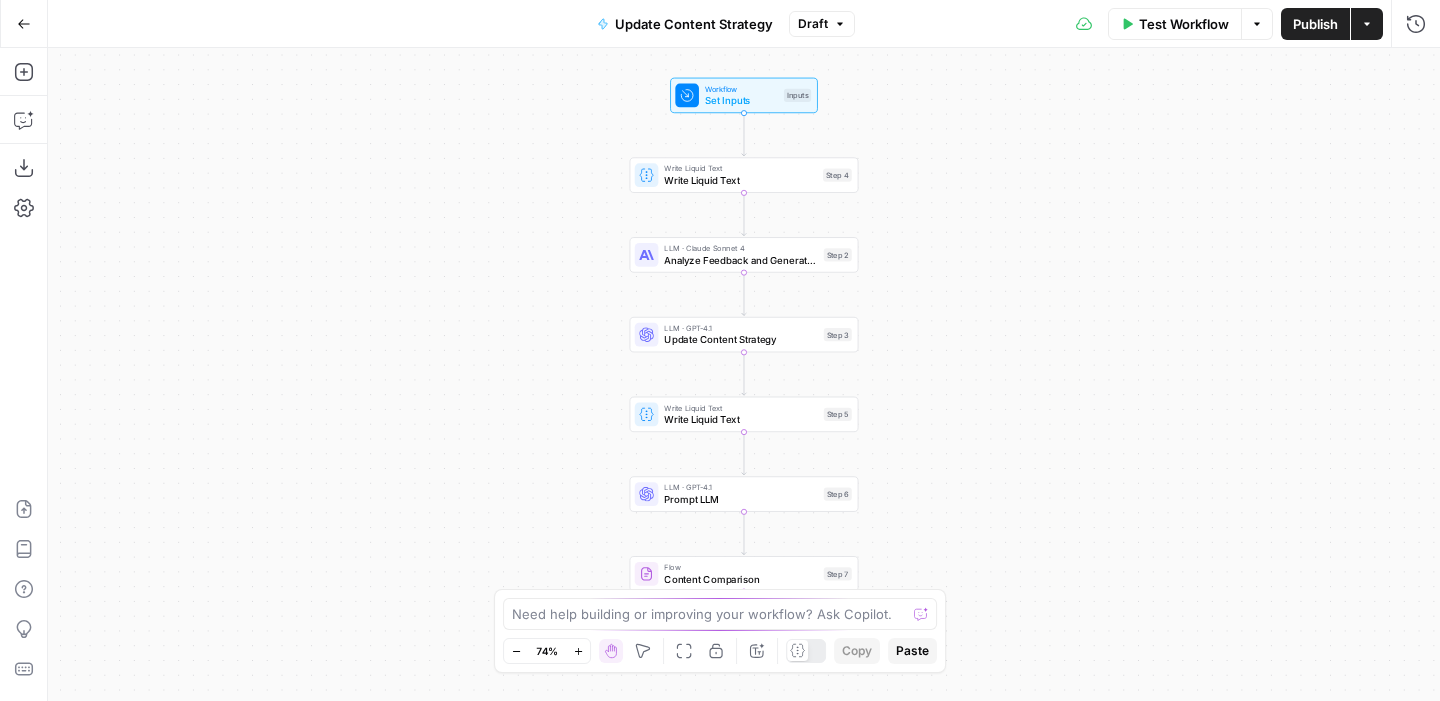 click on "Test Workflow" at bounding box center [1175, 24] 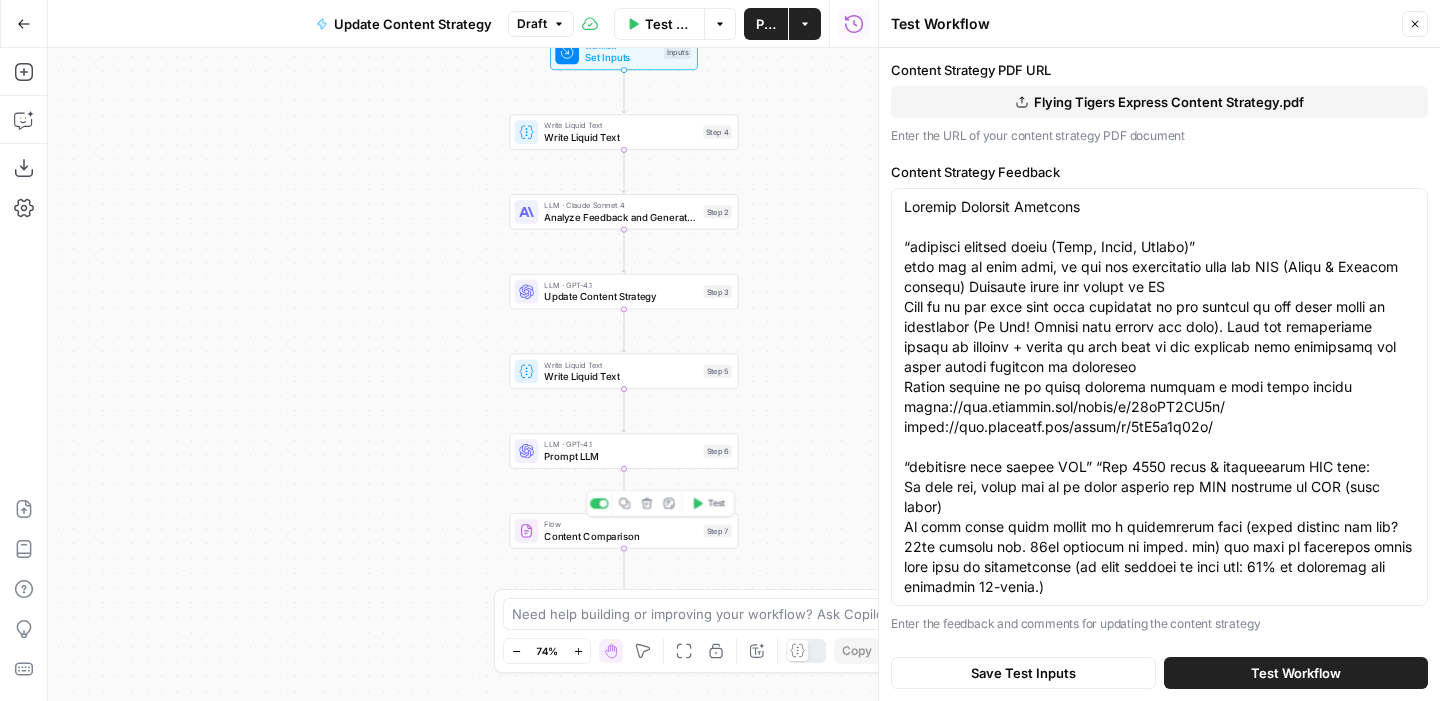 click on "Flow Content Comparison Step 7 Copy step Delete step Add Note Test" at bounding box center (623, 530) 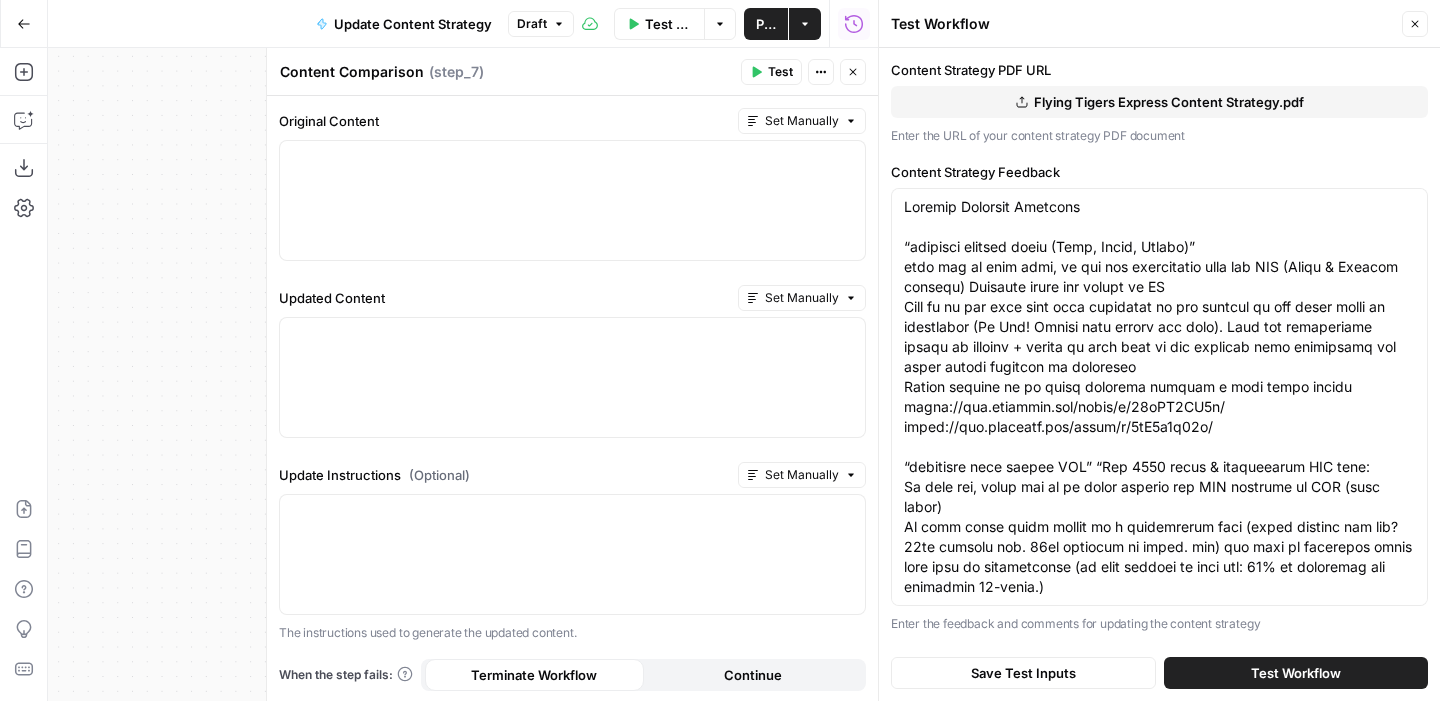 click 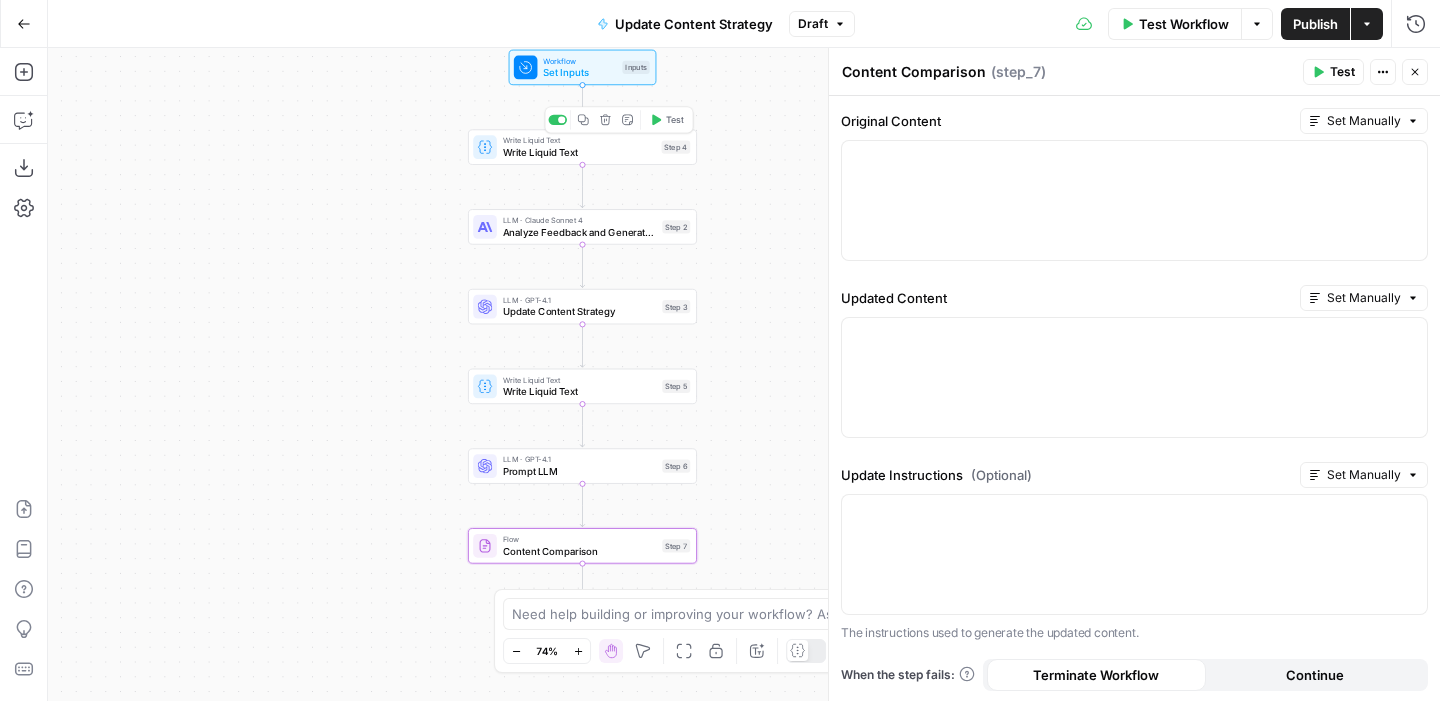 click on "Write Liquid Text" at bounding box center (579, 141) 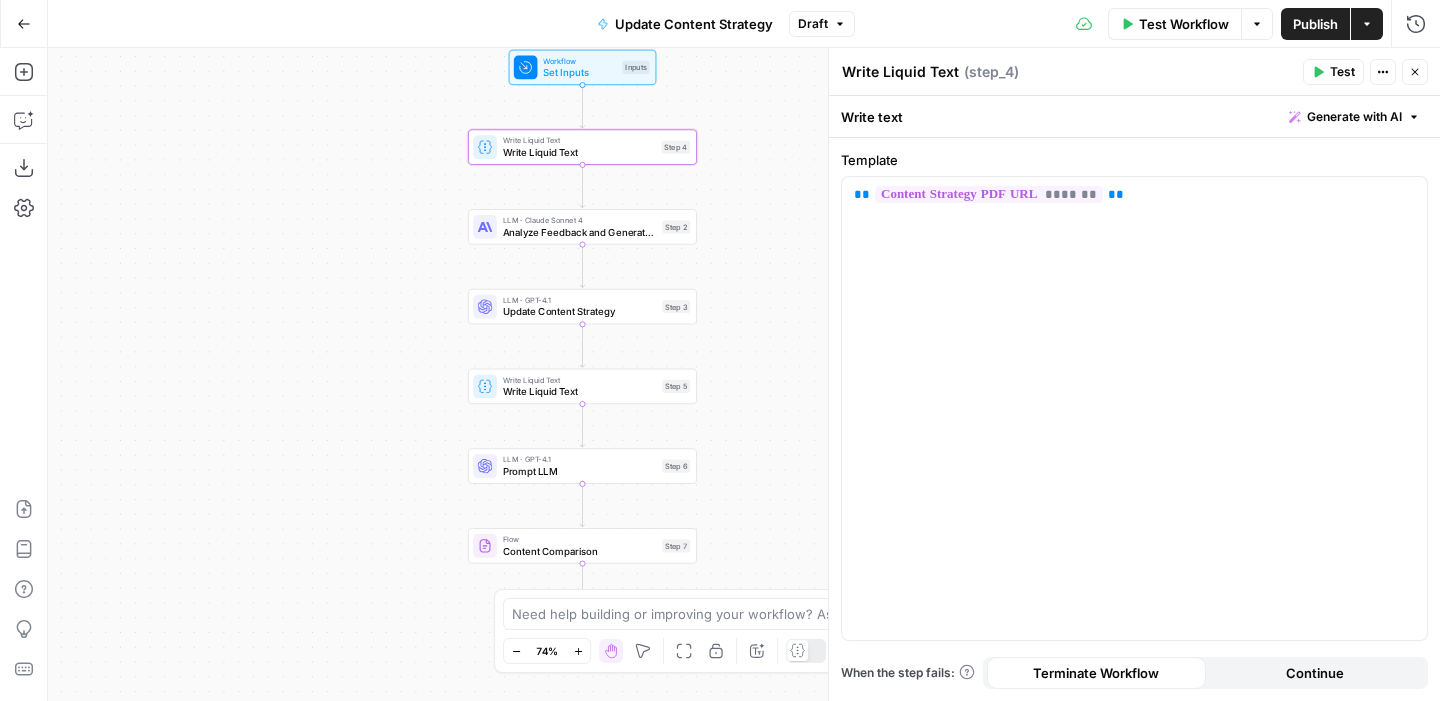 click on "Close" at bounding box center [1415, 72] 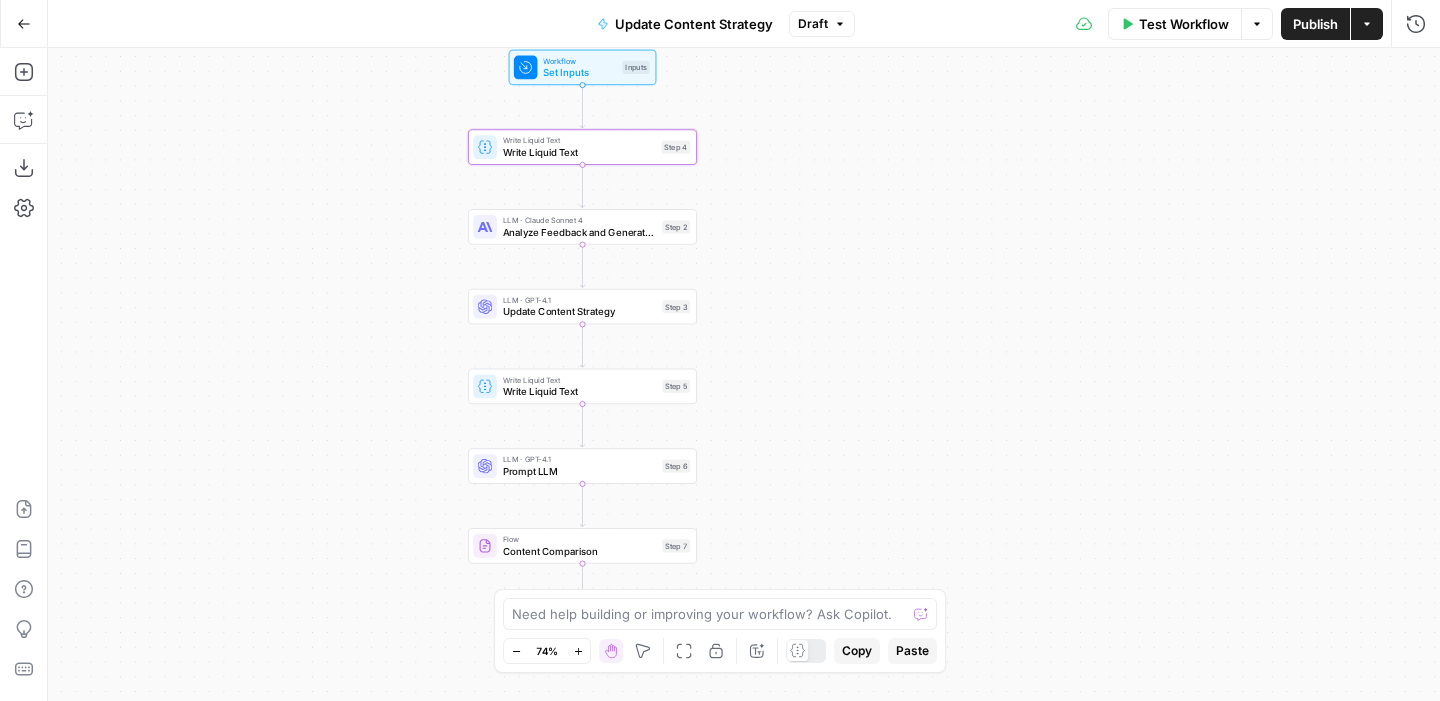 click on "Add Steps" at bounding box center (24, 72) 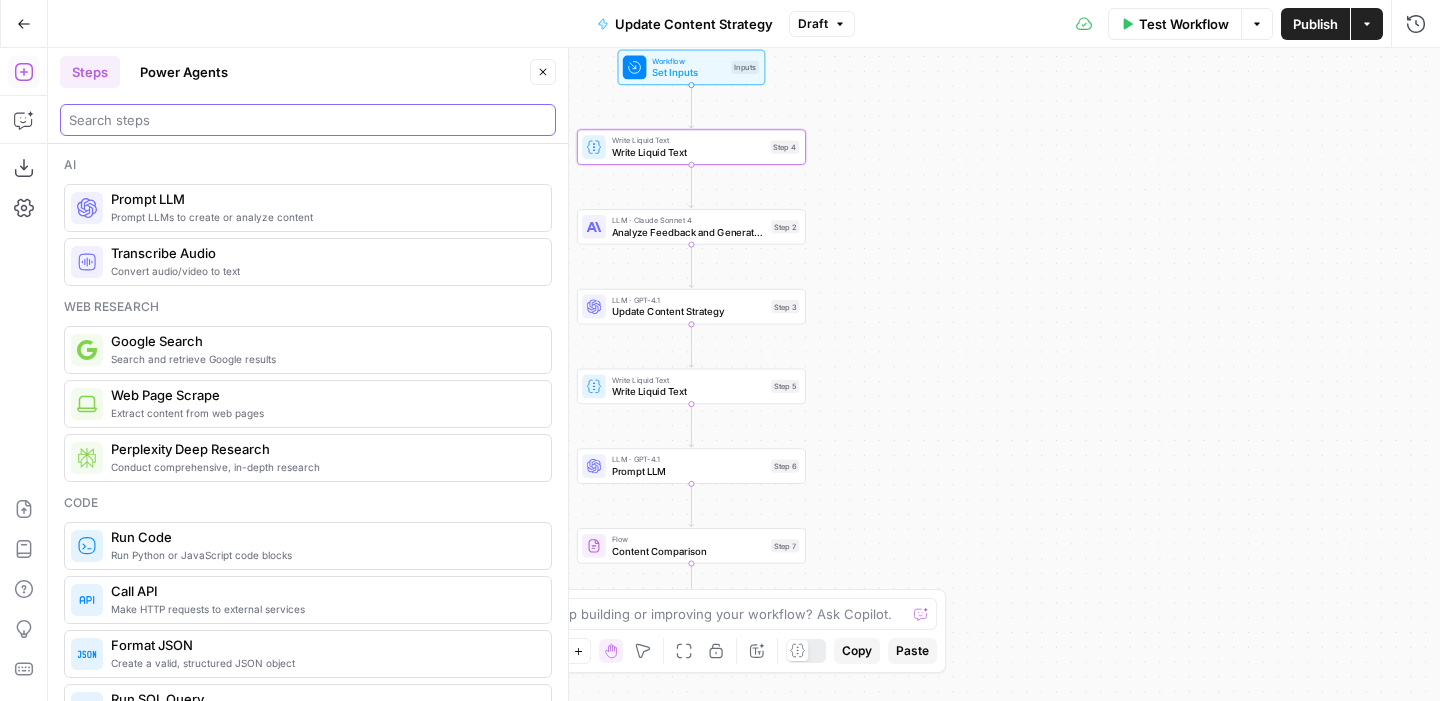click at bounding box center (308, 120) 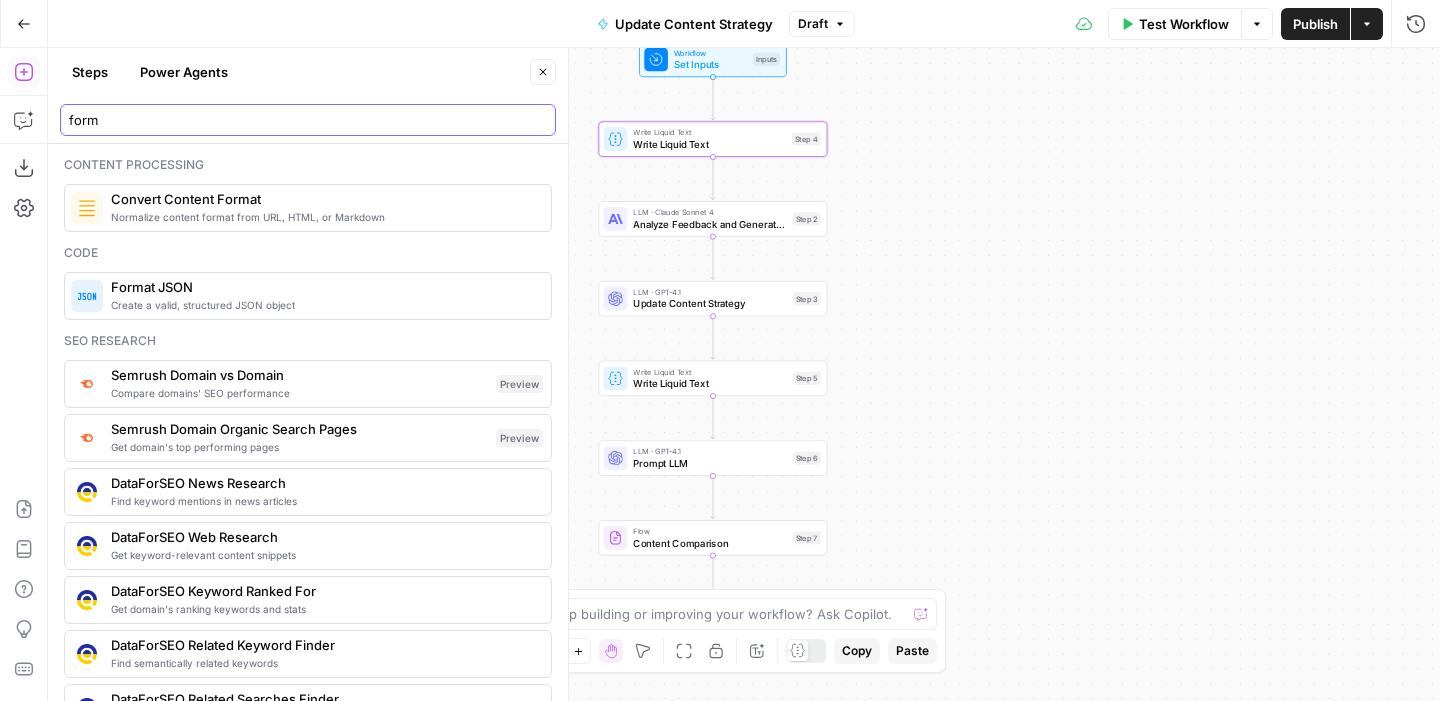 type on "form" 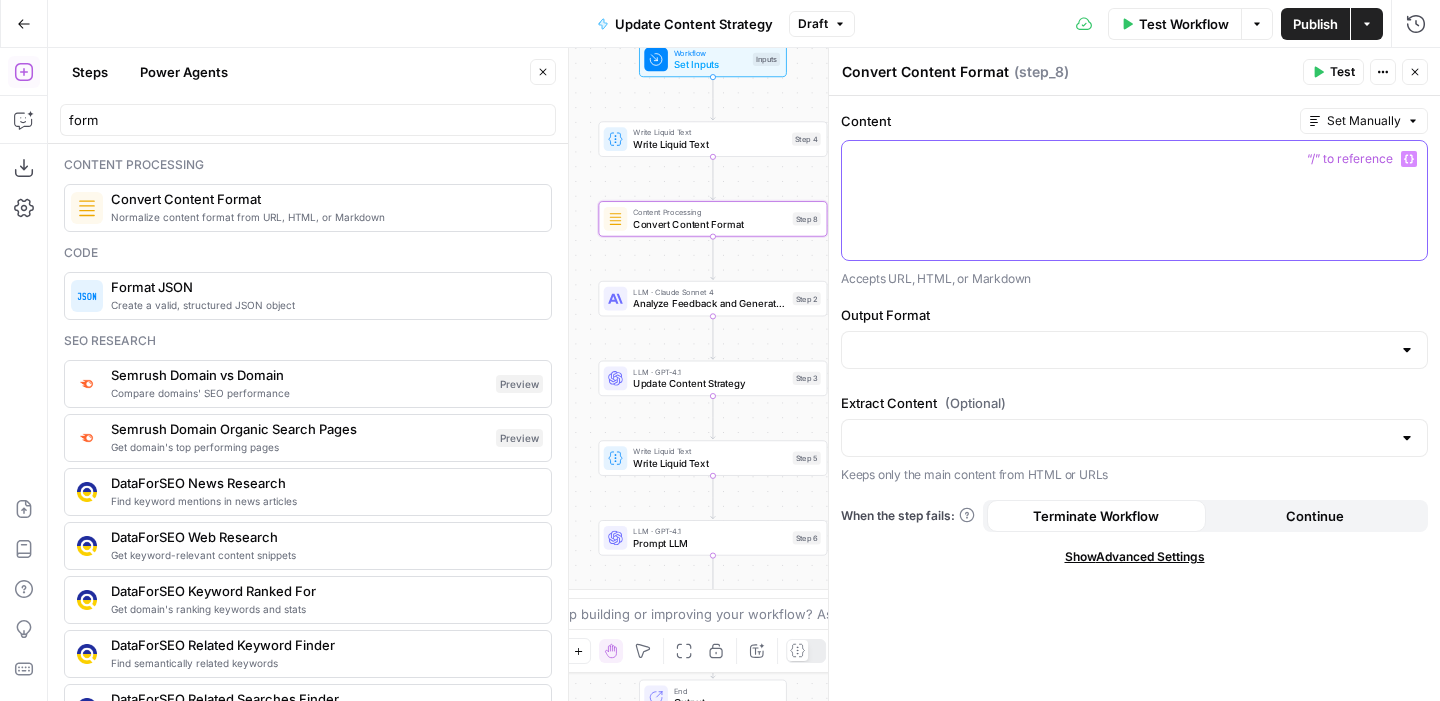 click at bounding box center (1134, 159) 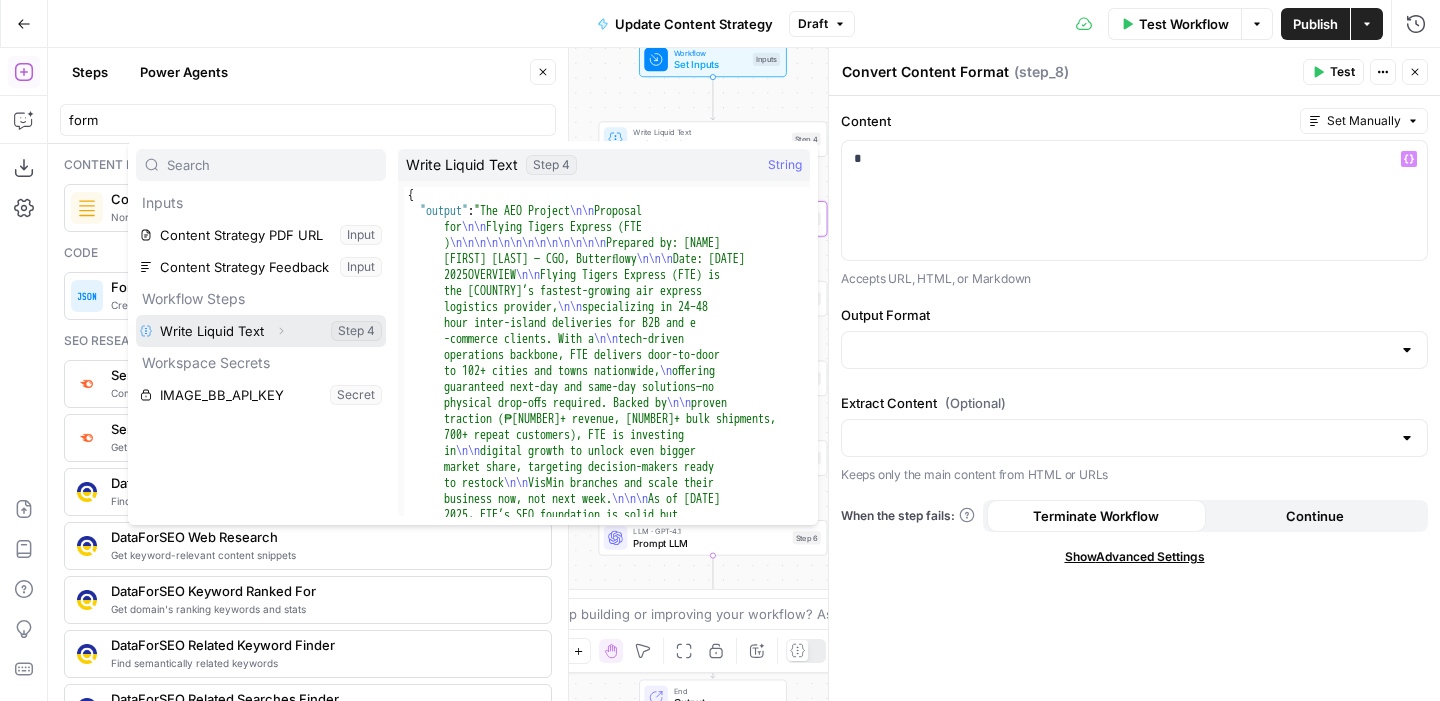 click on "Expand" at bounding box center (281, 331) 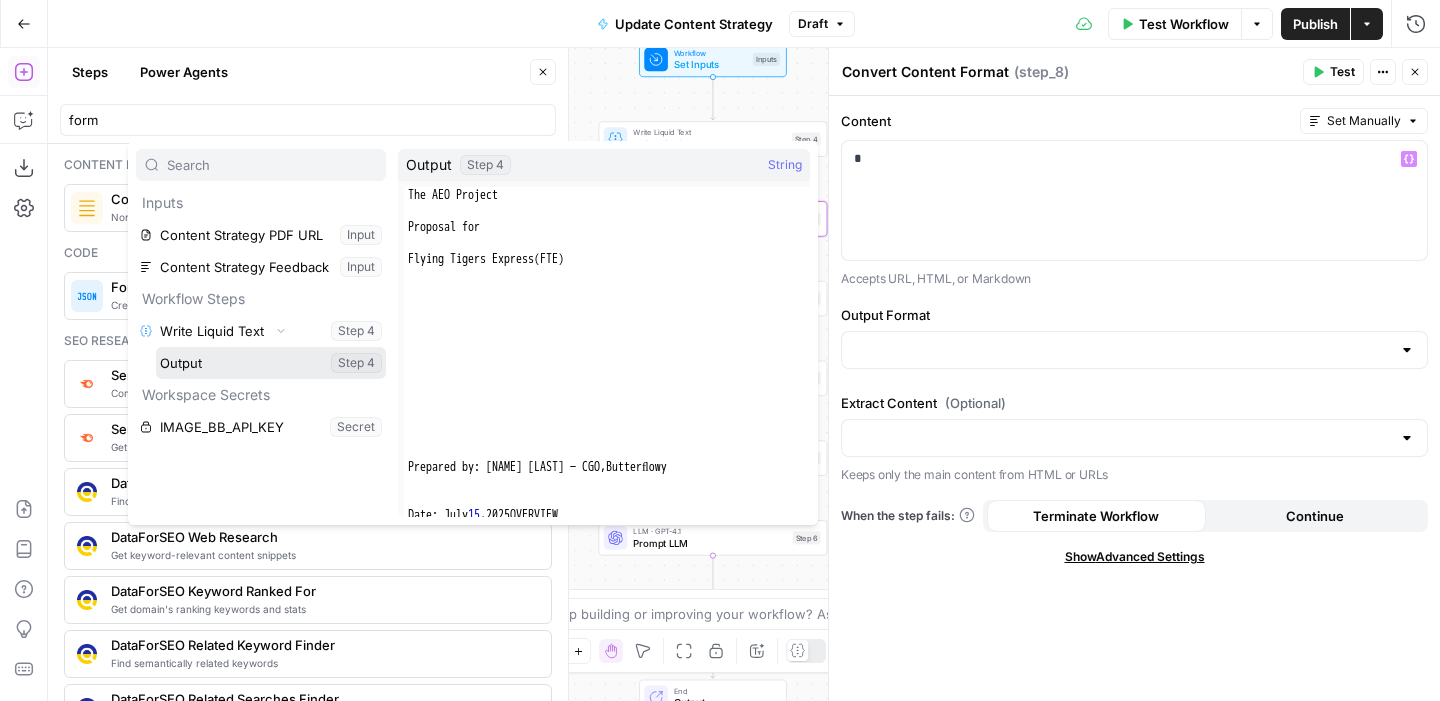 click at bounding box center [271, 363] 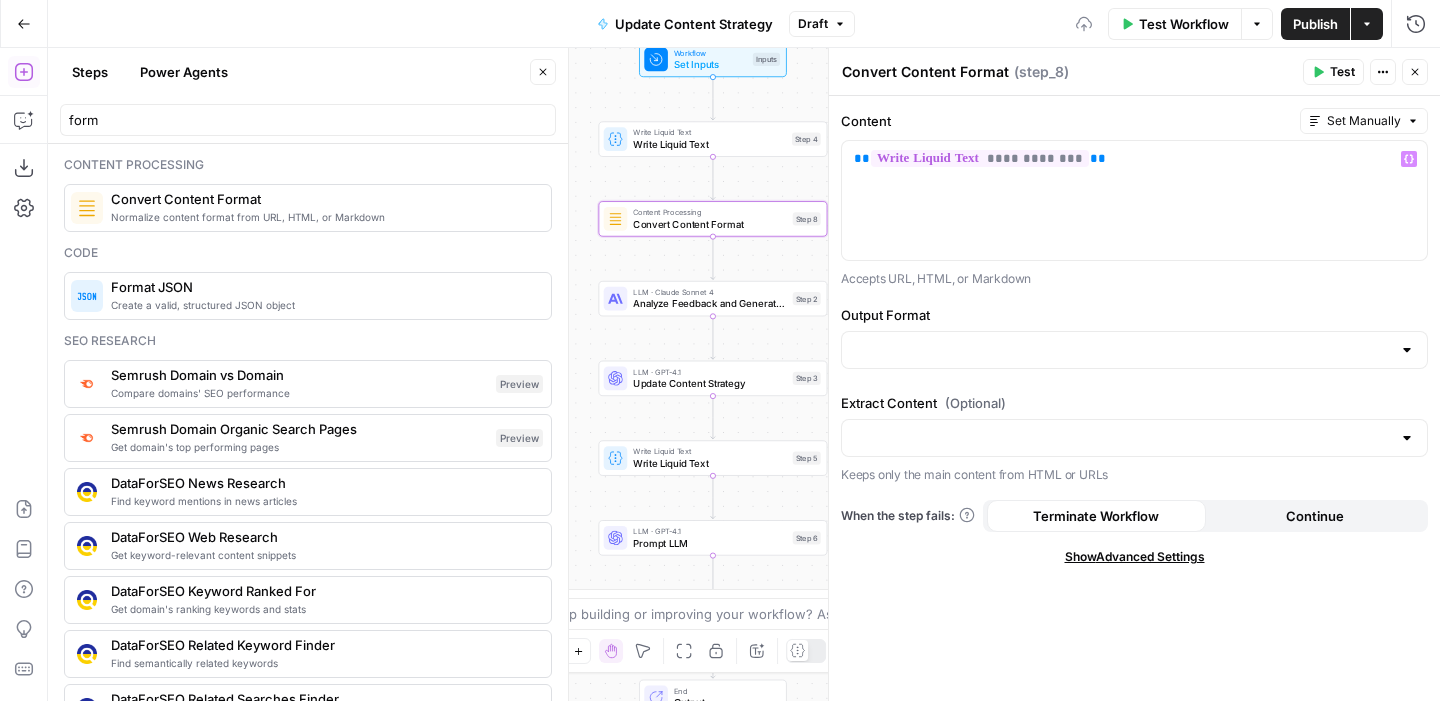 click at bounding box center [1134, 350] 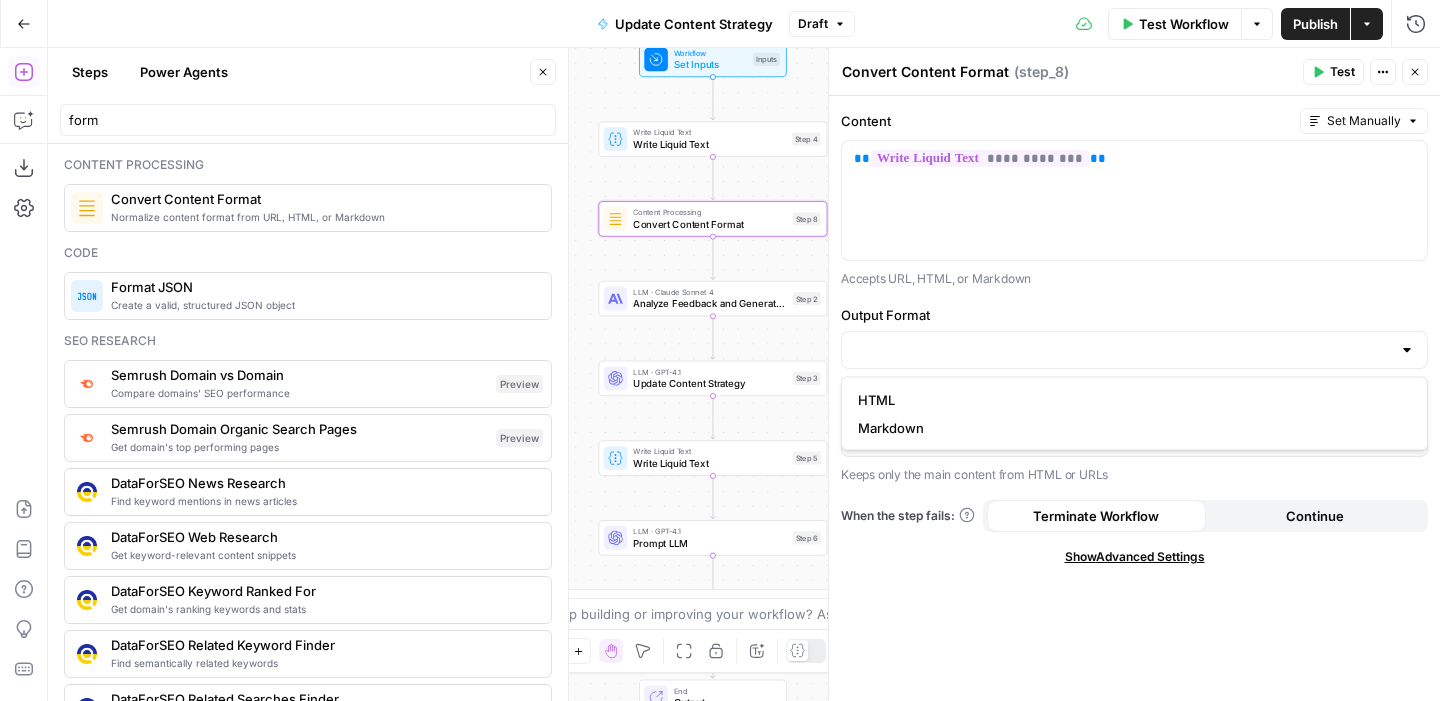click on "HTML" at bounding box center [1130, 400] 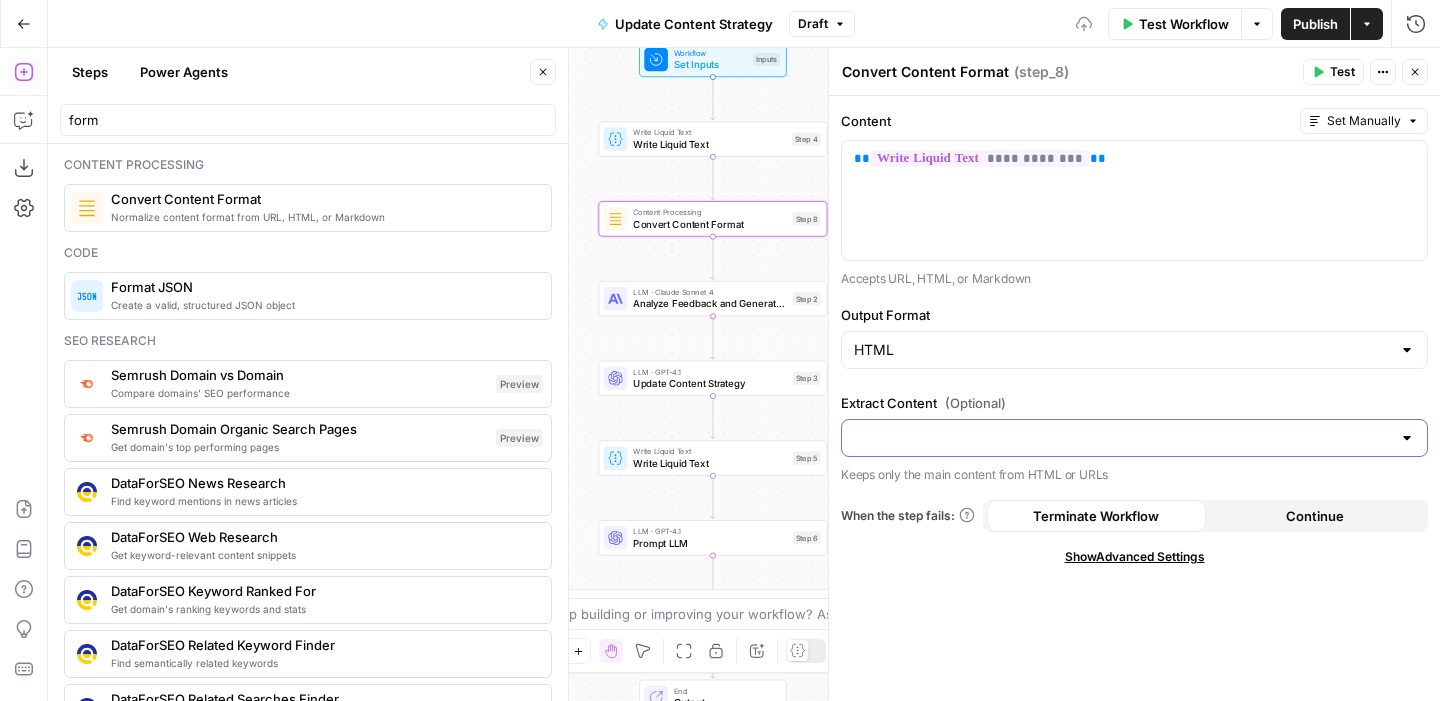 click on "Extract Content   (Optional)" at bounding box center [1122, 438] 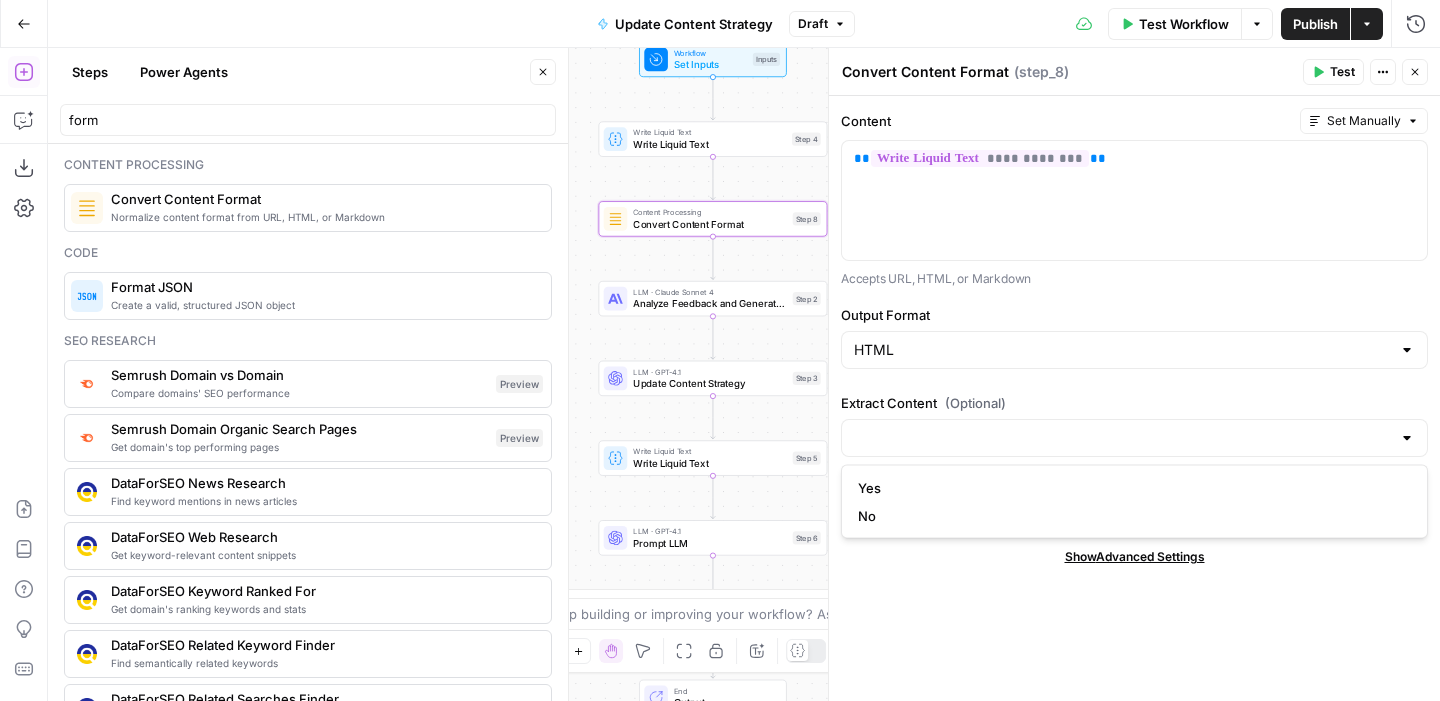 click on "**********" at bounding box center (1134, 398) 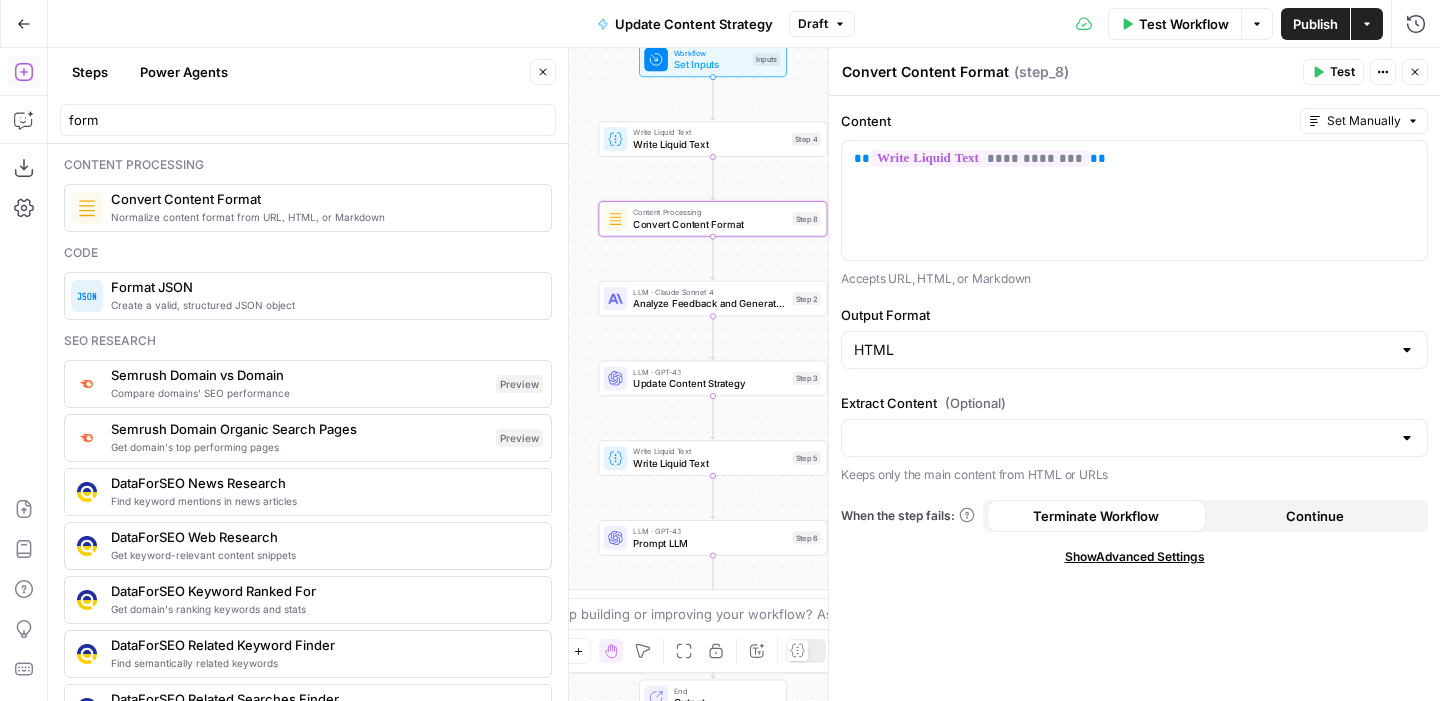 click 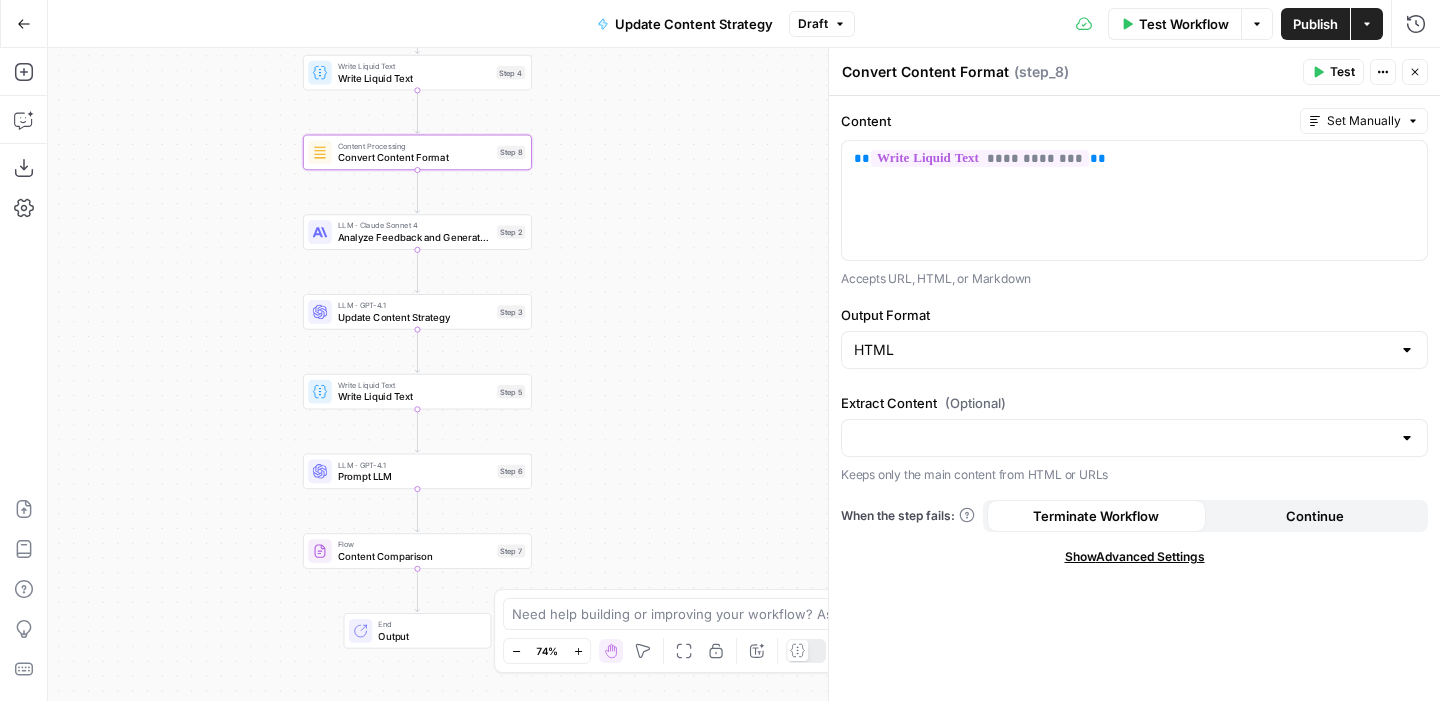 click on "Flow Content Comparison Step 7 Copy step Delete step Add Note Test" at bounding box center (417, 550) 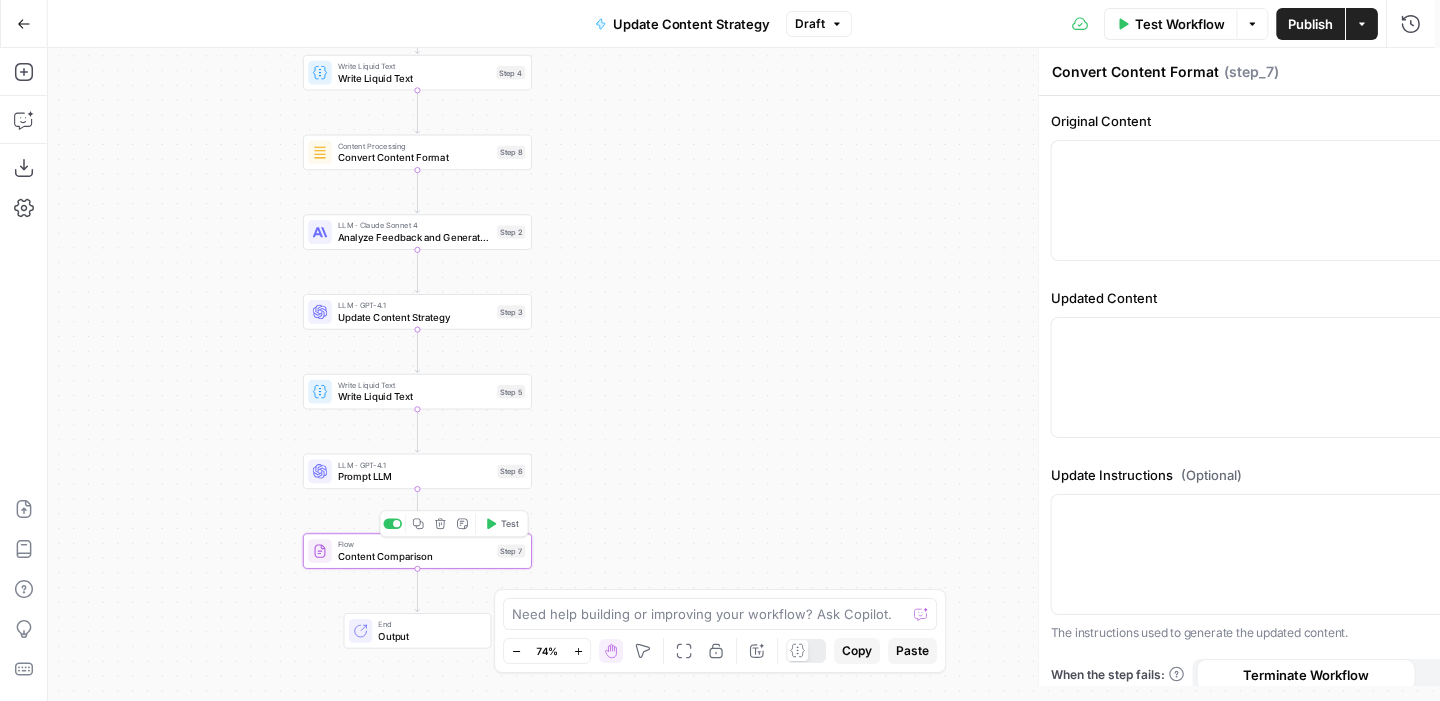 type on "Content Comparison" 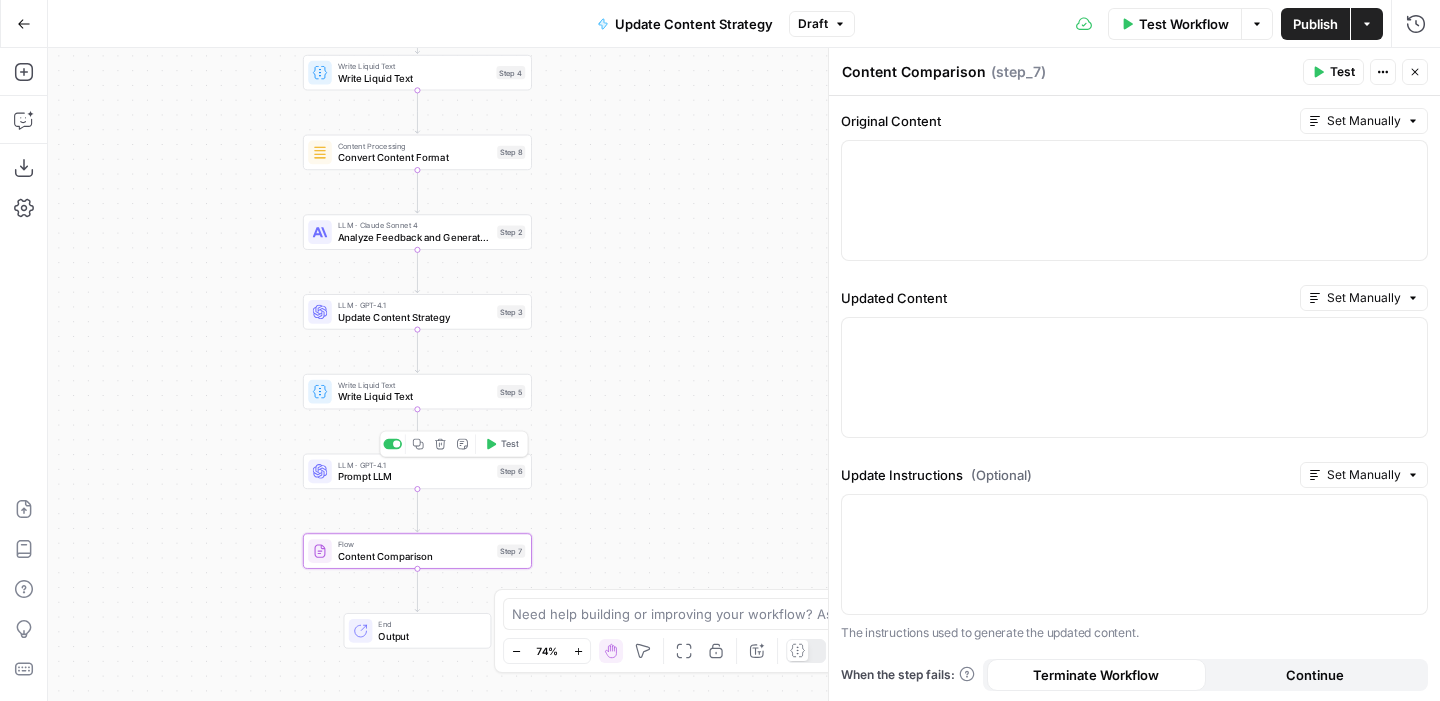 click on "Prompt LLM" at bounding box center (415, 476) 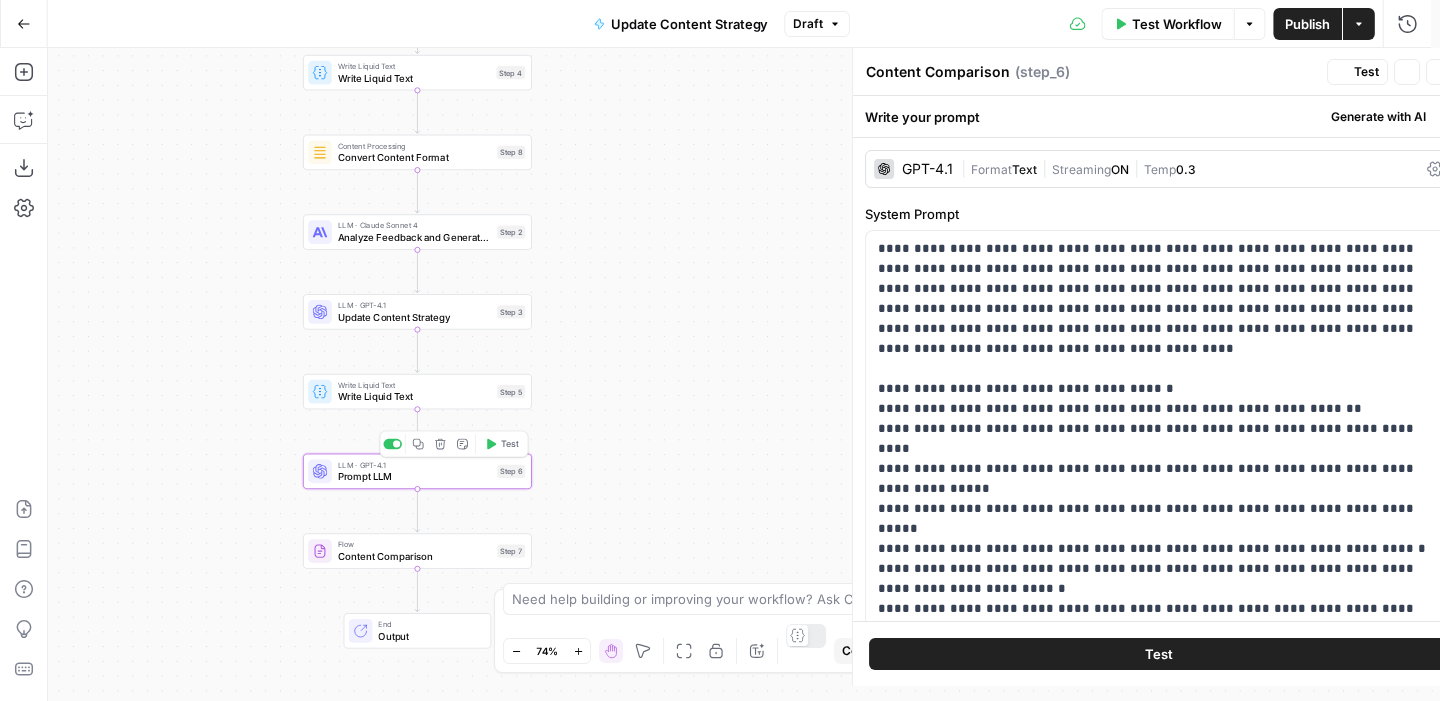 type on "Prompt LLM" 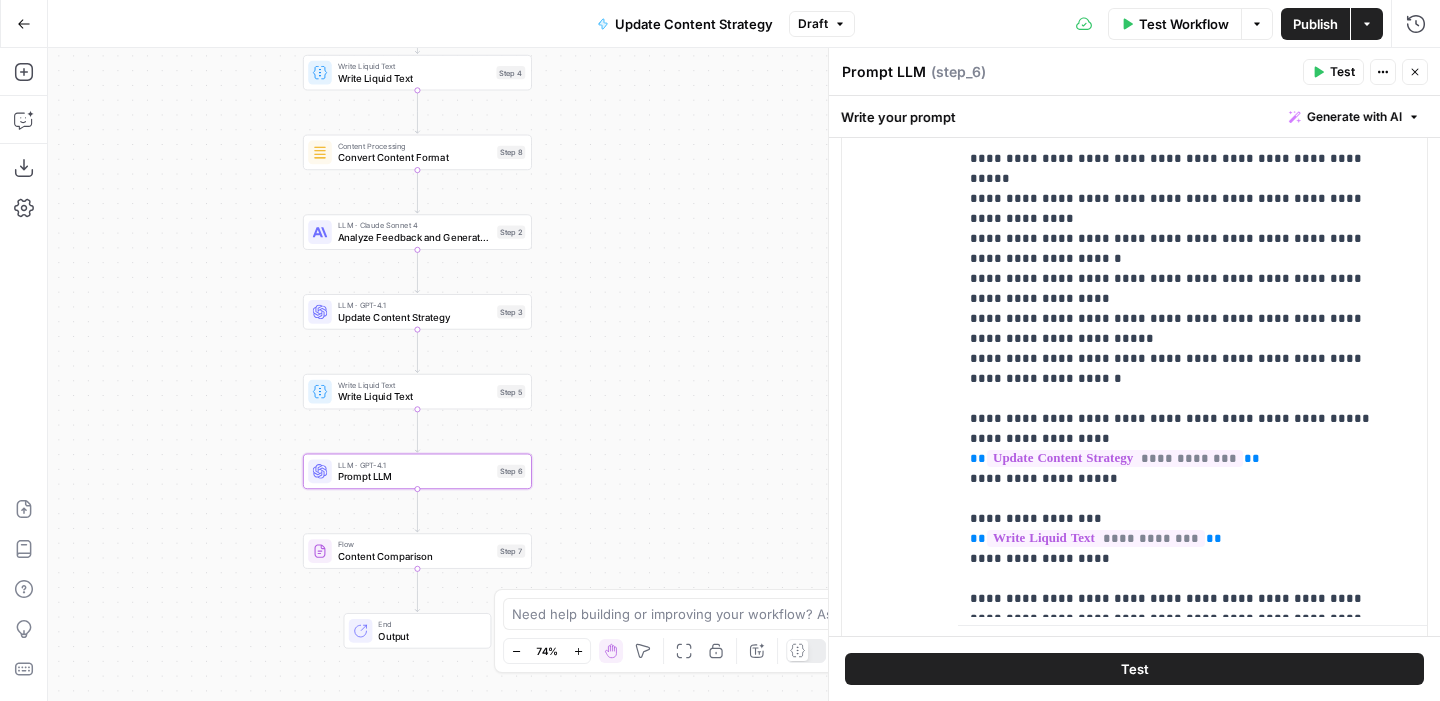 scroll, scrollTop: 627, scrollLeft: 0, axis: vertical 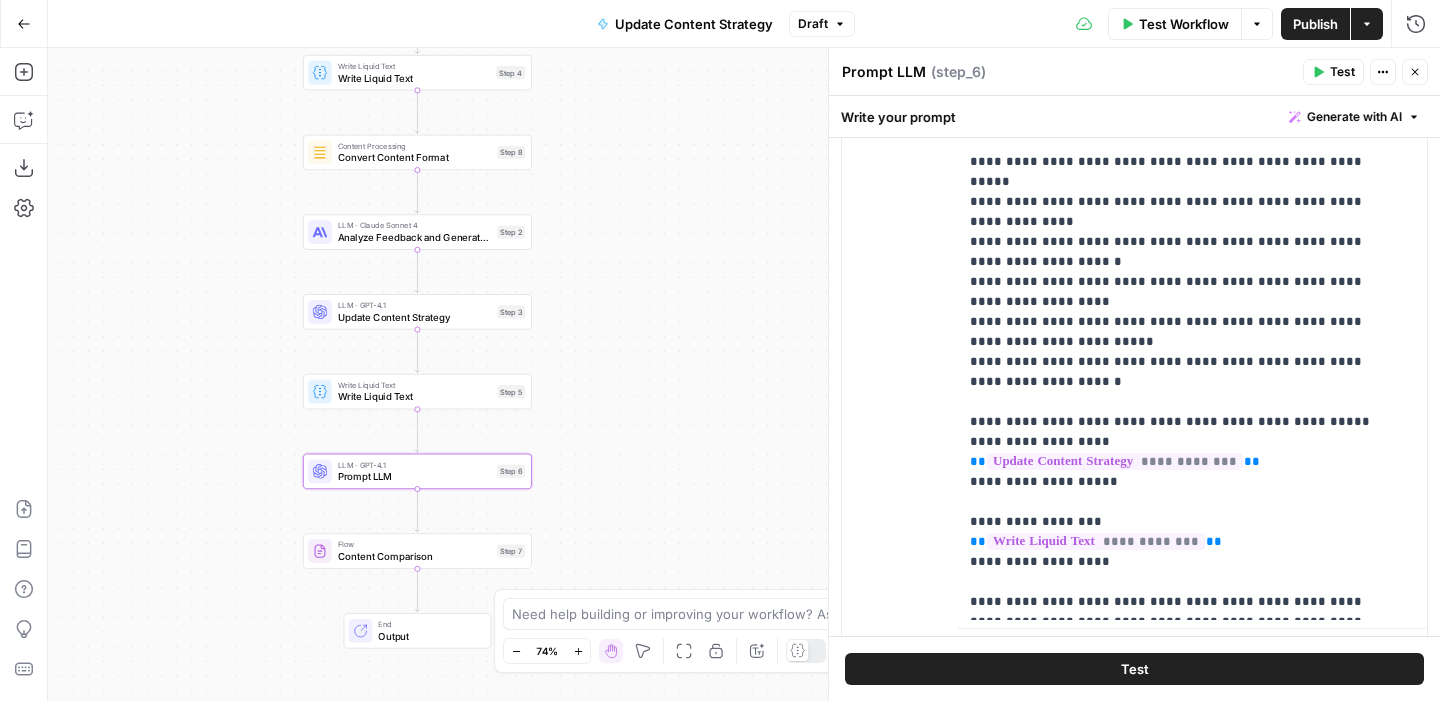 click on "Close" at bounding box center [1415, 72] 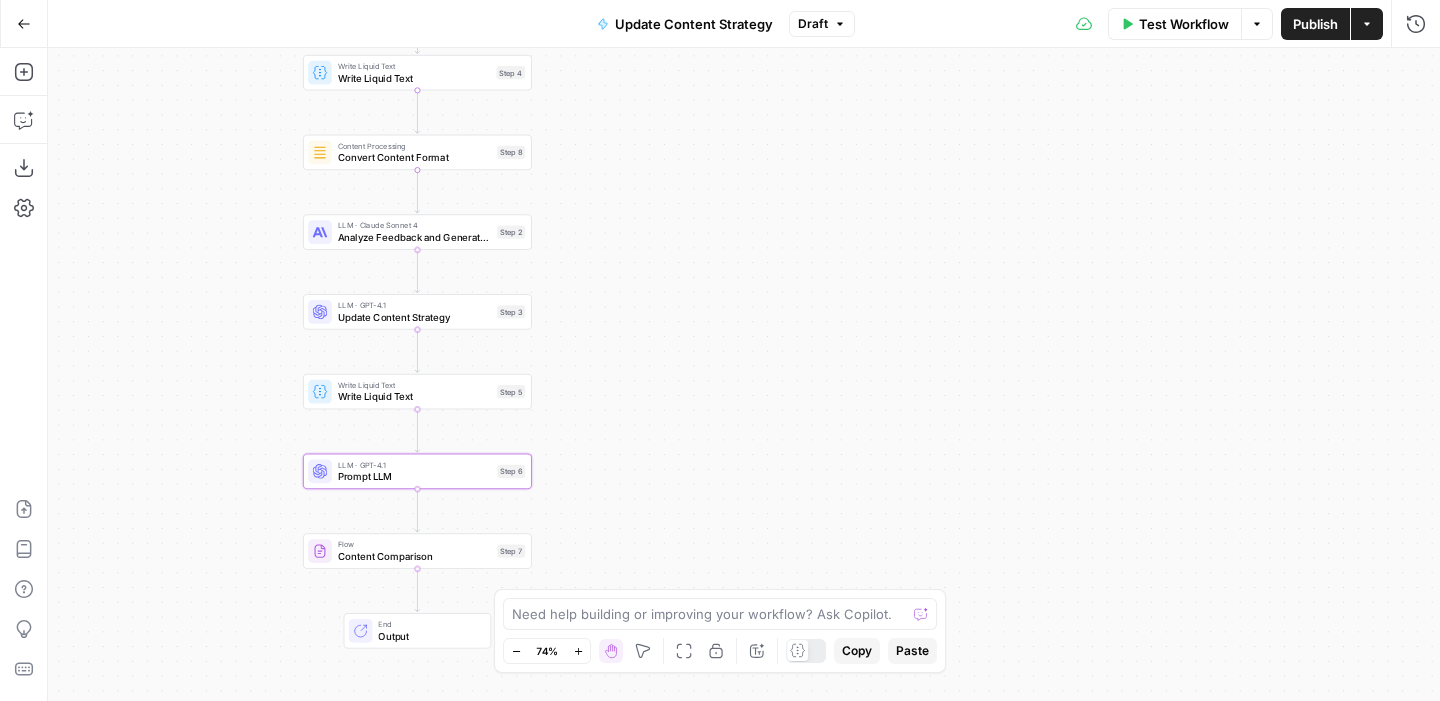 click on "Analyze Feedback and Generate Recommendations" at bounding box center (415, 237) 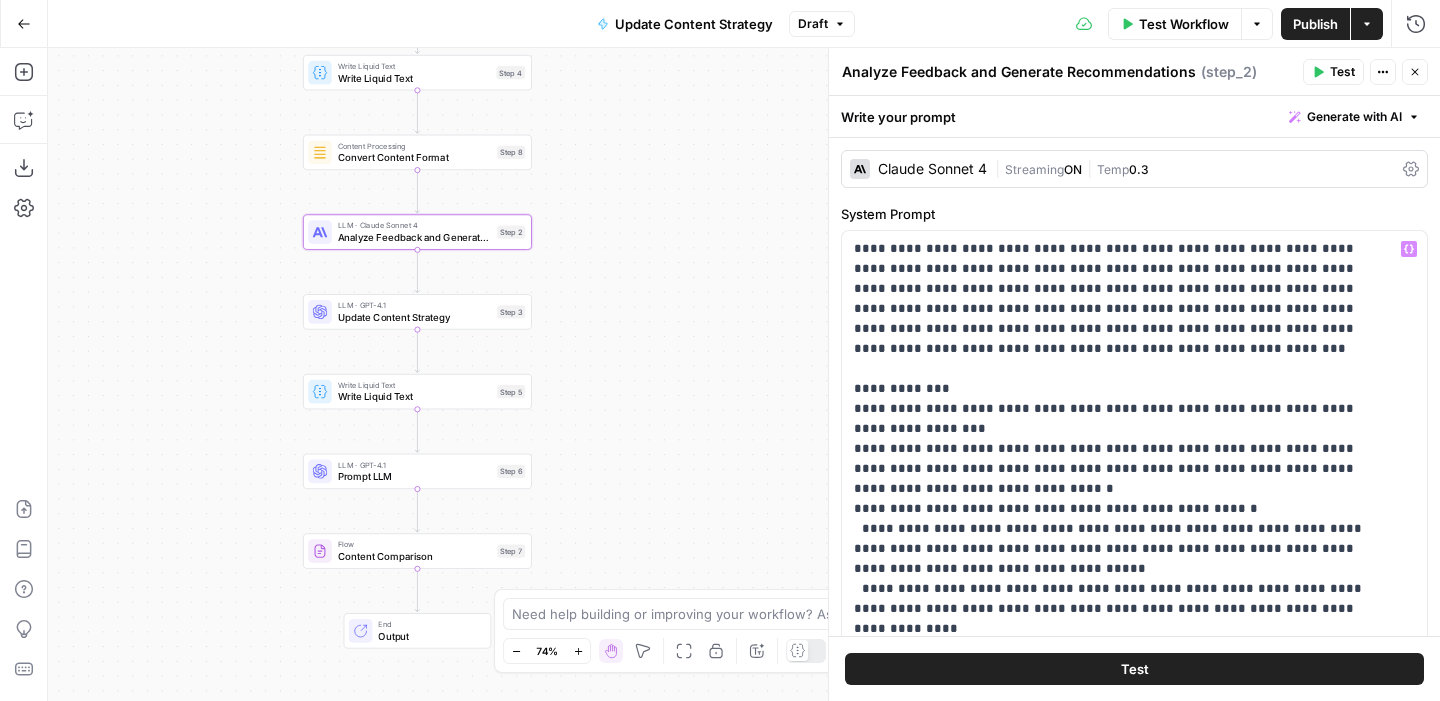 scroll, scrollTop: 441, scrollLeft: 0, axis: vertical 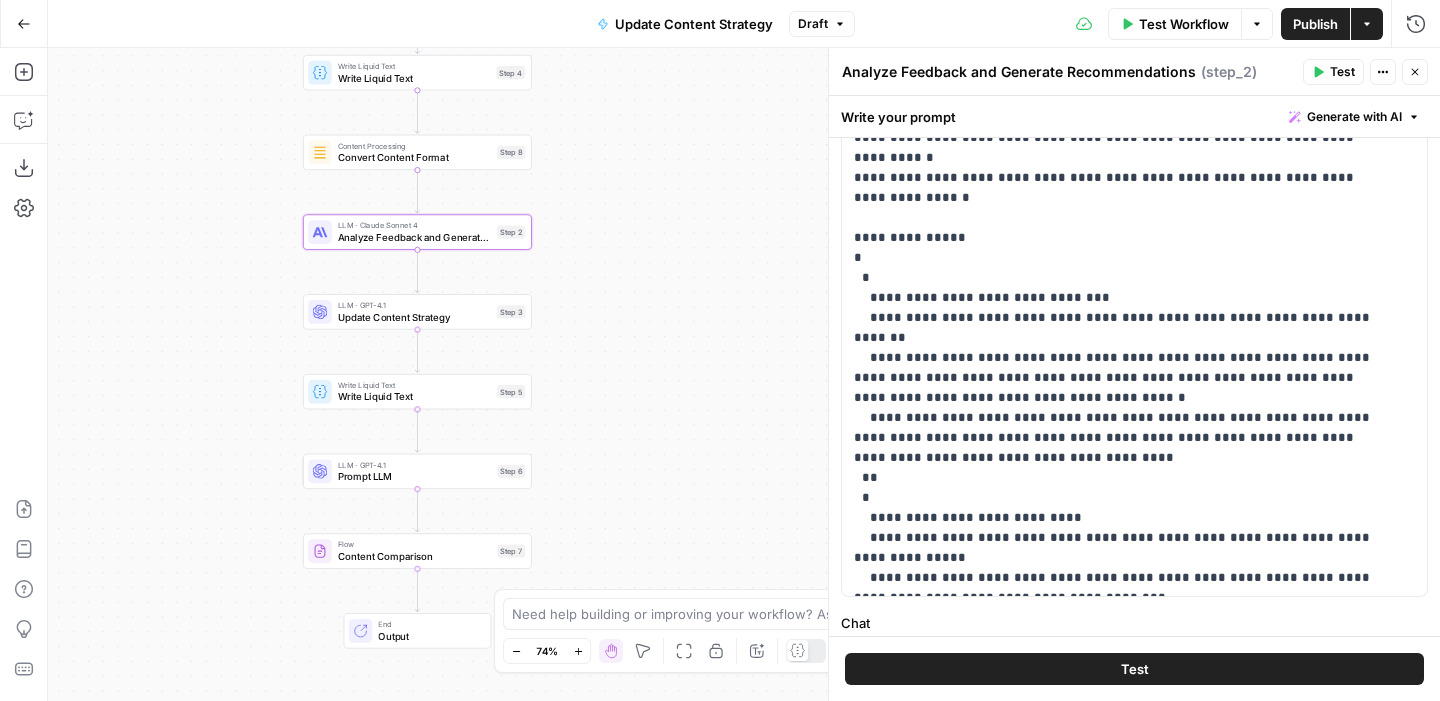 click on "LLM · GPT-4.1 Update Content Strategy Step 3 Copy step Delete step Add Note Test" at bounding box center [416, 311] 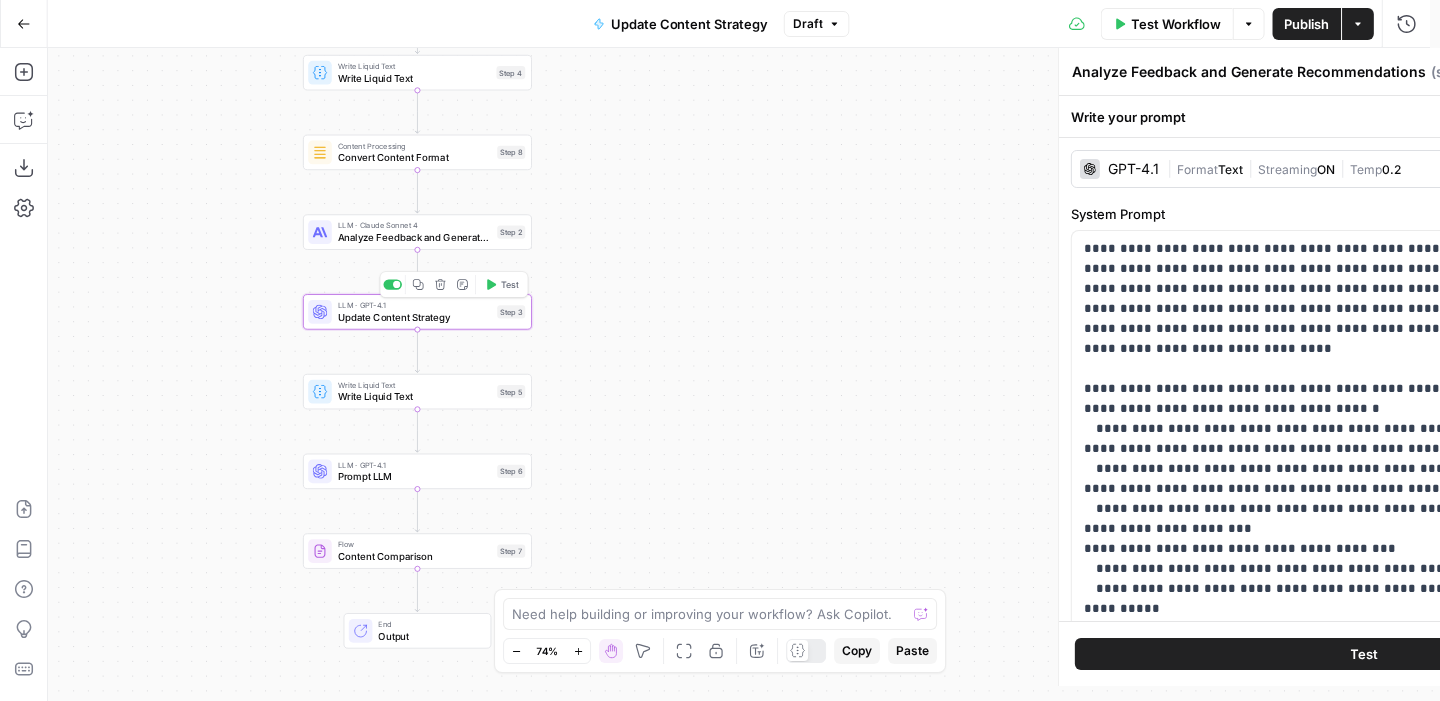 type on "Update Content Strategy" 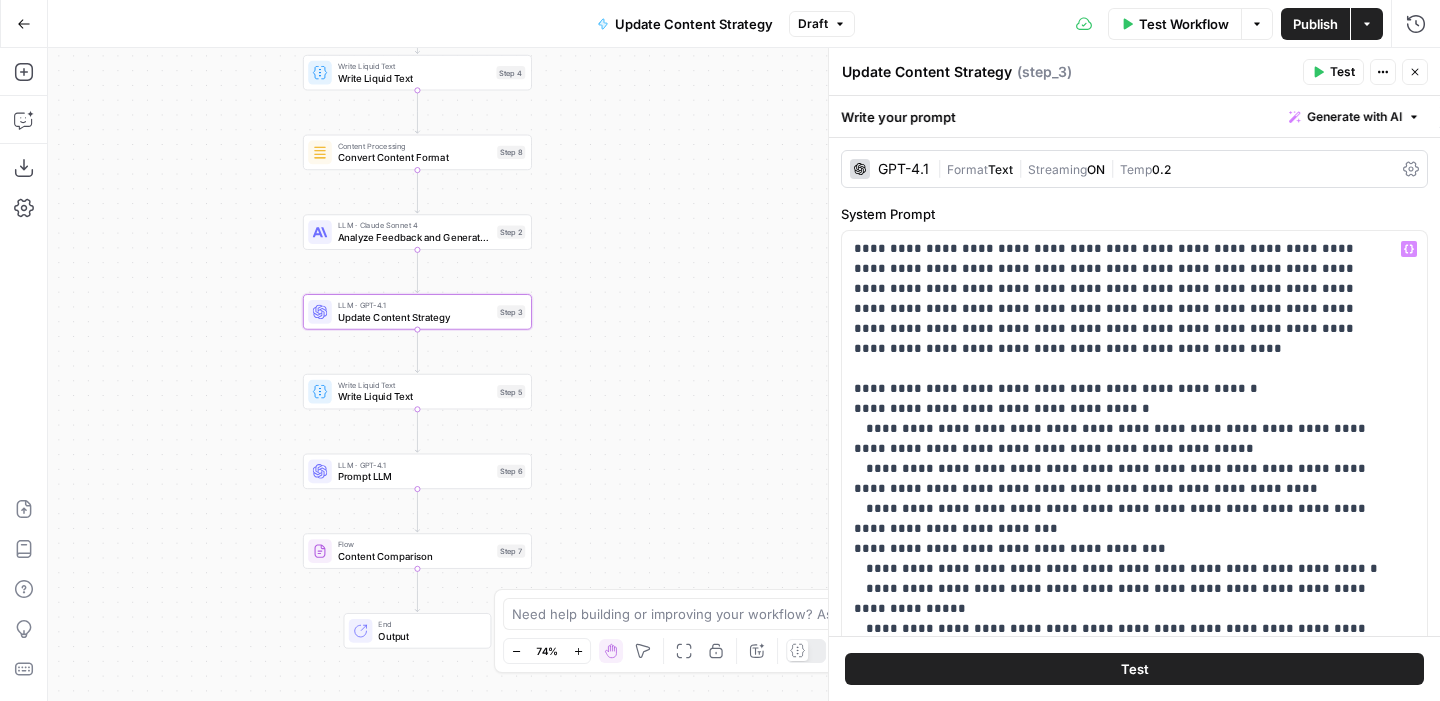 scroll, scrollTop: 141, scrollLeft: 0, axis: vertical 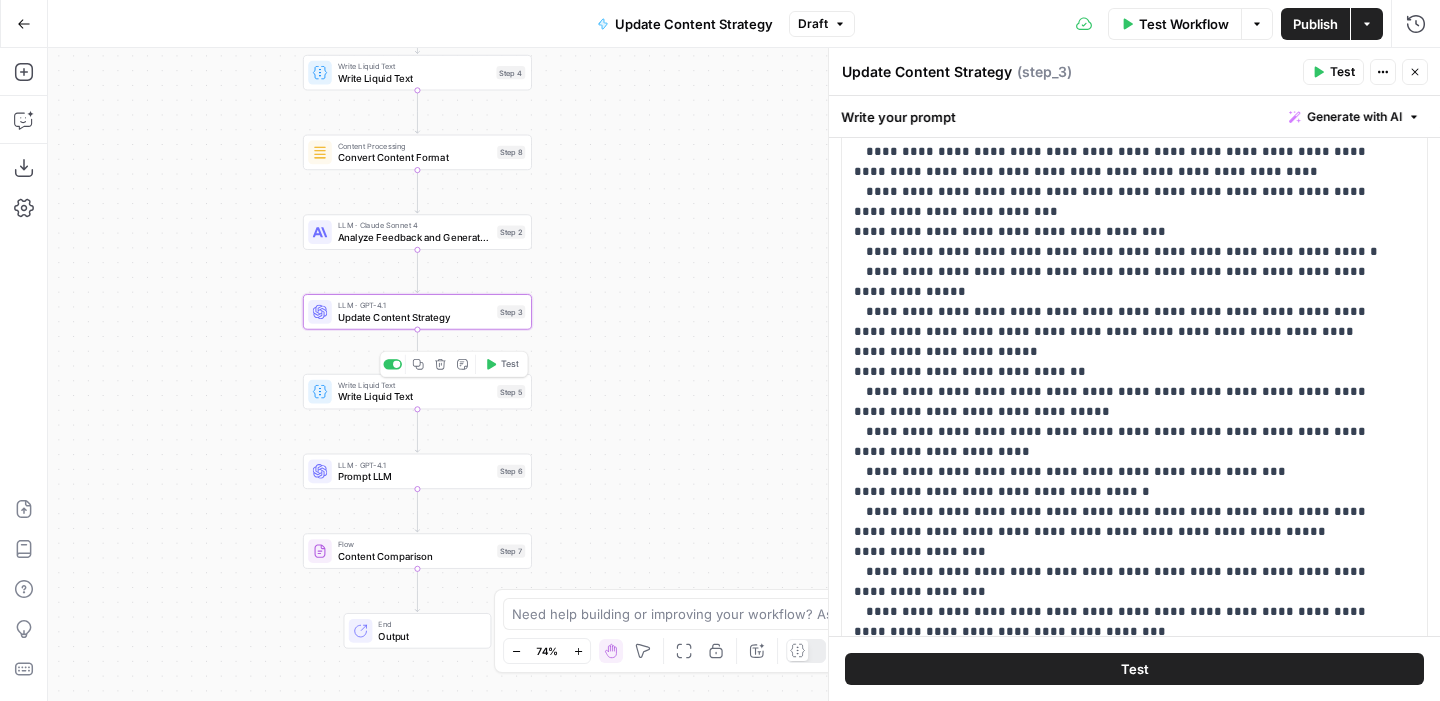 drag, startPoint x: 422, startPoint y: 401, endPoint x: 349, endPoint y: 472, distance: 101.8332 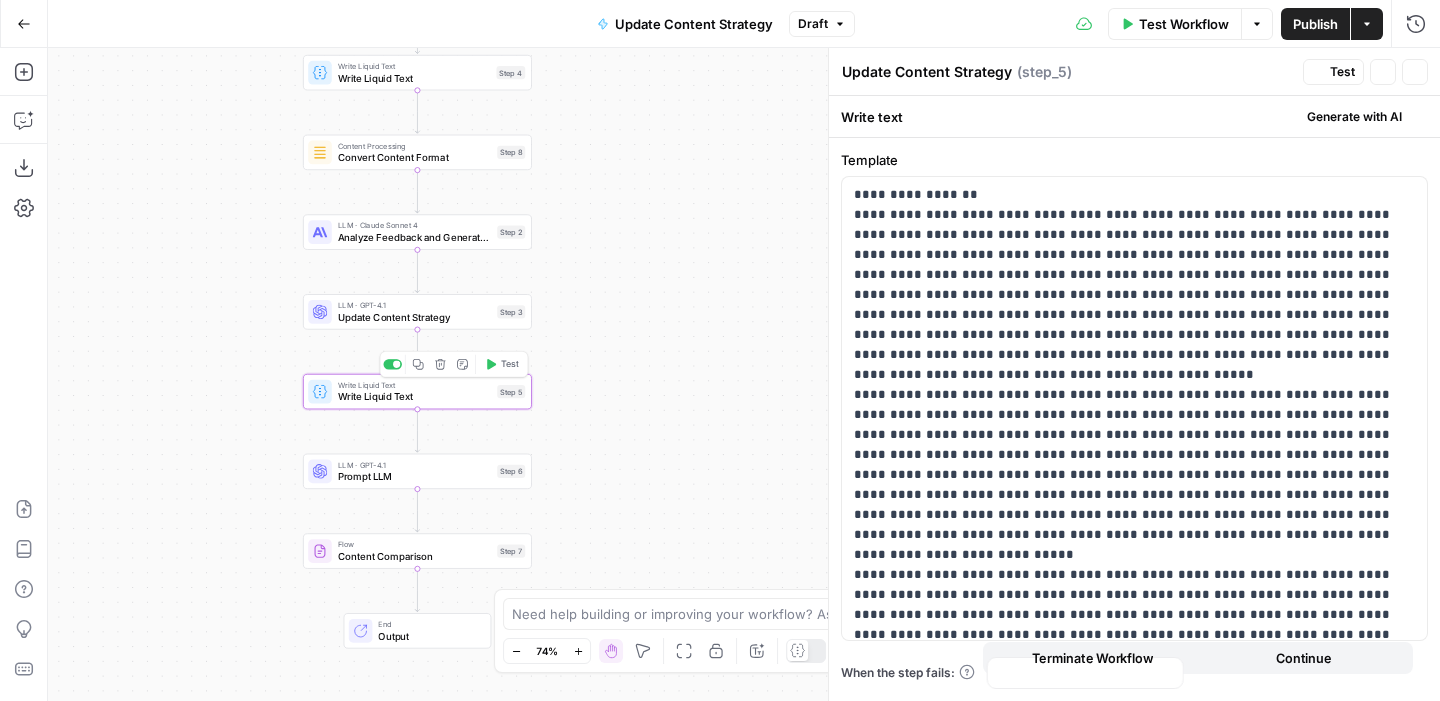 type on "Write Liquid Text" 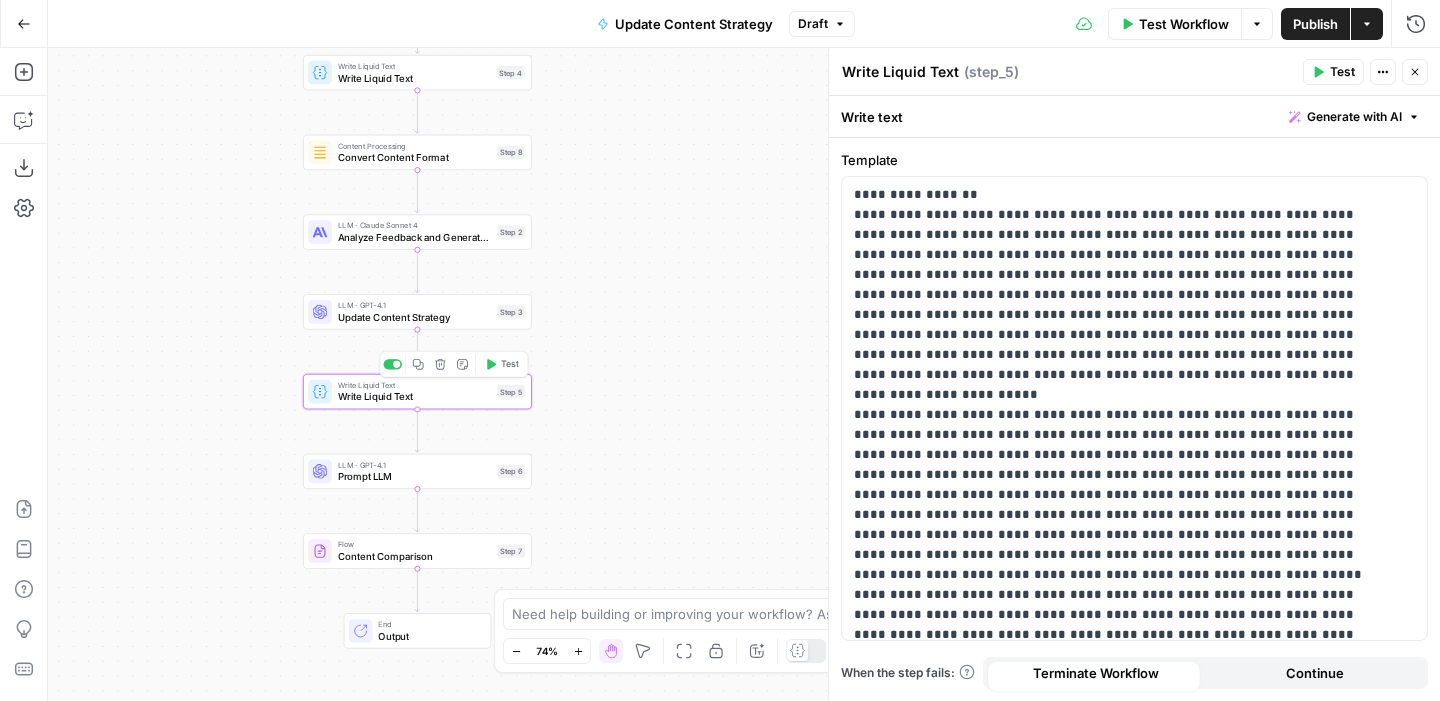 click on "Prompt LLM" at bounding box center [415, 476] 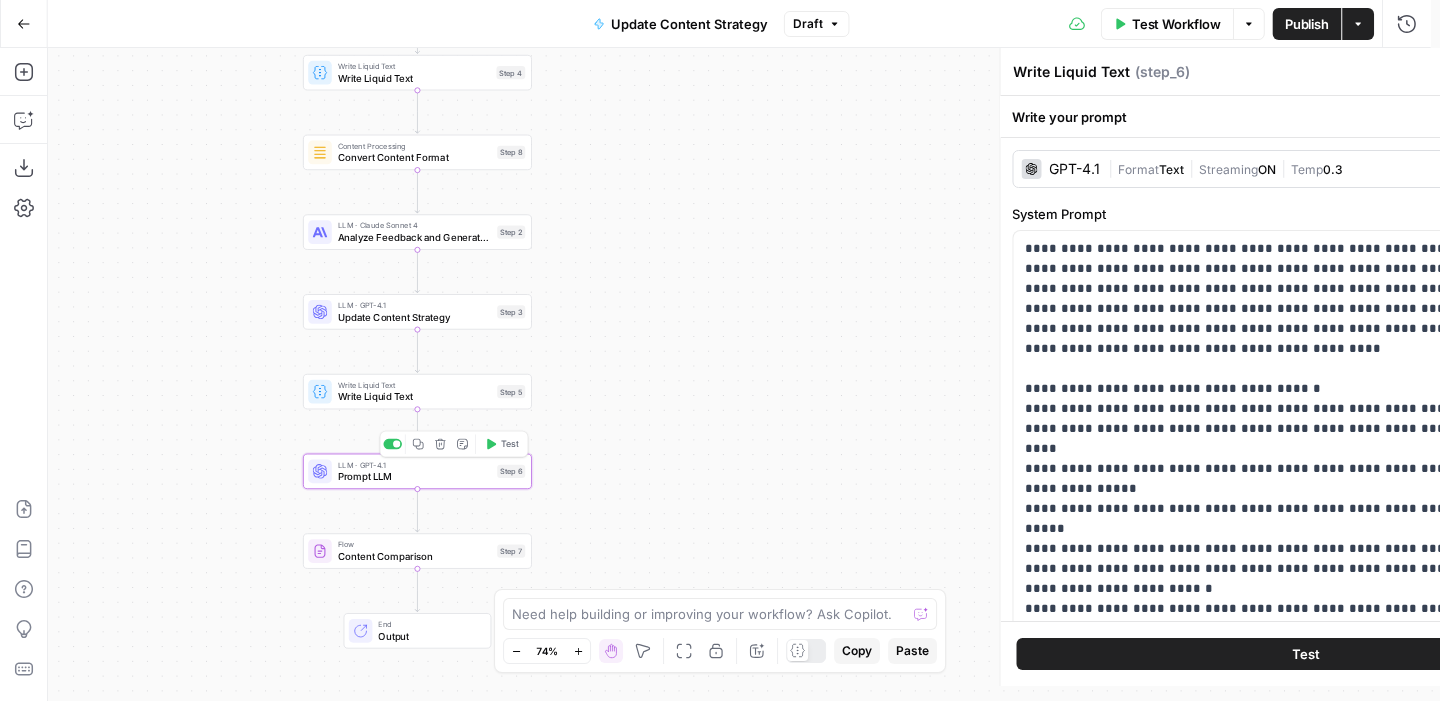 type on "Prompt LLM" 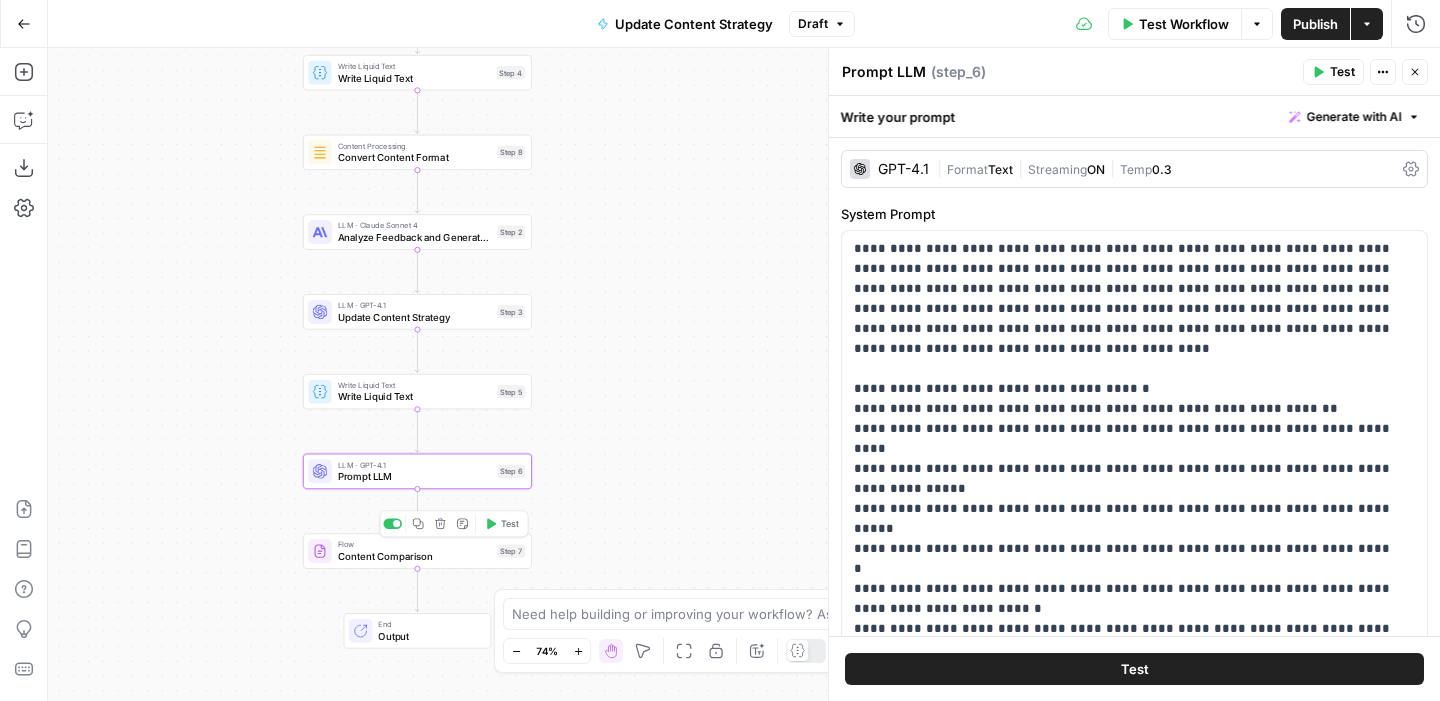 click on "Content Comparison" at bounding box center [415, 556] 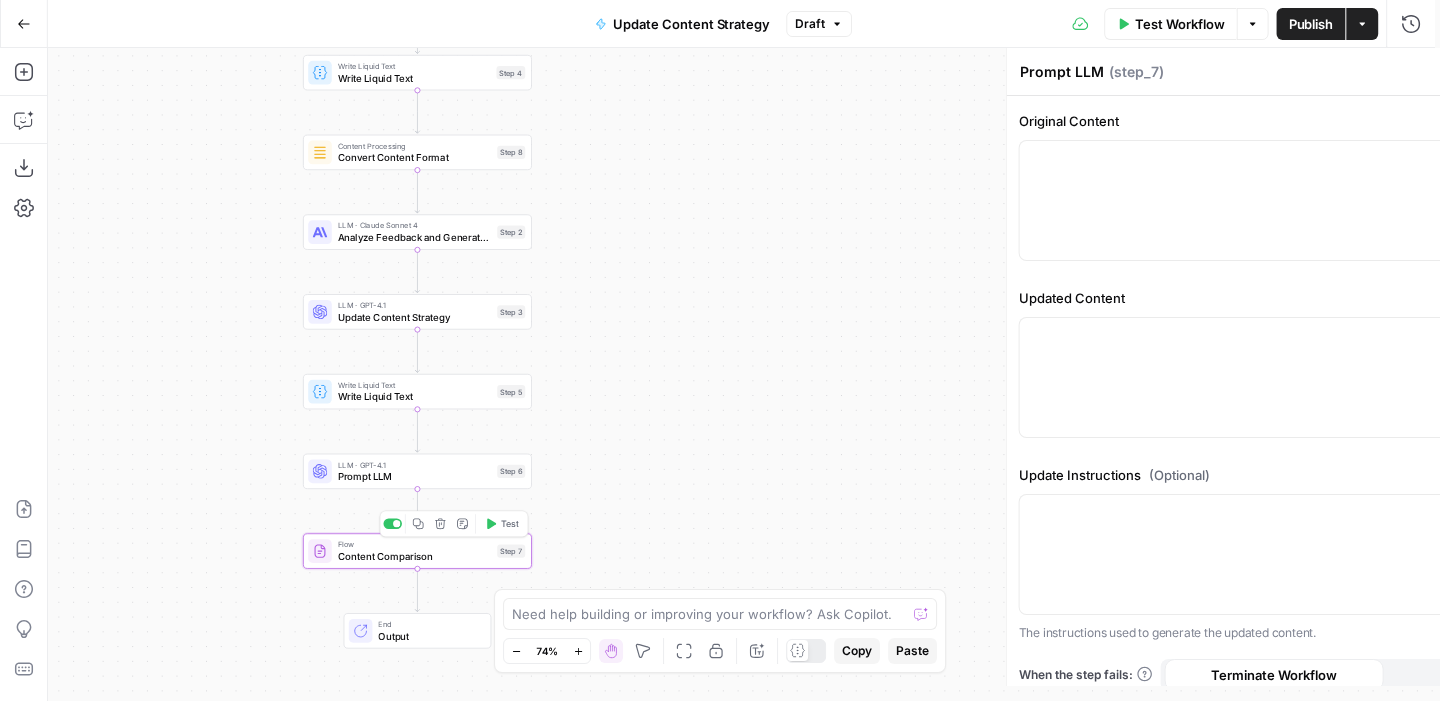 type on "Content Comparison" 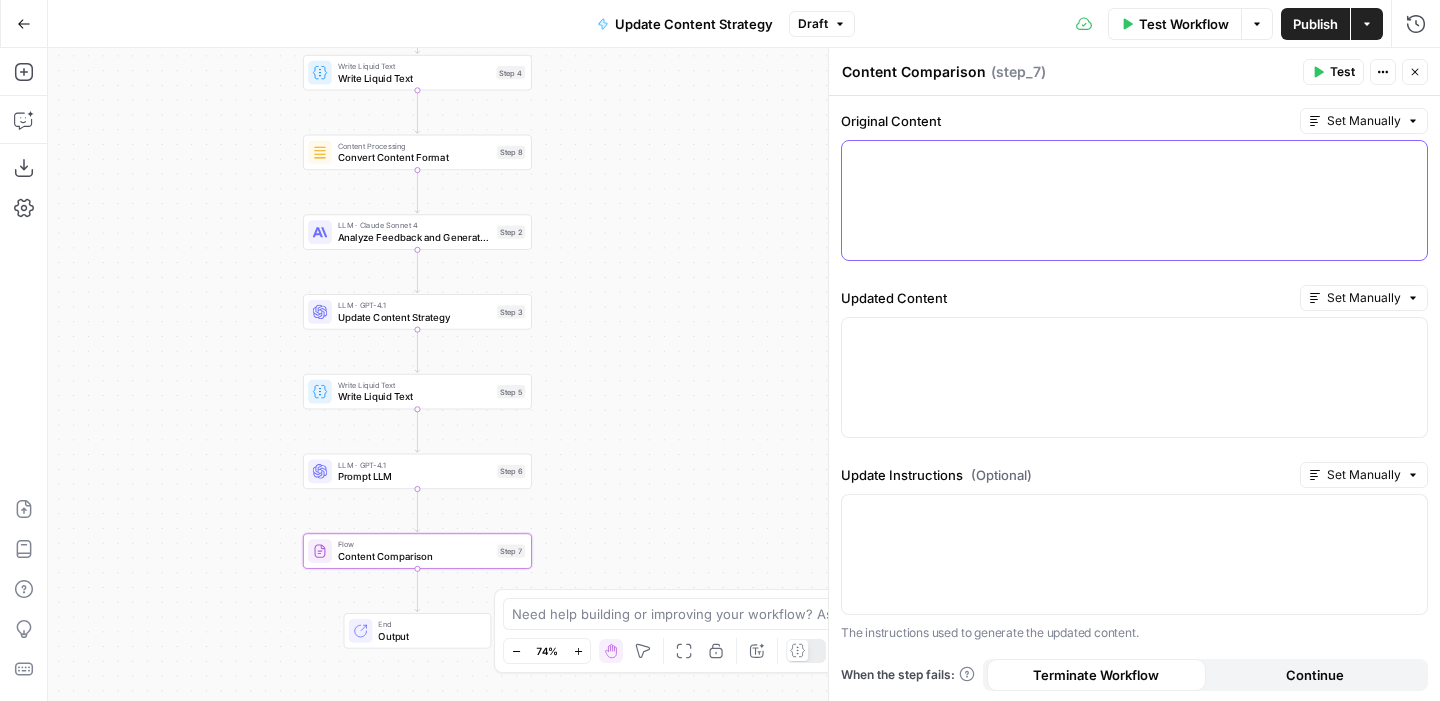 click at bounding box center (1134, 200) 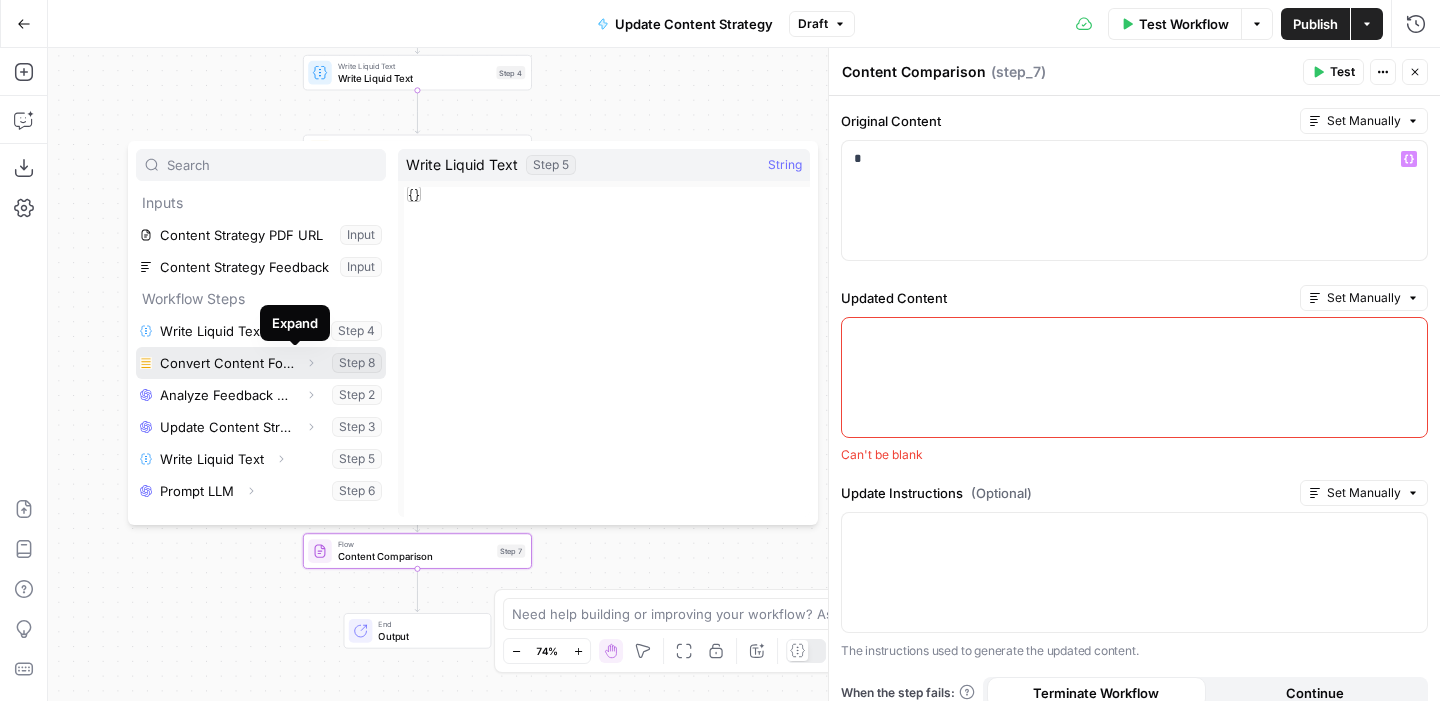 click 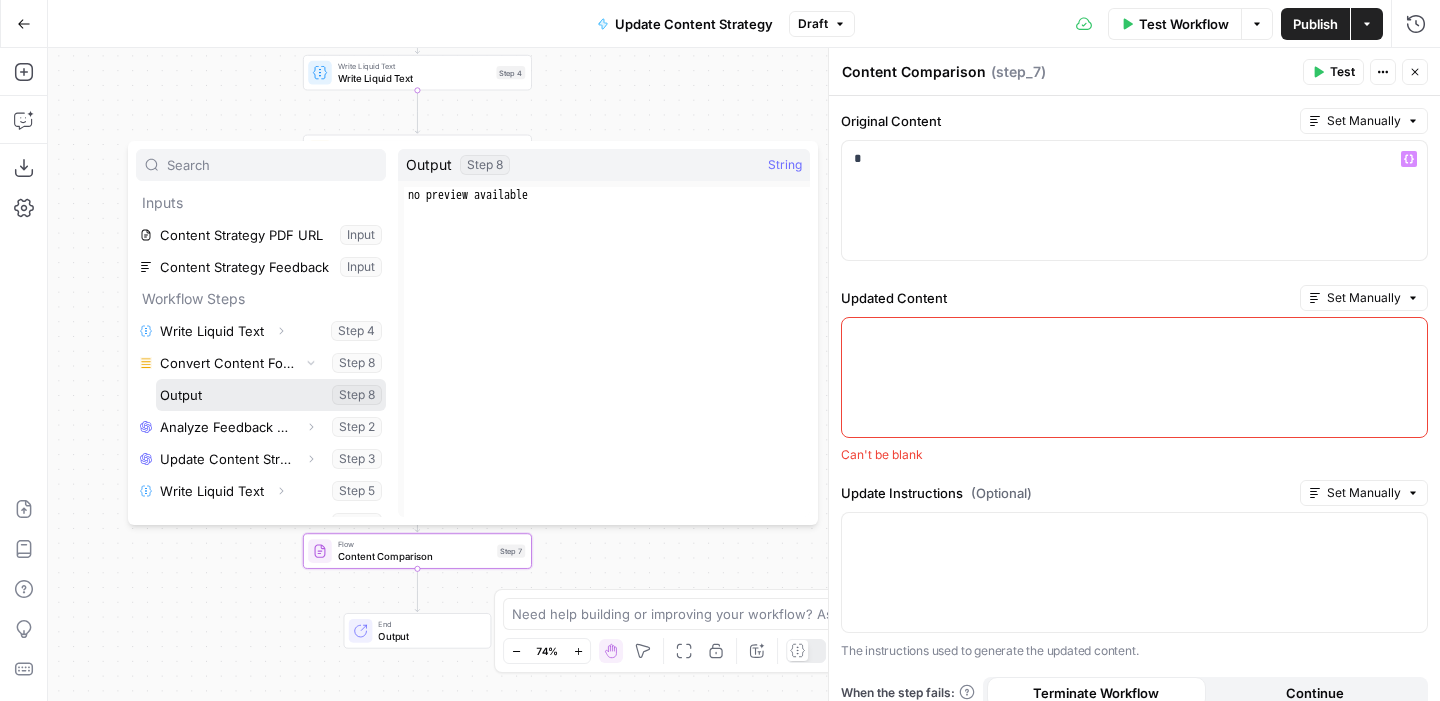 click at bounding box center [271, 395] 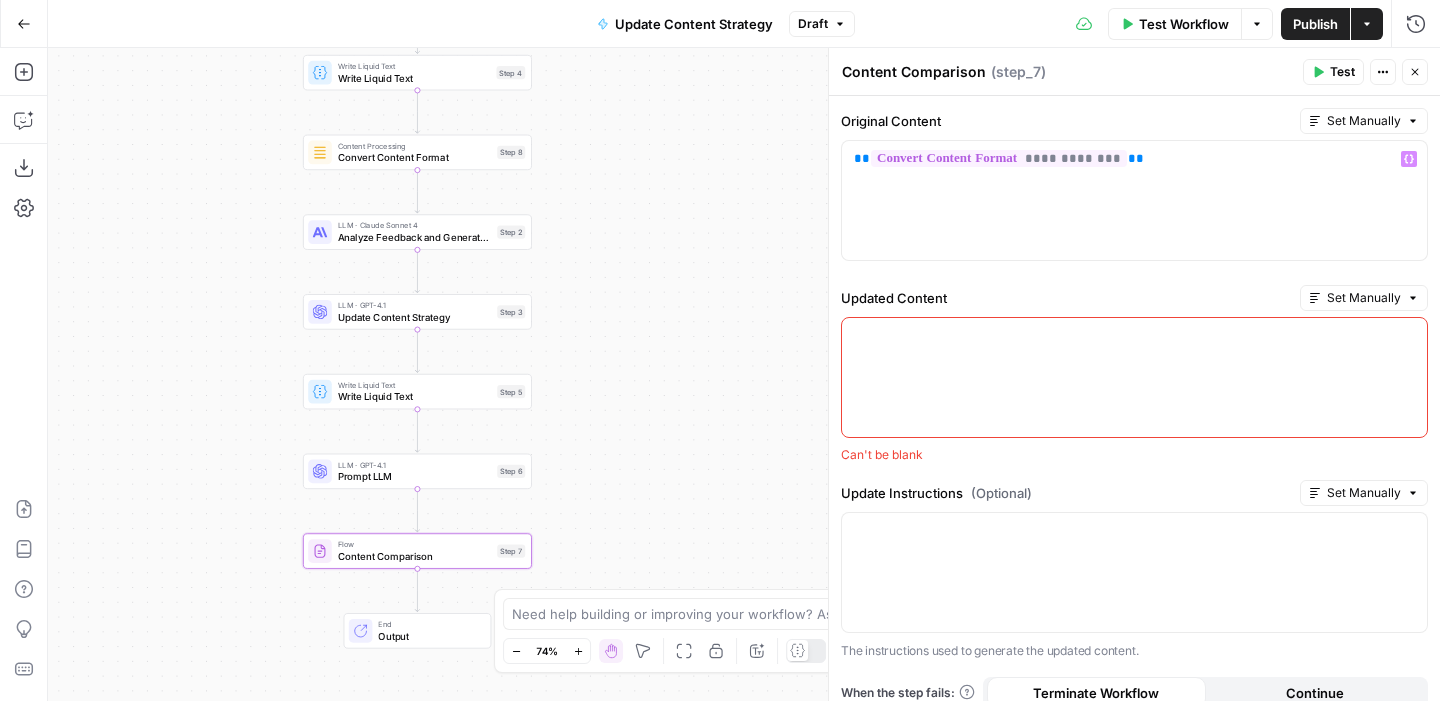 click at bounding box center (1134, 377) 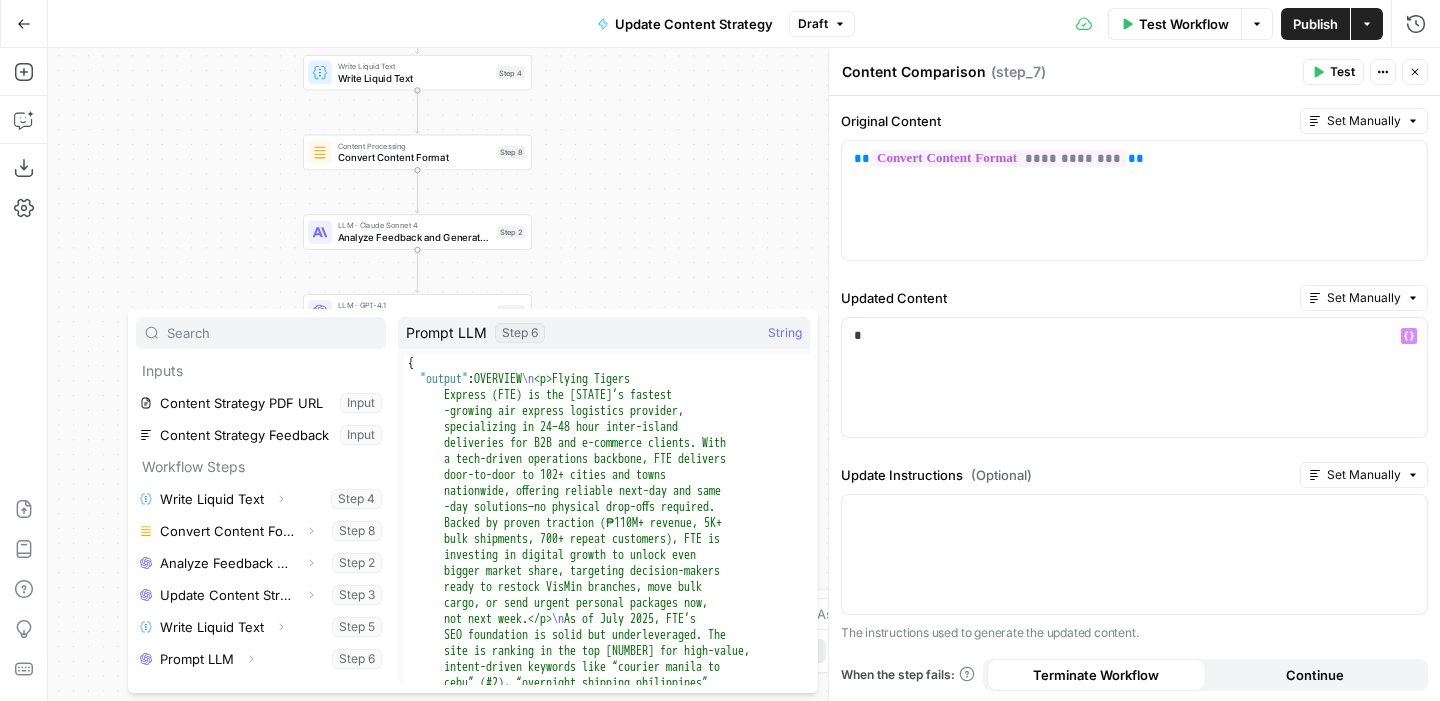 scroll, scrollTop: 54, scrollLeft: 0, axis: vertical 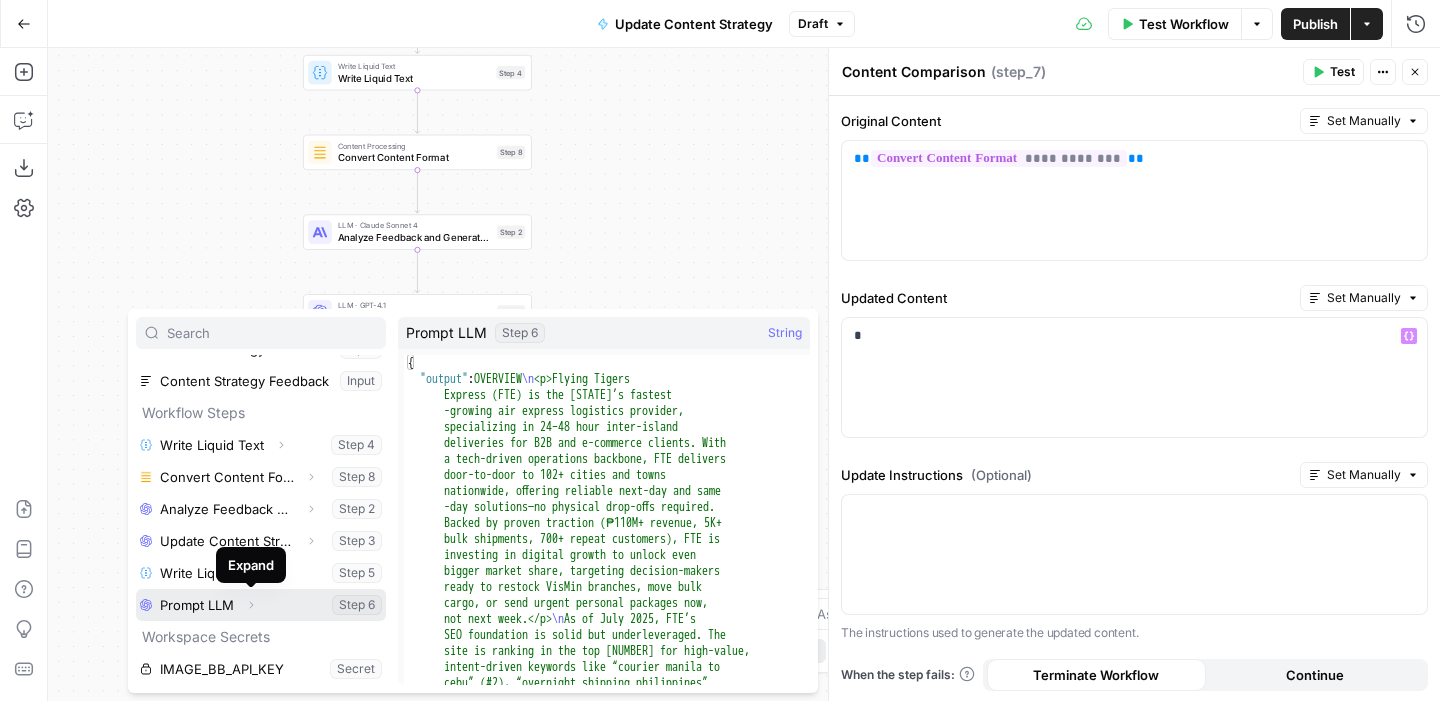 click 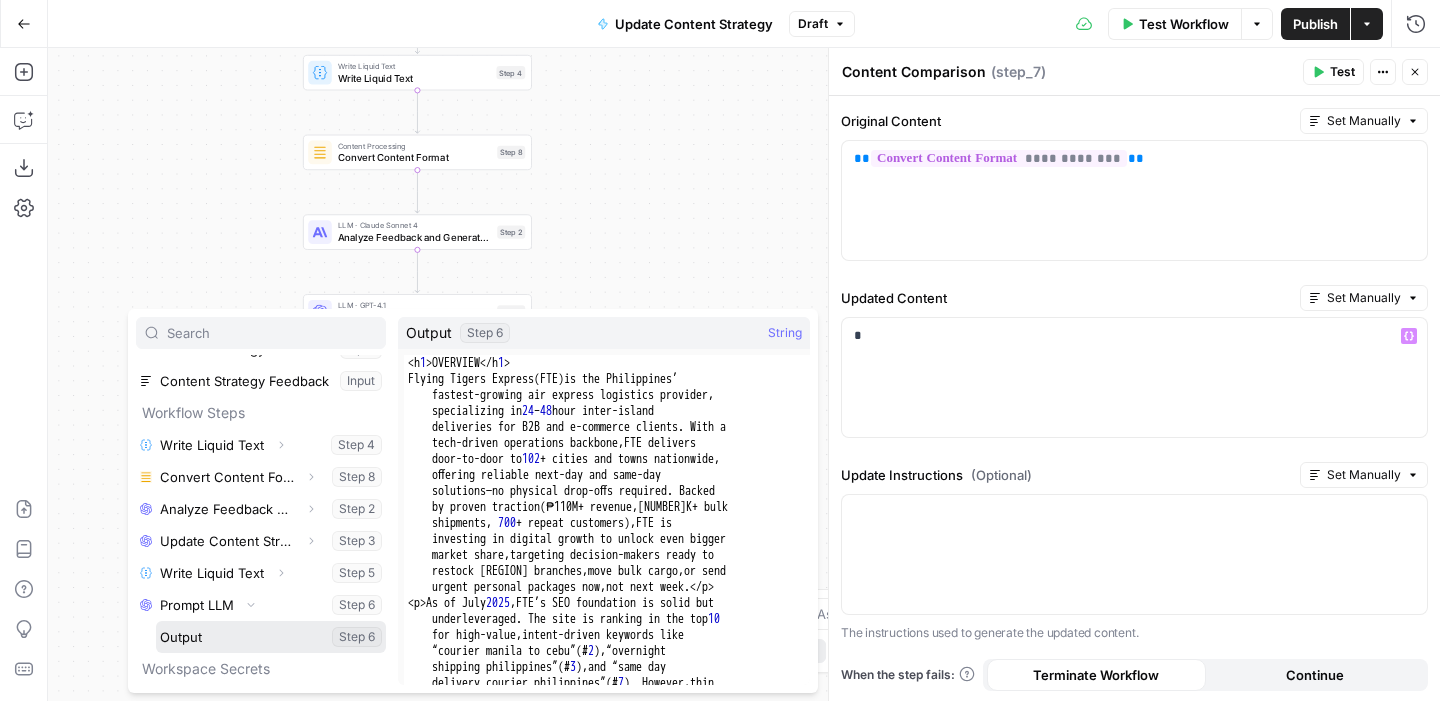 click at bounding box center [271, 637] 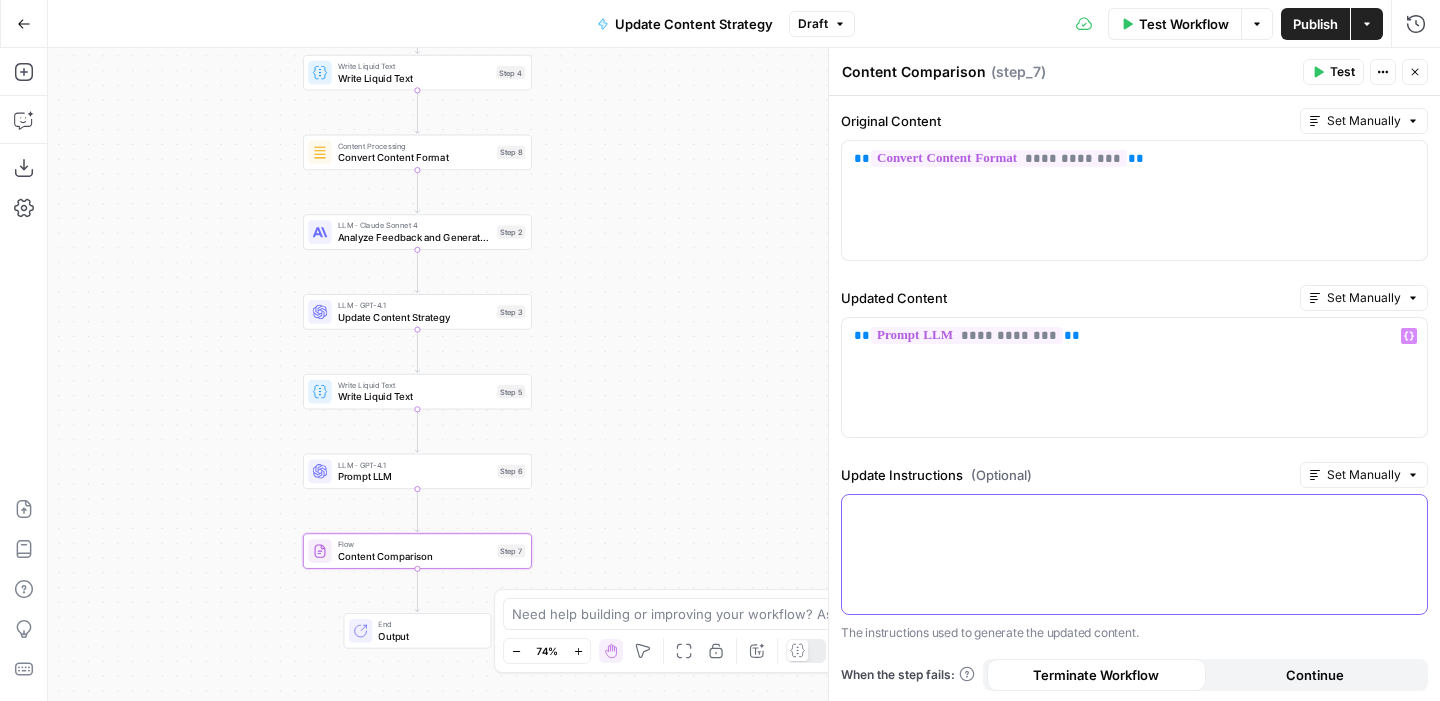 click at bounding box center (1134, 554) 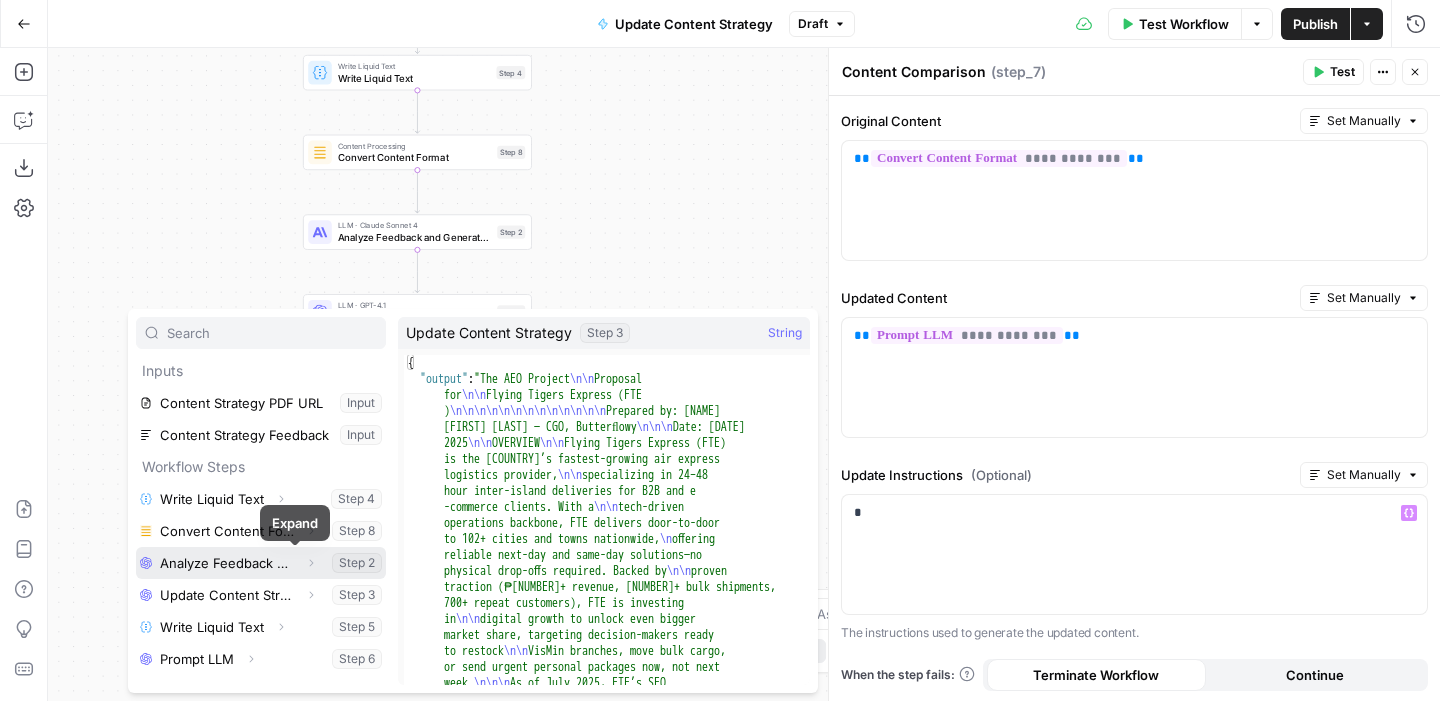 click 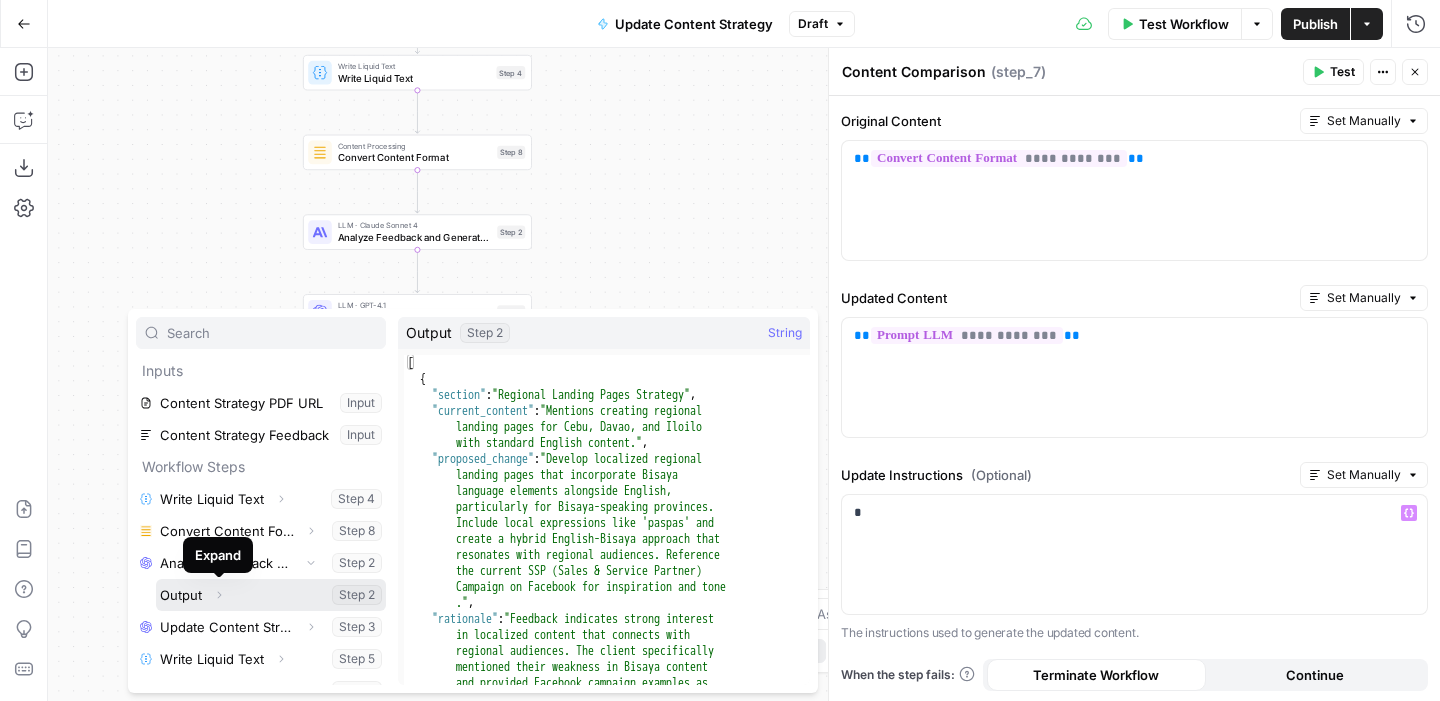 click at bounding box center (271, 595) 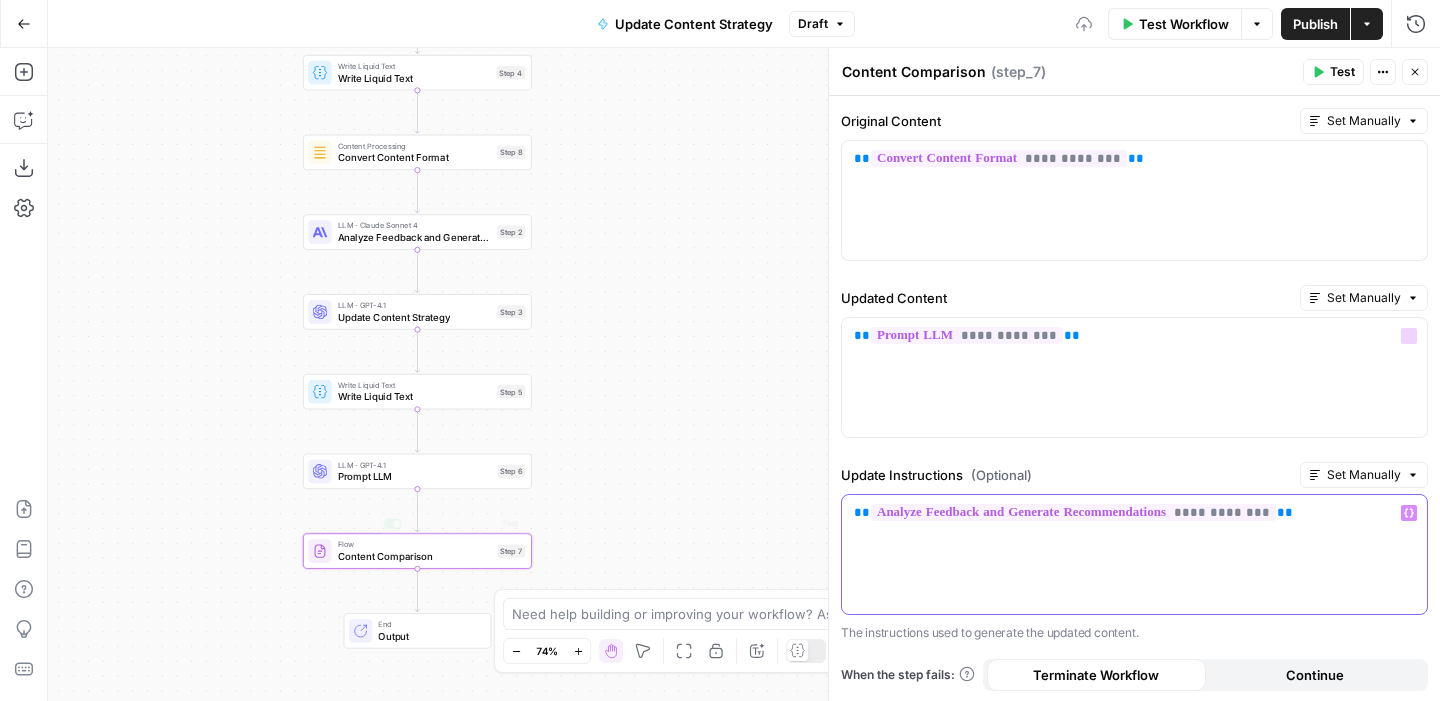 scroll, scrollTop: 35, scrollLeft: 0, axis: vertical 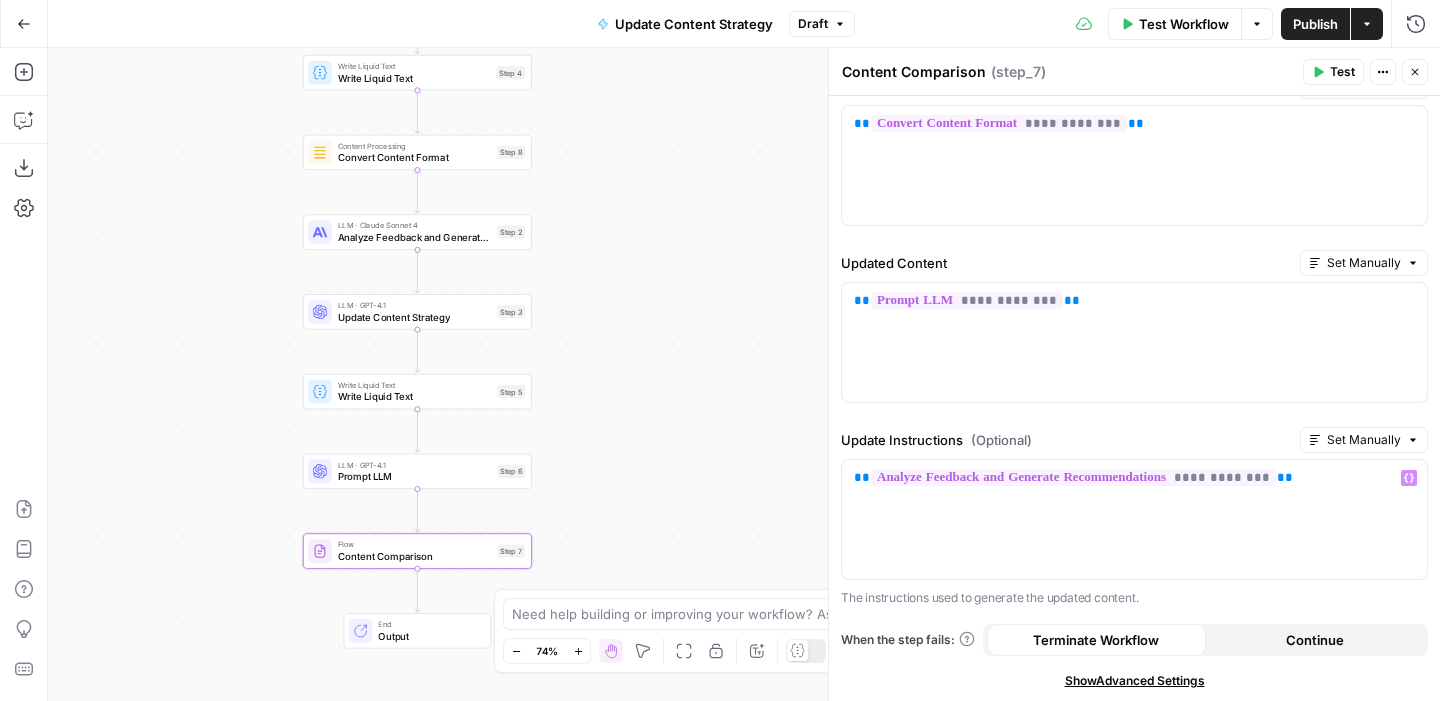 click on "Close" at bounding box center (1415, 72) 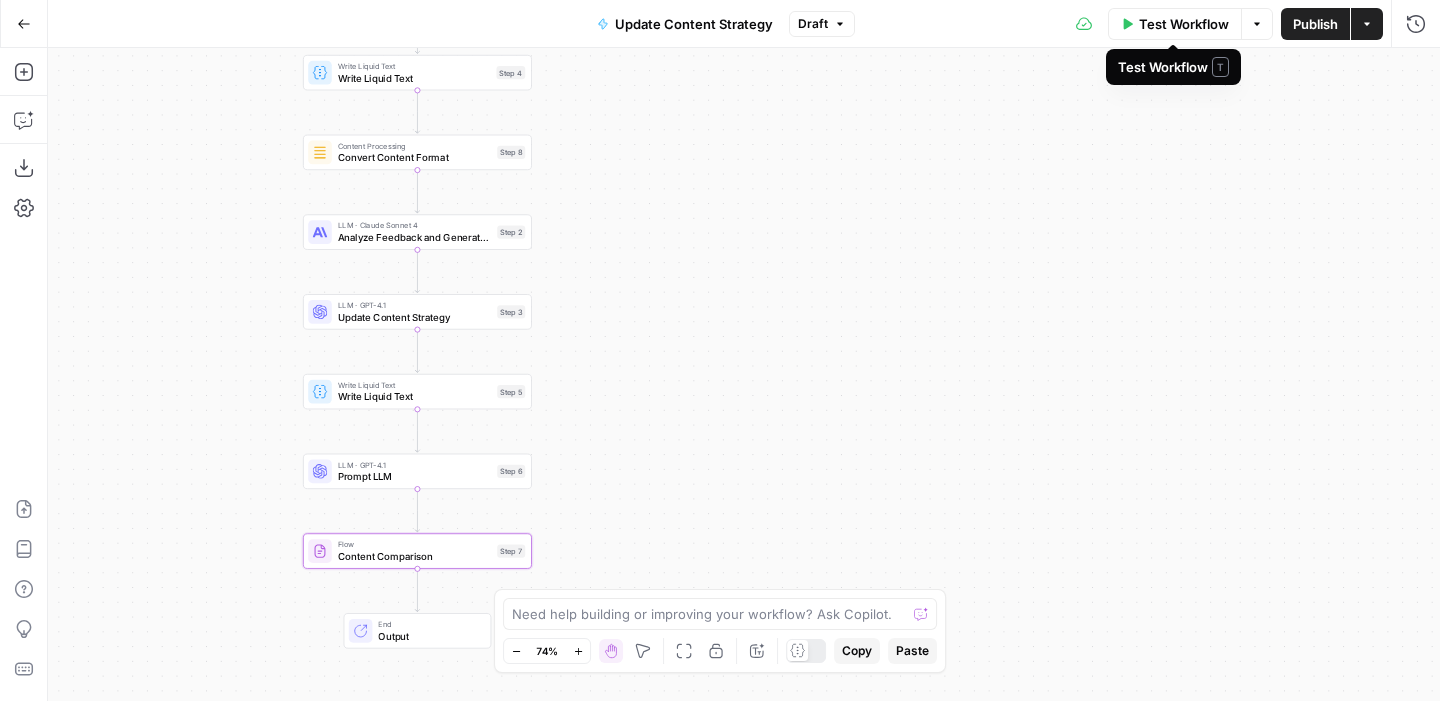 click on "Publish" at bounding box center (1315, 24) 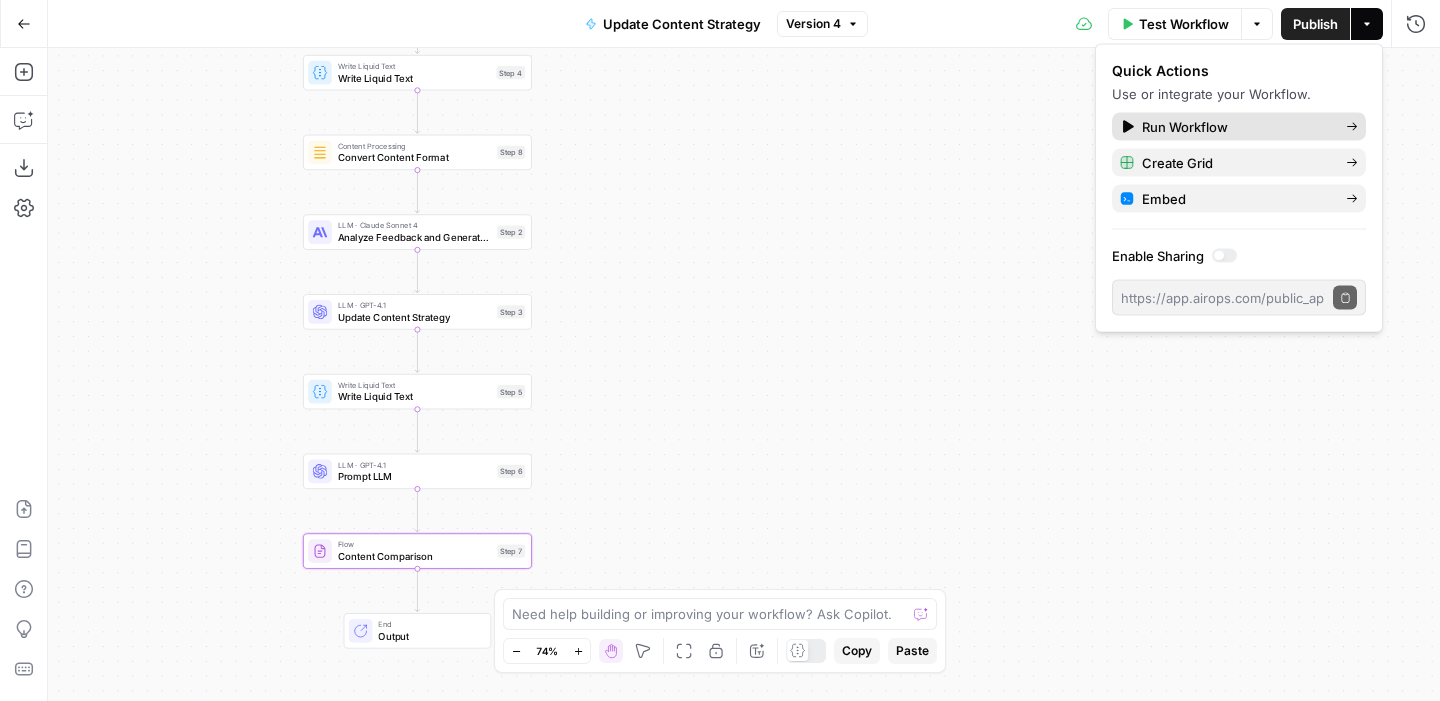 click on "Run Workflow" at bounding box center [1236, 127] 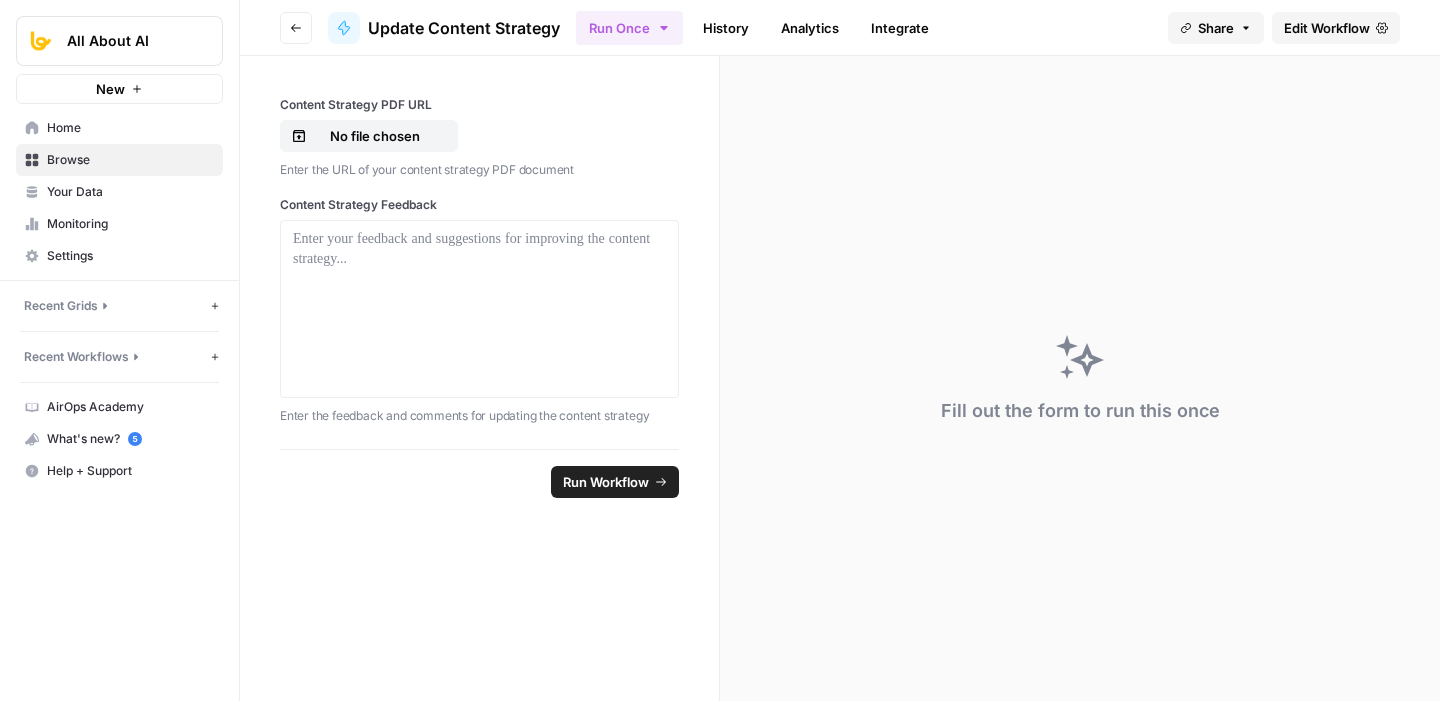 click on "Edit Workflow" at bounding box center (1327, 28) 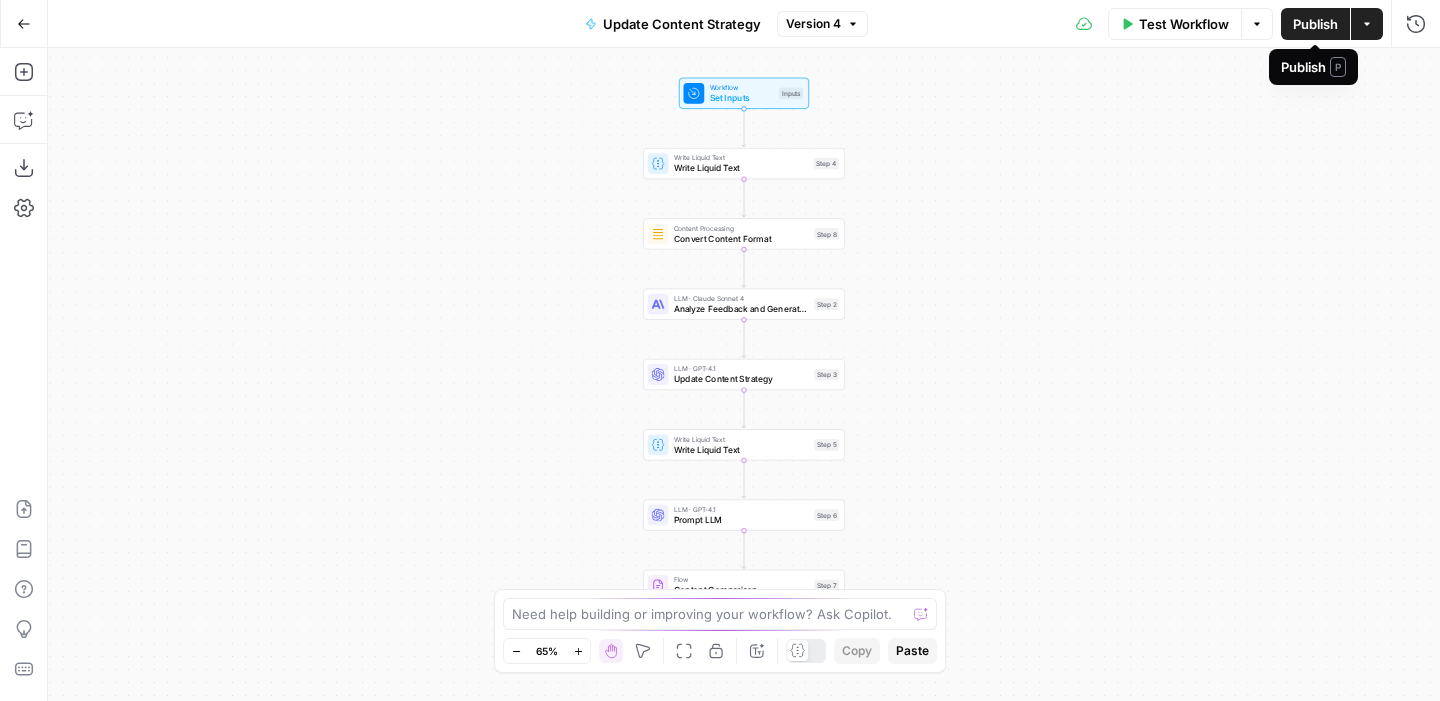 click on "Test Workflow" at bounding box center [1184, 24] 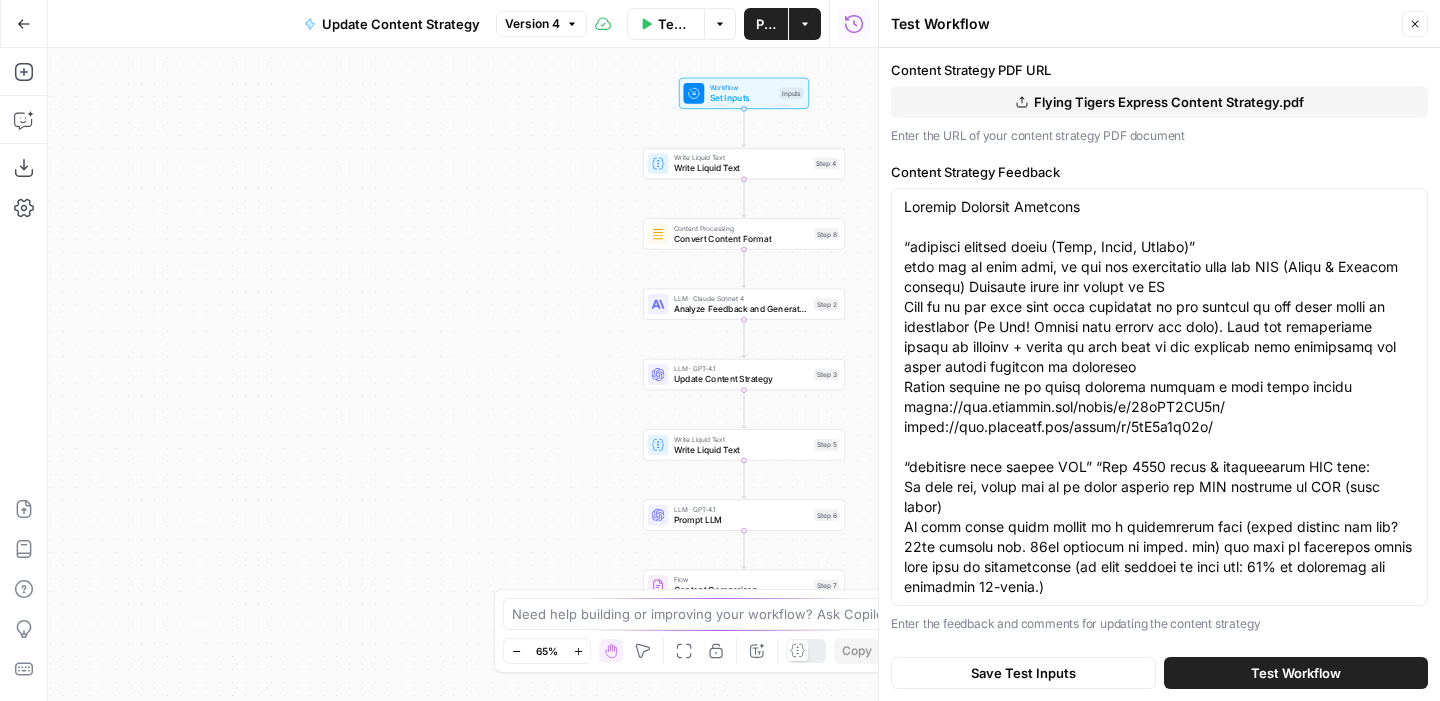 click on "Test Workflow" at bounding box center (1296, 673) 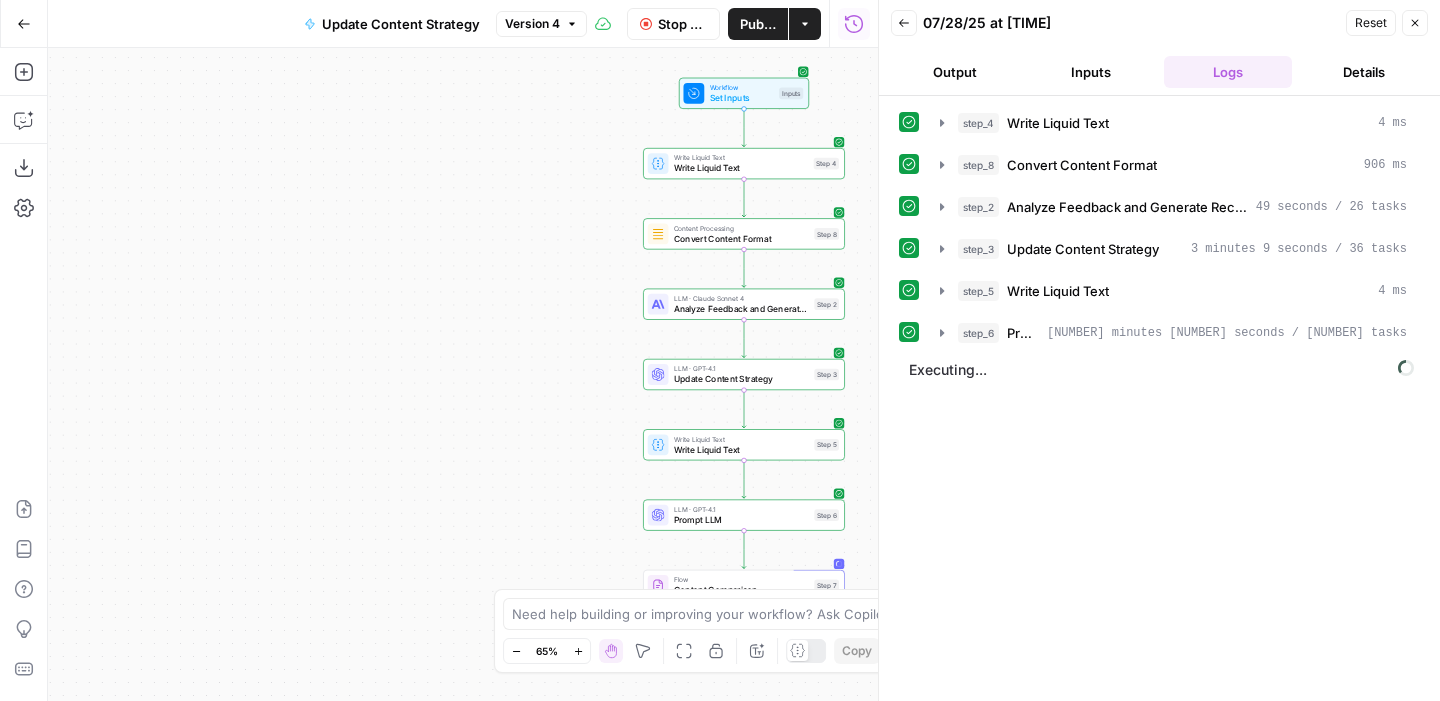 scroll, scrollTop: 0, scrollLeft: 0, axis: both 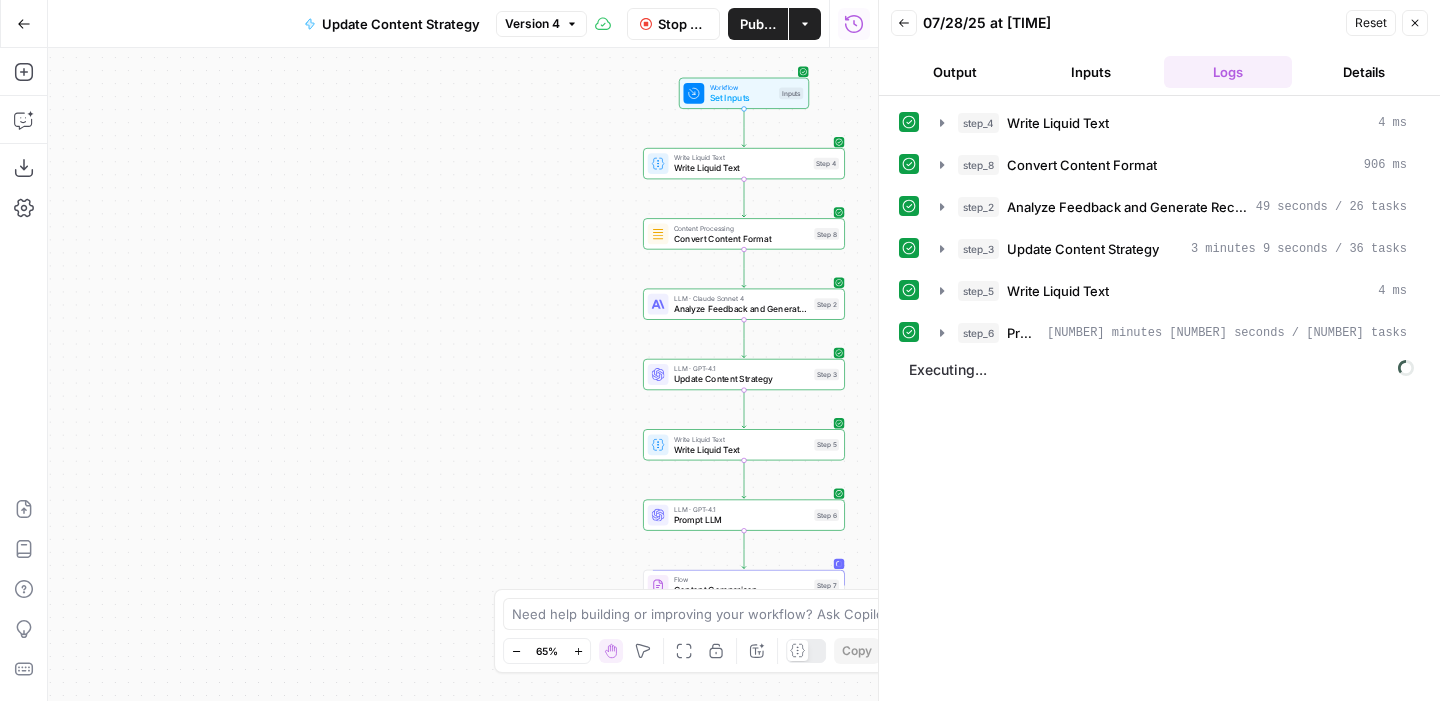 click on "Details" at bounding box center [1364, 72] 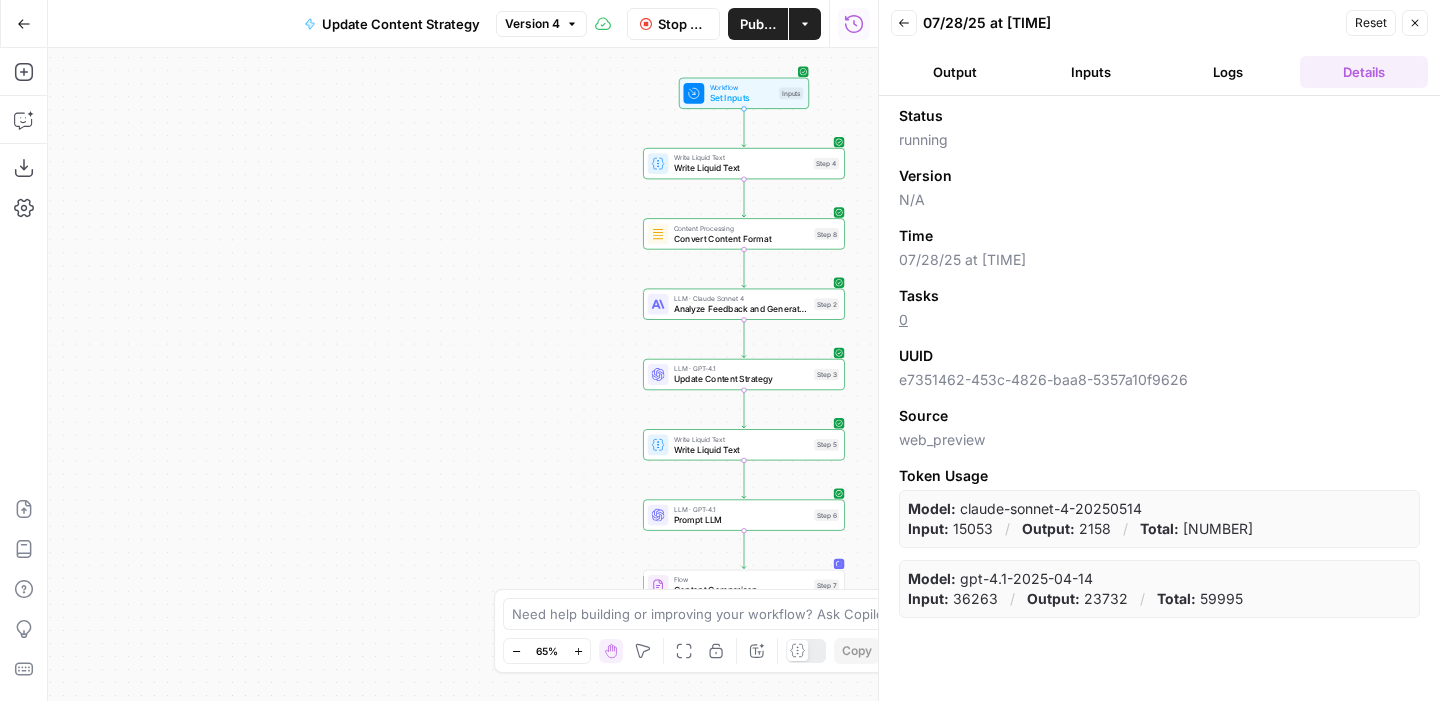 click on "Logs" at bounding box center [1228, 72] 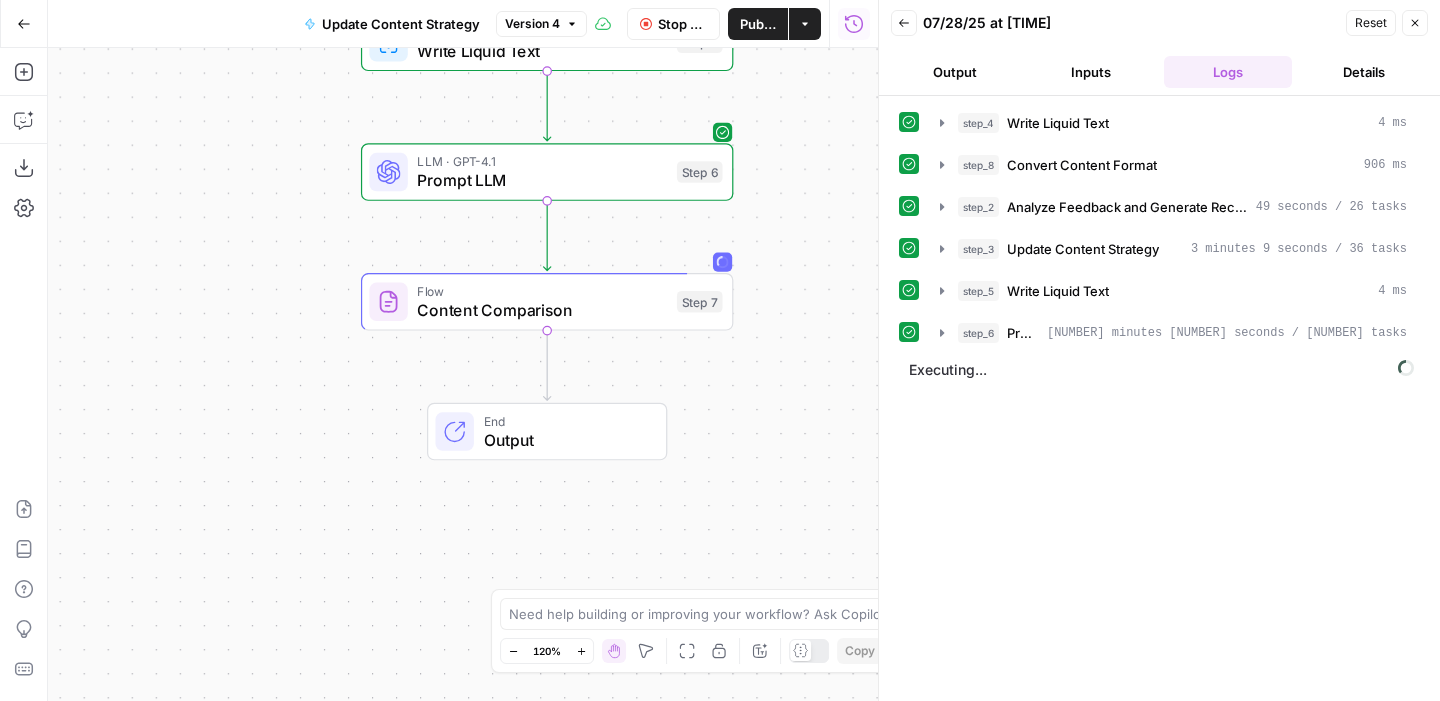 drag, startPoint x: 333, startPoint y: 270, endPoint x: 73, endPoint y: -112, distance: 462.08658 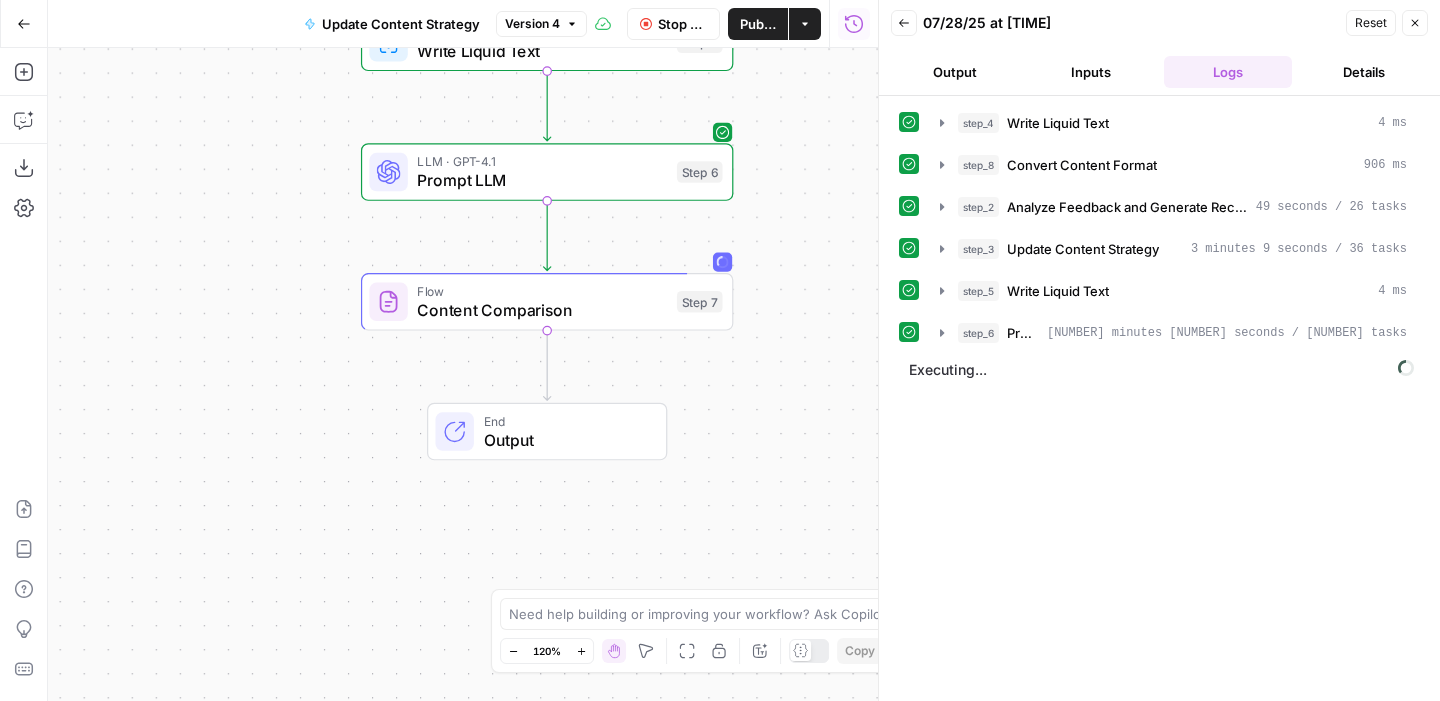 click on "All About AI New Home Browse Your Data Monitoring Settings Recent Grids New grid FTE Grid Symph Grid [Butterflowy Internal SEO] Blogs Recent Workflows New Workflow AirOps to Framer V2 Update Content Strategy Extract Topics & Keywords AirOps Academy What's new?
5
Help + Support Go Back Update Content Strategy Version 4 Stop Run Publish Actions Run History Add Steps Copilot Download as JSON Settings Import JSON AirOps Academy Help Give Feedback Shortcuts Workflow Set Inputs Inputs Write Liquid Text Write Liquid Text Step 4 Content Processing Convert Content Format Step 8 LLM · Claude Sonnet 4 Analyze Feedback and Generate Recommendations Step 2 LLM · GPT-4.1 Update Content Strategy Step 3 Write Liquid Text Write Liquid Text Step 5 LLM · GPT-4.1 Prompt LLM Step 6 Flow Content Comparison Step 7 End Output Press enter or space to select a node. You can then use the arrow keys to move the node around.   Oops! Your window is too small Go Back" at bounding box center [720, 350] 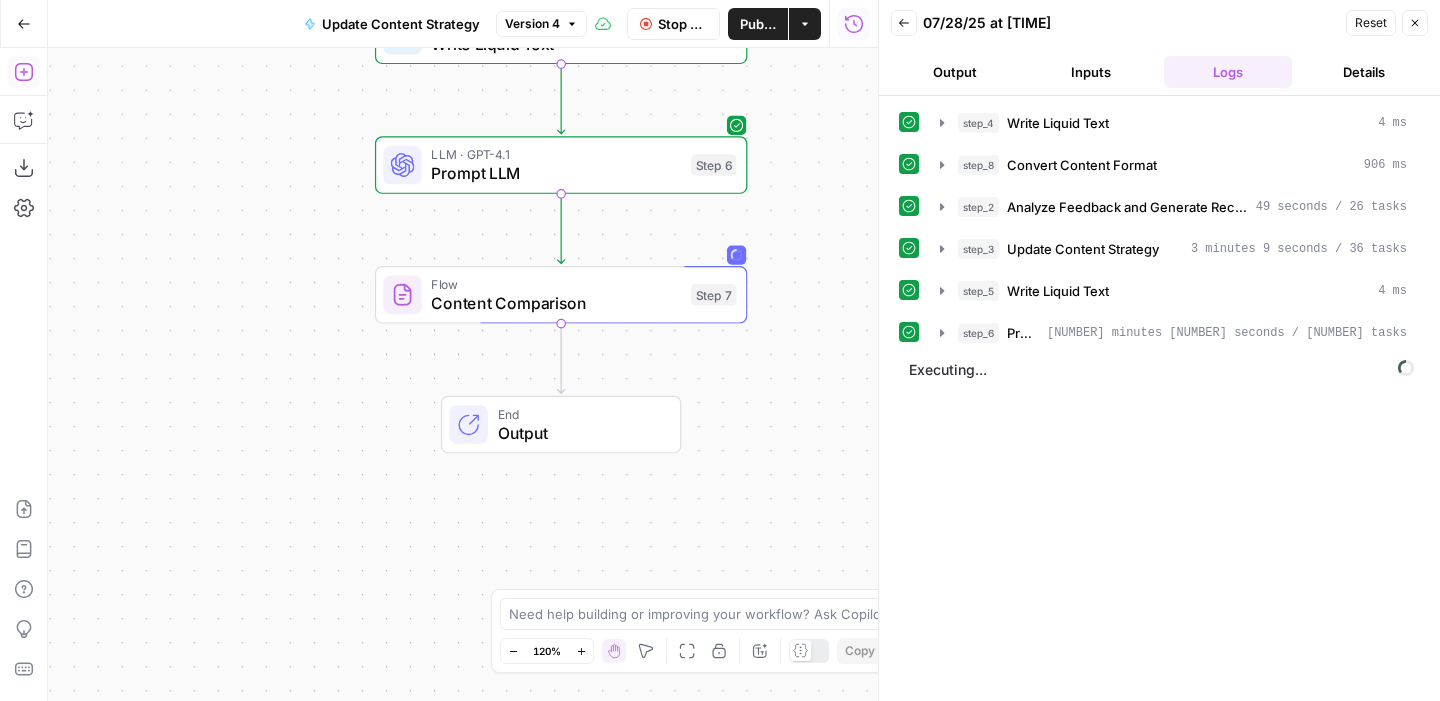 click 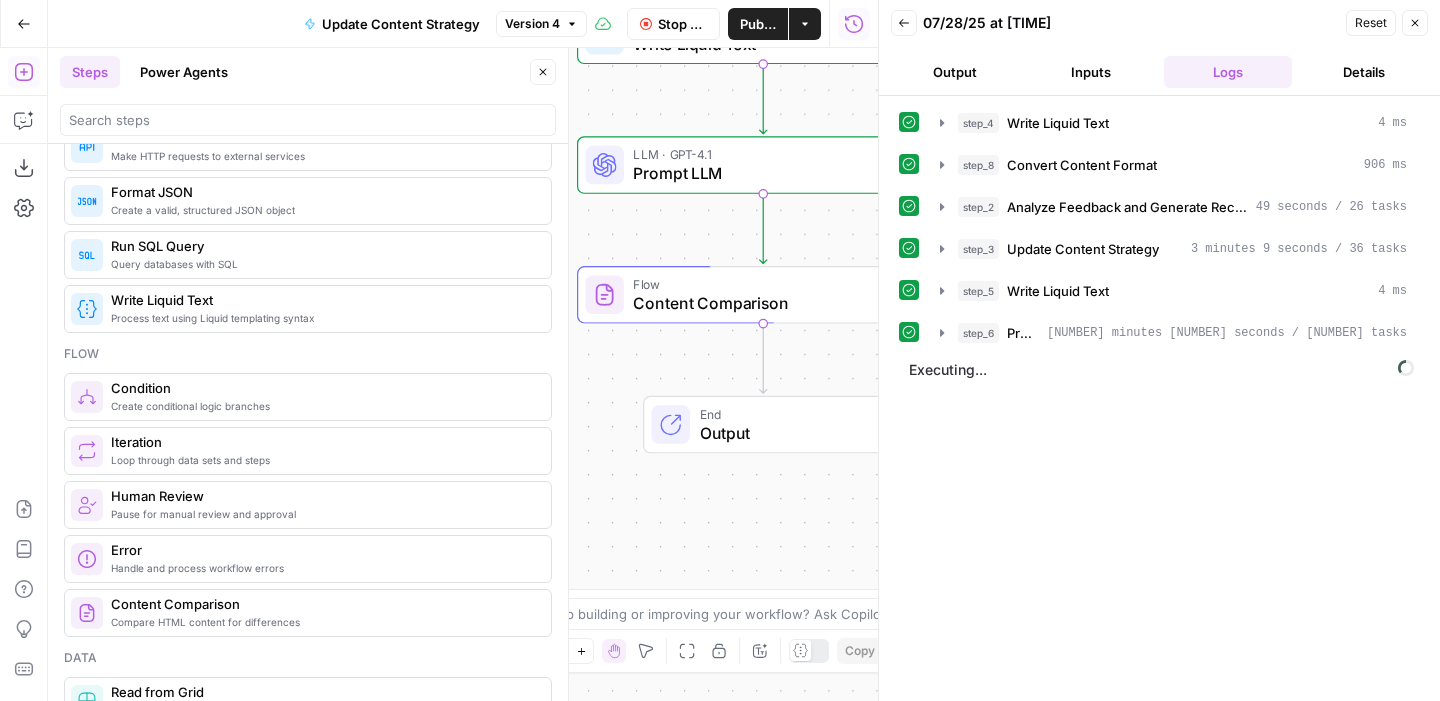 scroll, scrollTop: 474, scrollLeft: 0, axis: vertical 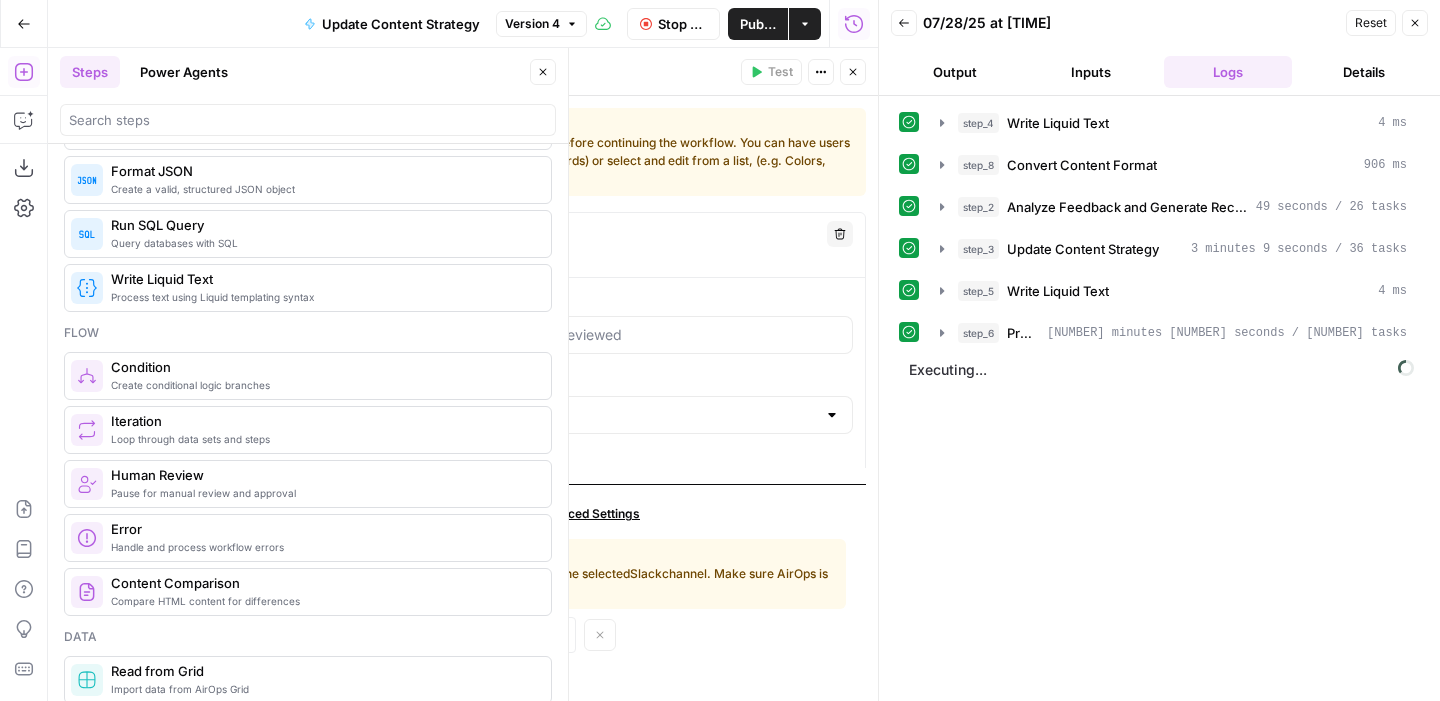 click 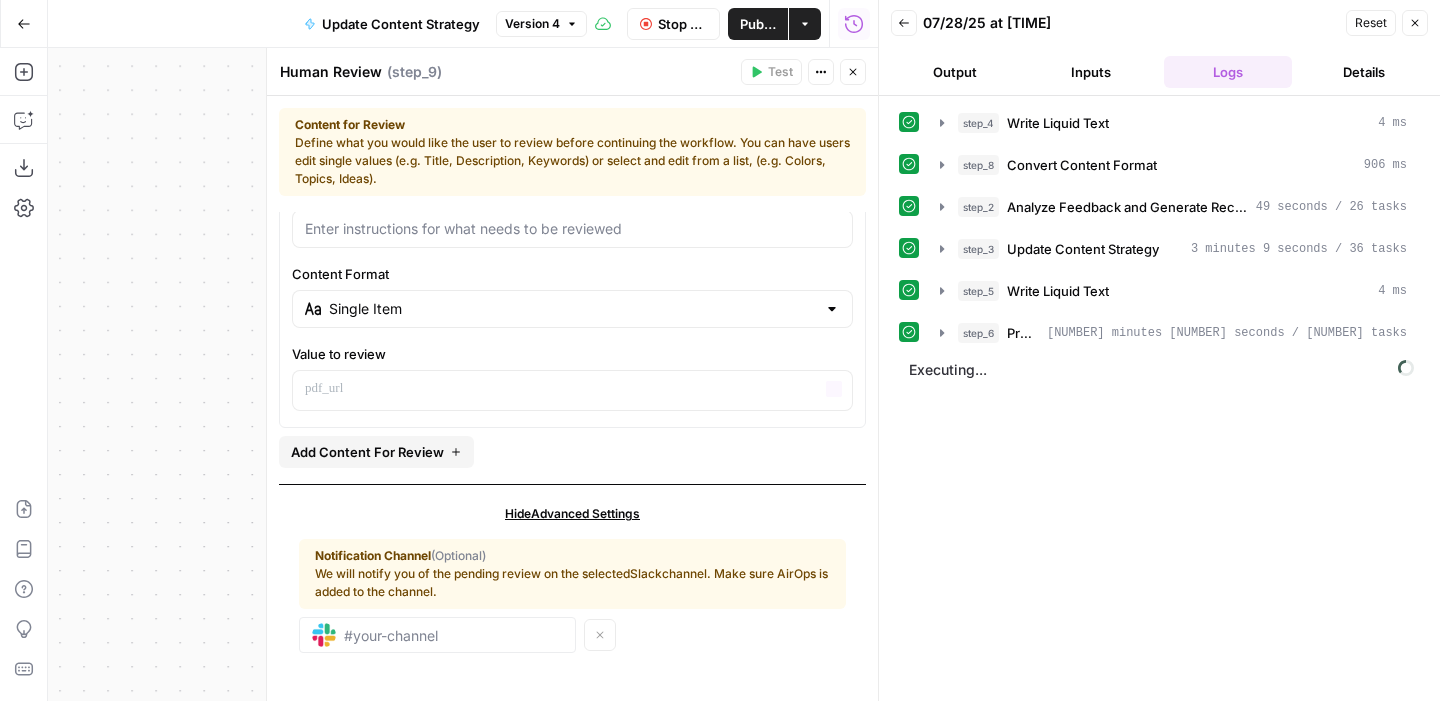 scroll, scrollTop: 0, scrollLeft: 0, axis: both 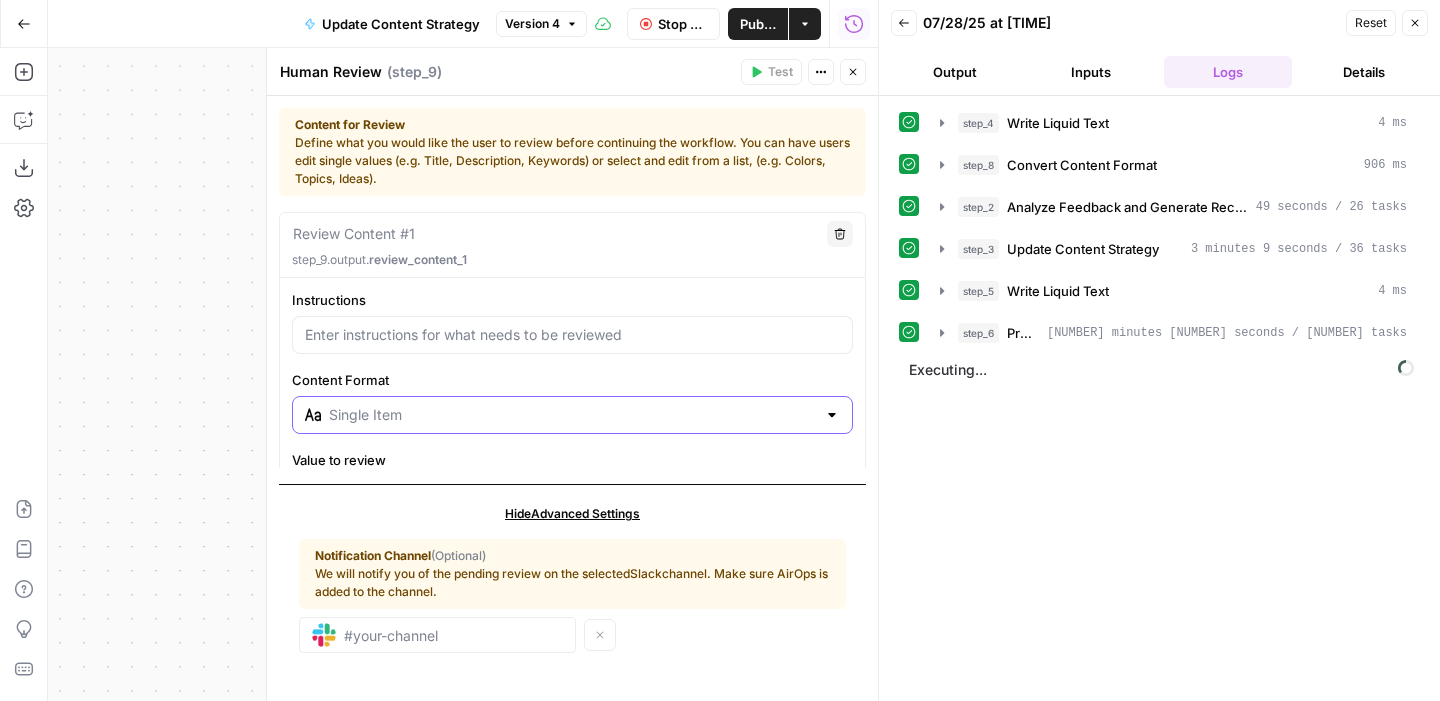 click on "Content Format" at bounding box center (572, 415) 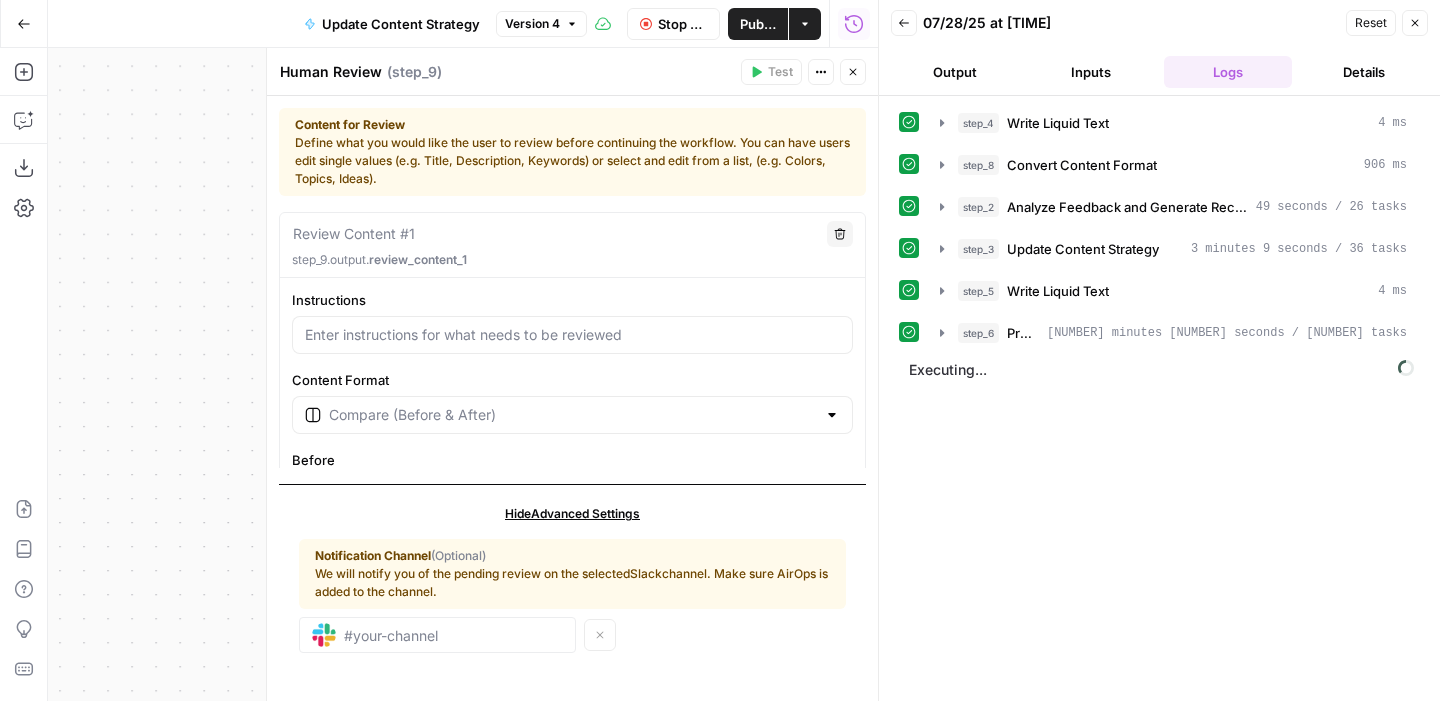 type on "Compare (Before & After)" 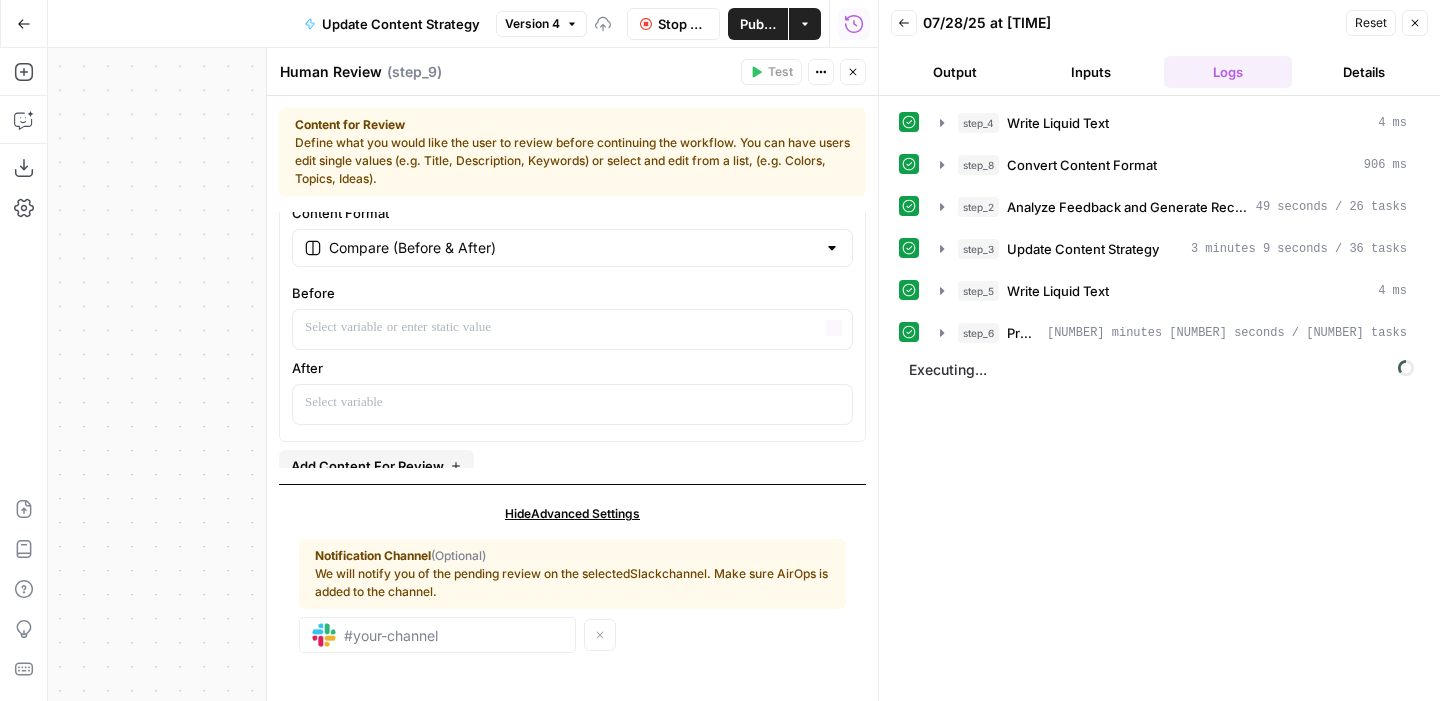 scroll, scrollTop: 180, scrollLeft: 0, axis: vertical 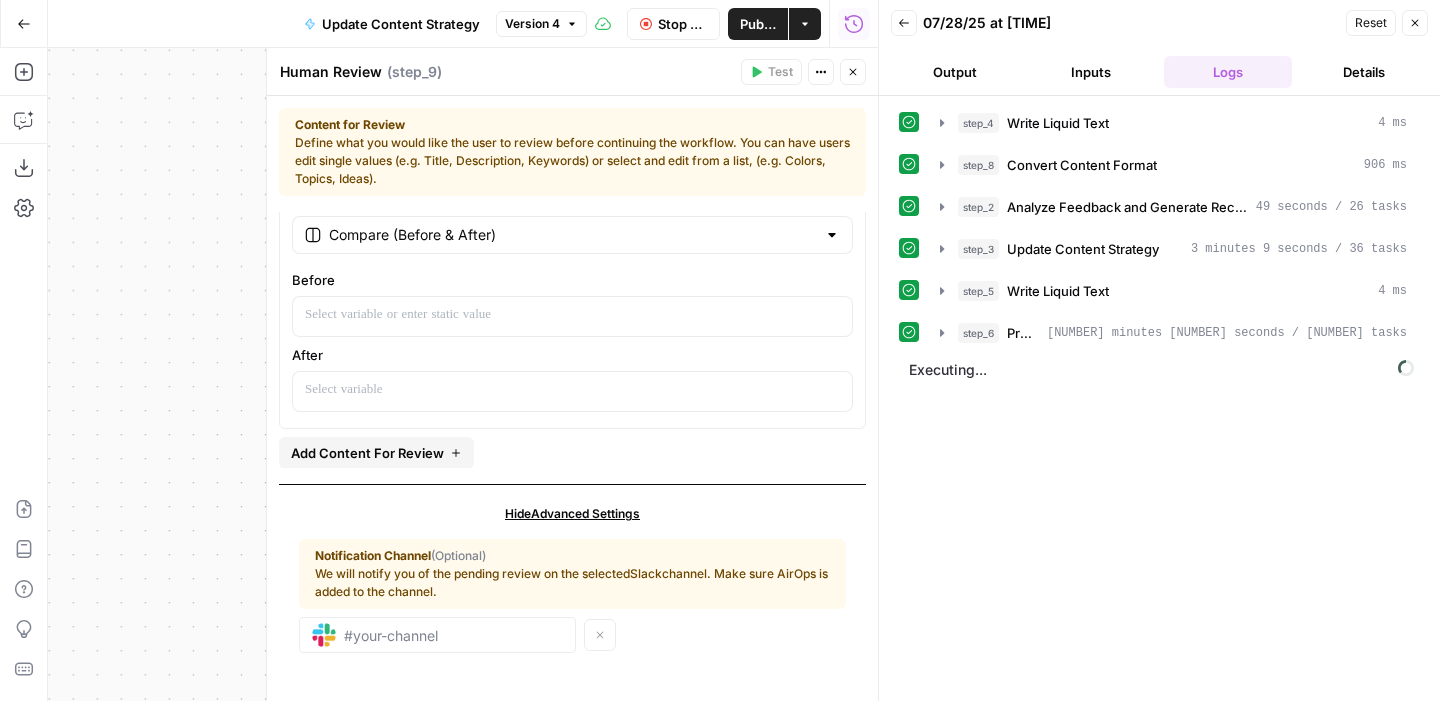 drag, startPoint x: 200, startPoint y: 219, endPoint x: 0, endPoint y: 174, distance: 205 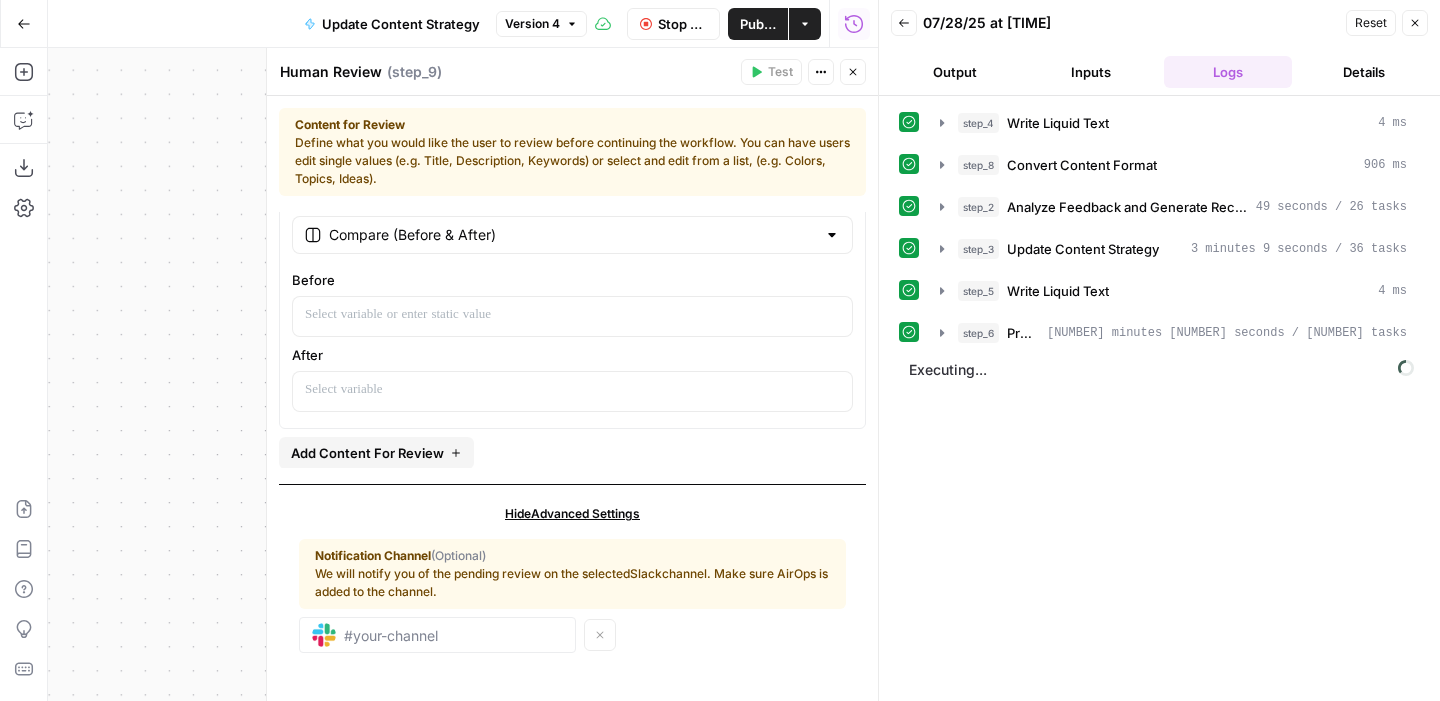 drag, startPoint x: 189, startPoint y: 289, endPoint x: 0, endPoint y: 280, distance: 189.21416 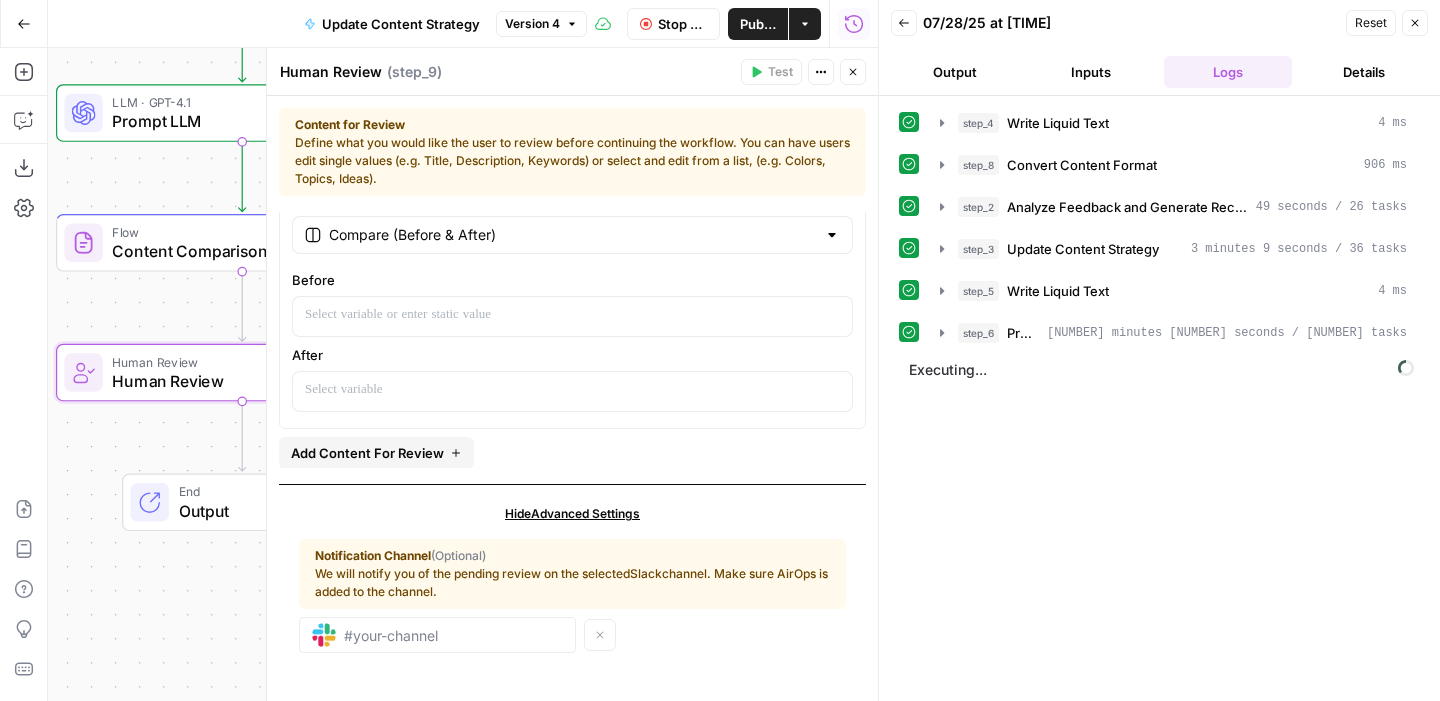 drag, startPoint x: 131, startPoint y: 292, endPoint x: 0, endPoint y: 256, distance: 135.85654 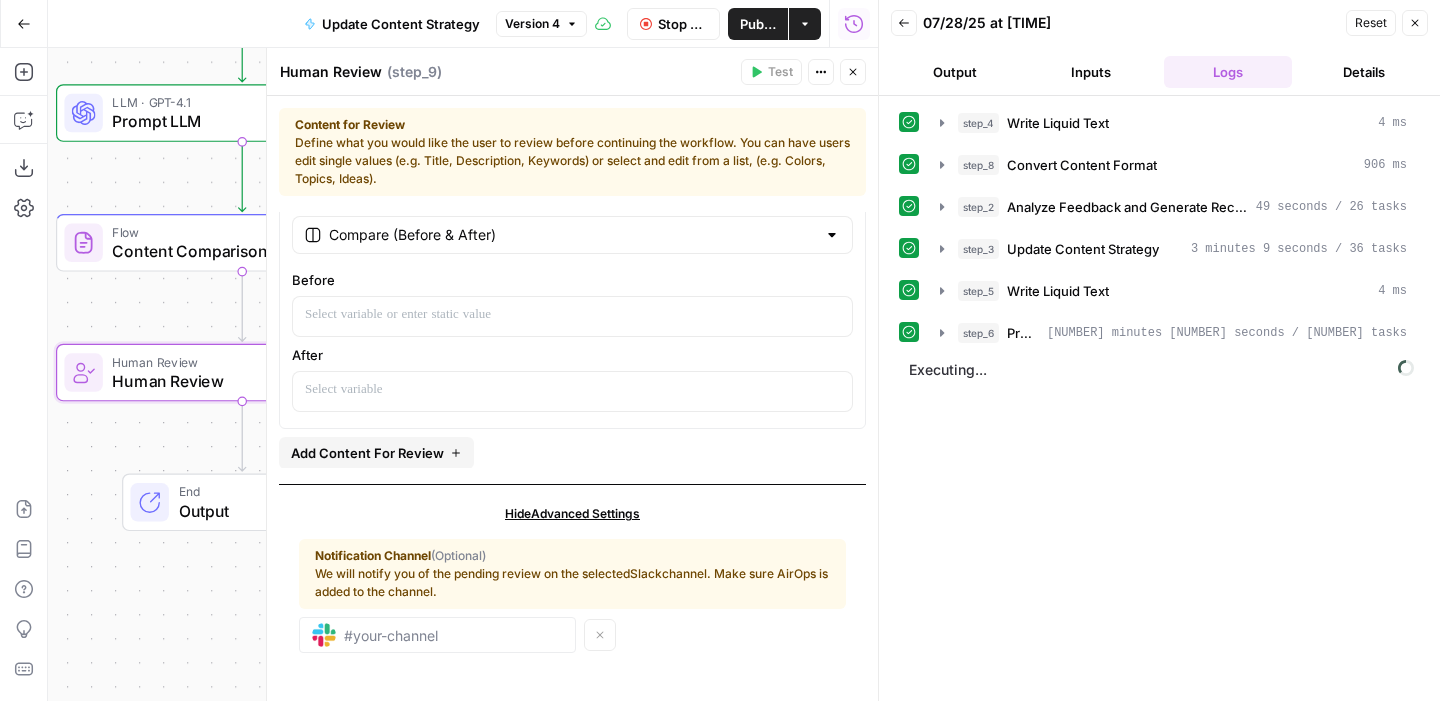 click on "AirOps Academy Help Give Feedback Shortcuts Workflow Set Inputs Inputs Write Liquid Text Write Liquid Text Step 4 Content Processing Convert Content Format Step 8 LLM · Claude Sonnet 4 Analyze Feedback and Generate Recommendations Step 2 LLM · GPT-4.1 Update Content Strategy Step 3 Write Liquid Text Write Liquid Text Step 5 LLM · GPT-4.1 Prompt LLM Step 6 Flow Content Comparison Step 7 Human Review Human Review Step 9 End Output Press enter or space to select a node. You can then use the arrow keys to move the node around. Press delete to remove it and escape to cancel. Press enter or space to select an edge. You can then press delete to remove it or escape to cancel." at bounding box center (439, 374) 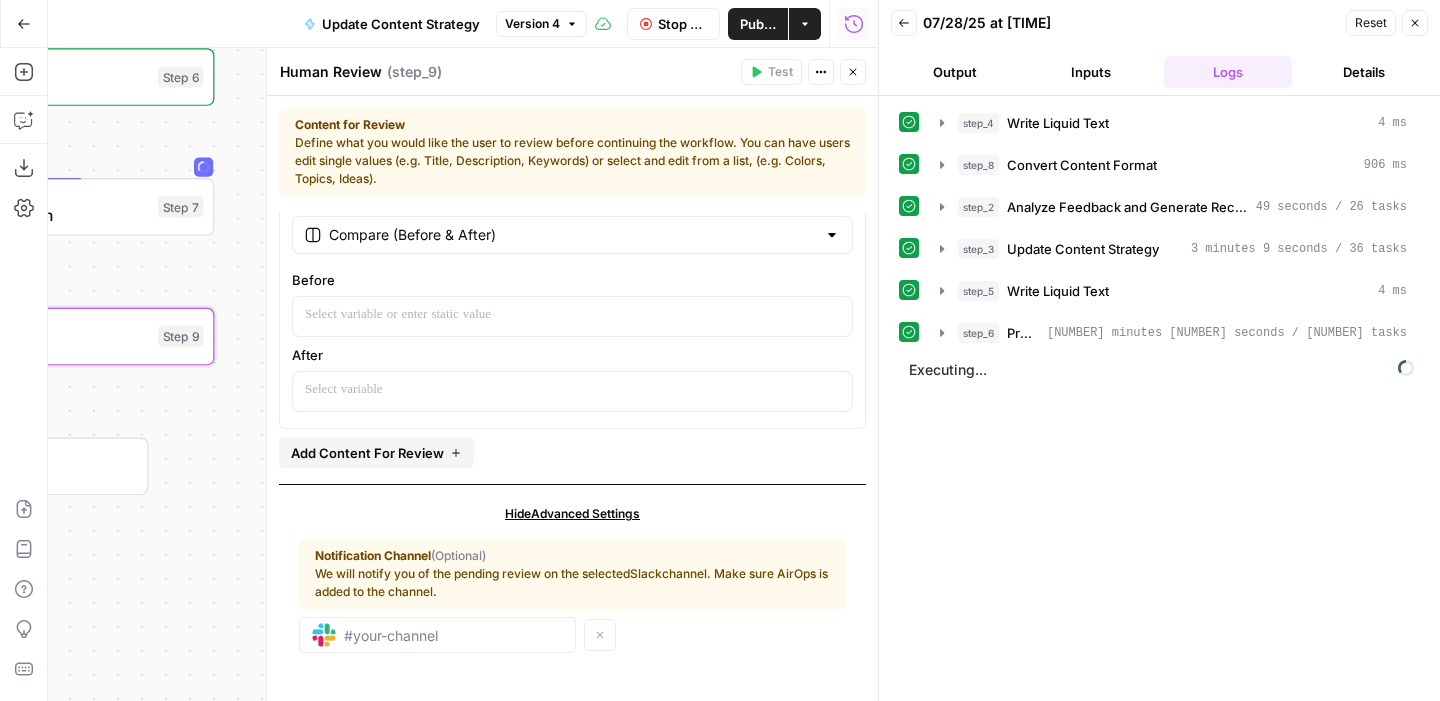 drag, startPoint x: 248, startPoint y: 265, endPoint x: 80, endPoint y: 263, distance: 168.0119 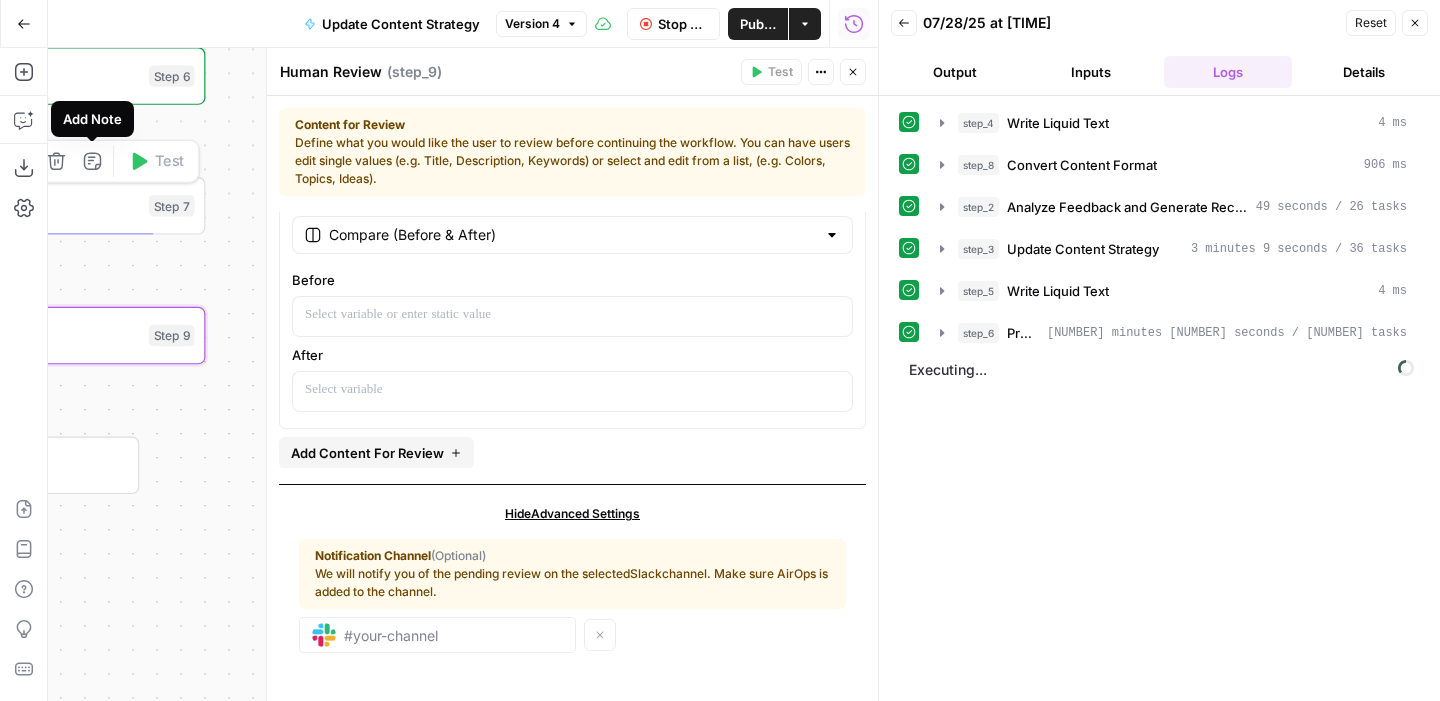 click on "Add Note" at bounding box center [92, 119] 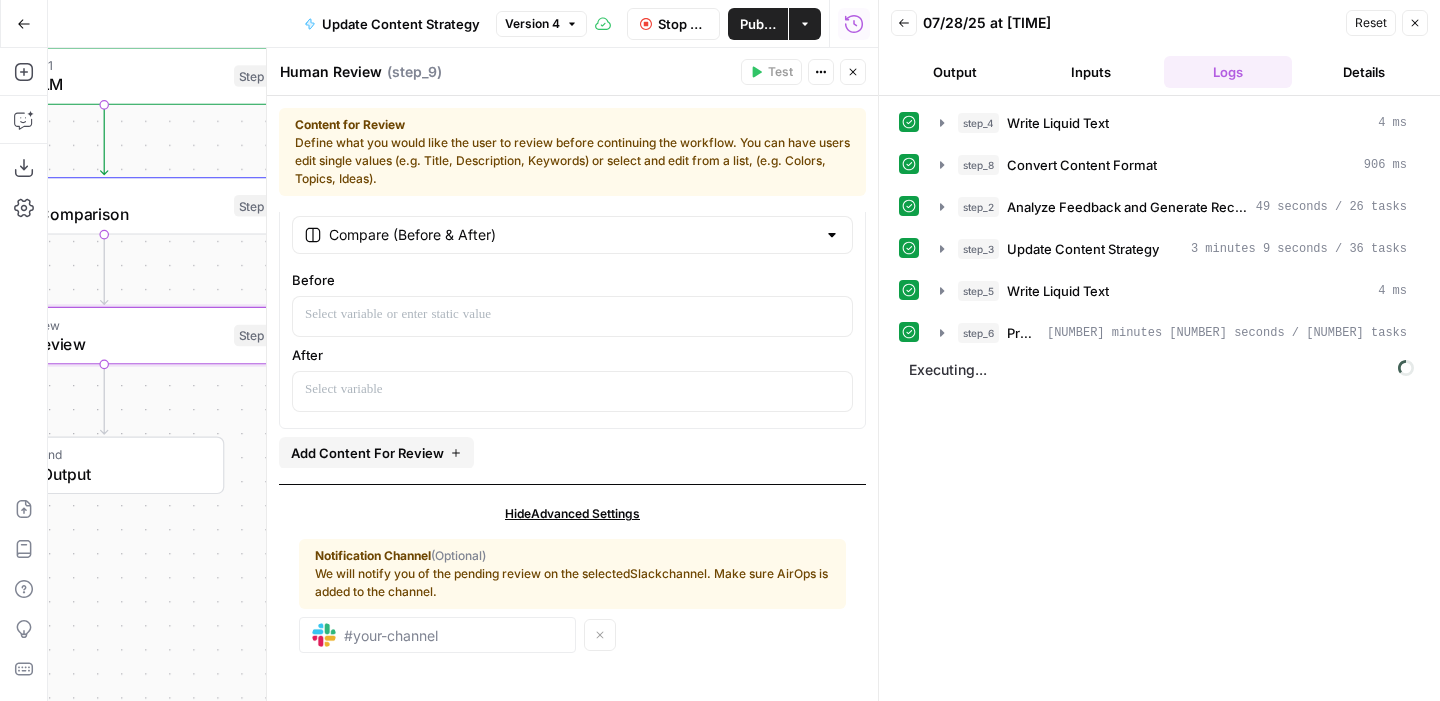 drag, startPoint x: 221, startPoint y: 119, endPoint x: 306, endPoint y: 119, distance: 85 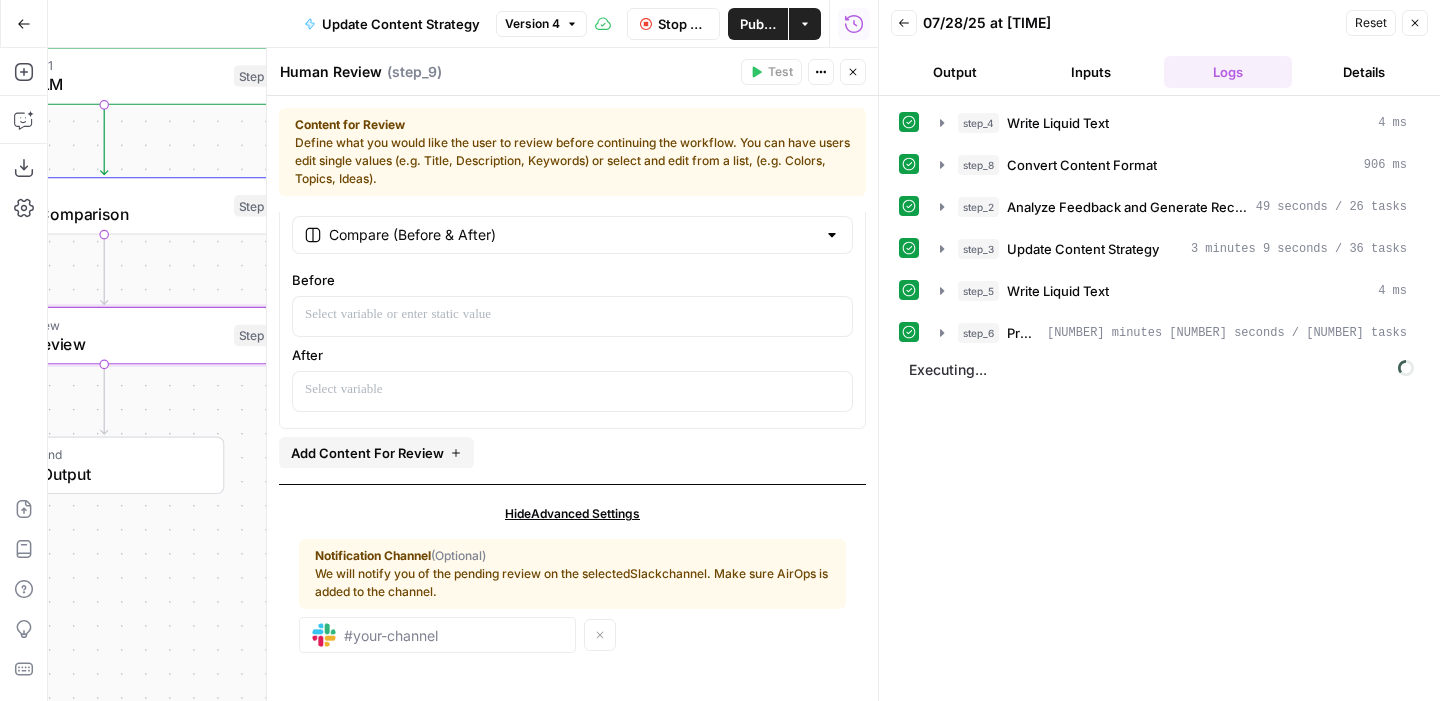 click on "All About AI New Home Browse Your Data Monitoring Settings Recent Grids New grid FTE Grid Symph Grid [Butterflowy Internal SEO] Blogs Recent Workflows New Workflow AirOps to Framer V2 Update Content Strategy Extract Topics & Keywords AirOps Academy What's new?
5
Help + Support Go Back Update Content Strategy Version 4 Stop Run Publish Actions Run History Add Steps Copilot Download as JSON Settings Import JSON AirOps Academy Help Give Feedback Shortcuts Workflow Set Inputs Inputs Write Liquid Text Write Liquid Text Step 4 Content Processing Convert Content Format Step 8 LLM · Claude Sonnet 4 Analyze Feedback and Generate Recommendations Step 2 LLM · GPT-4.1 Update Content Strategy Step 3 Write Liquid Text Write Liquid Text Step 5 LLM · GPT-4.1 Prompt LLM Step 6 Flow Content Comparison Step 7 Human Review Human Review Step 9 End Output Press enter or space to select a node. You can then use the arrow keys to move the node around.   Go Back
(" at bounding box center [720, 350] 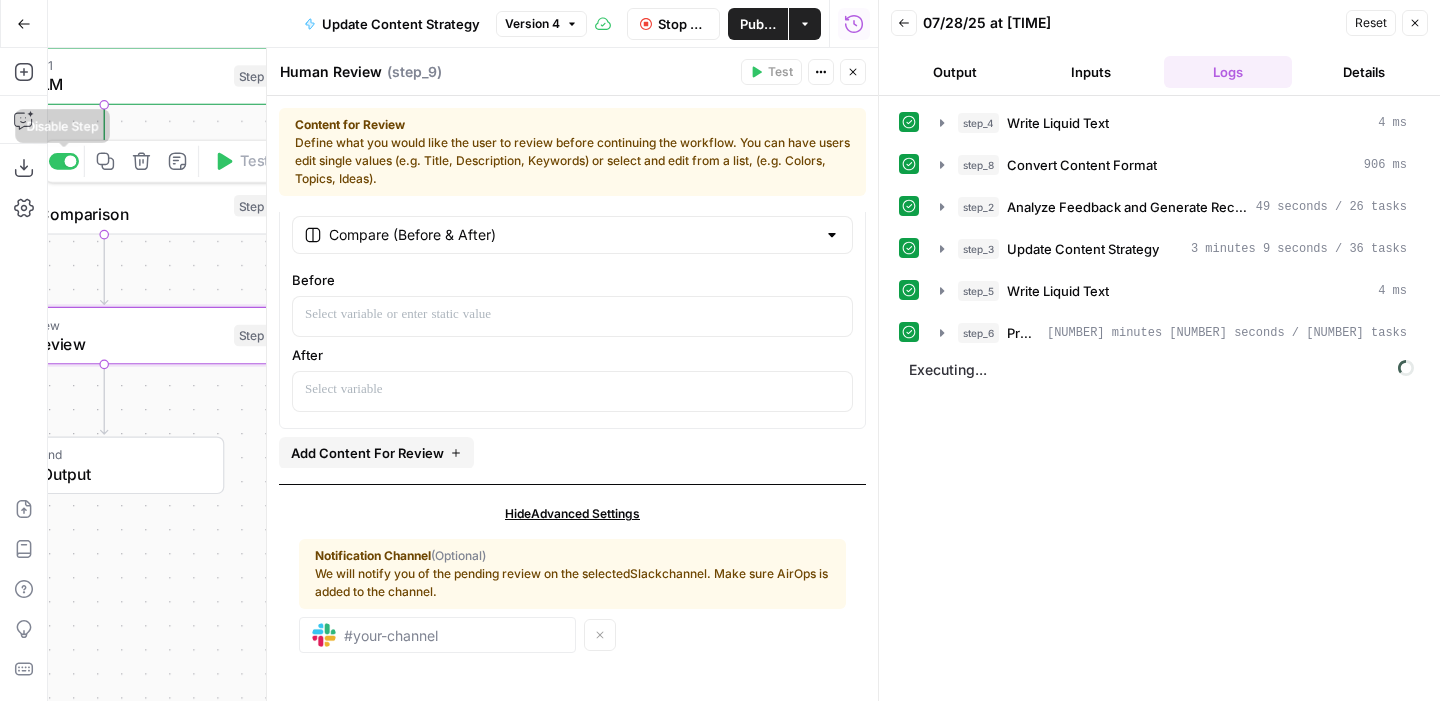 click at bounding box center [71, 161] 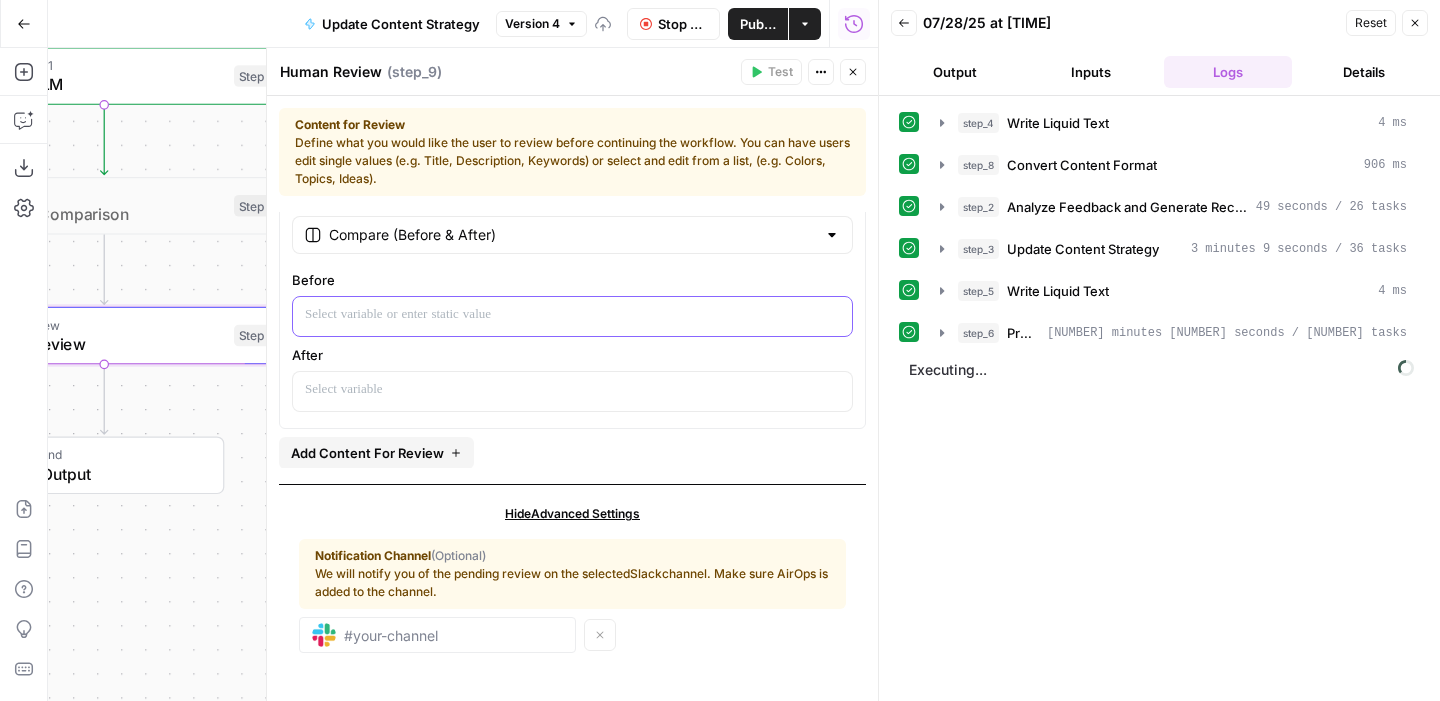 click at bounding box center (572, 315) 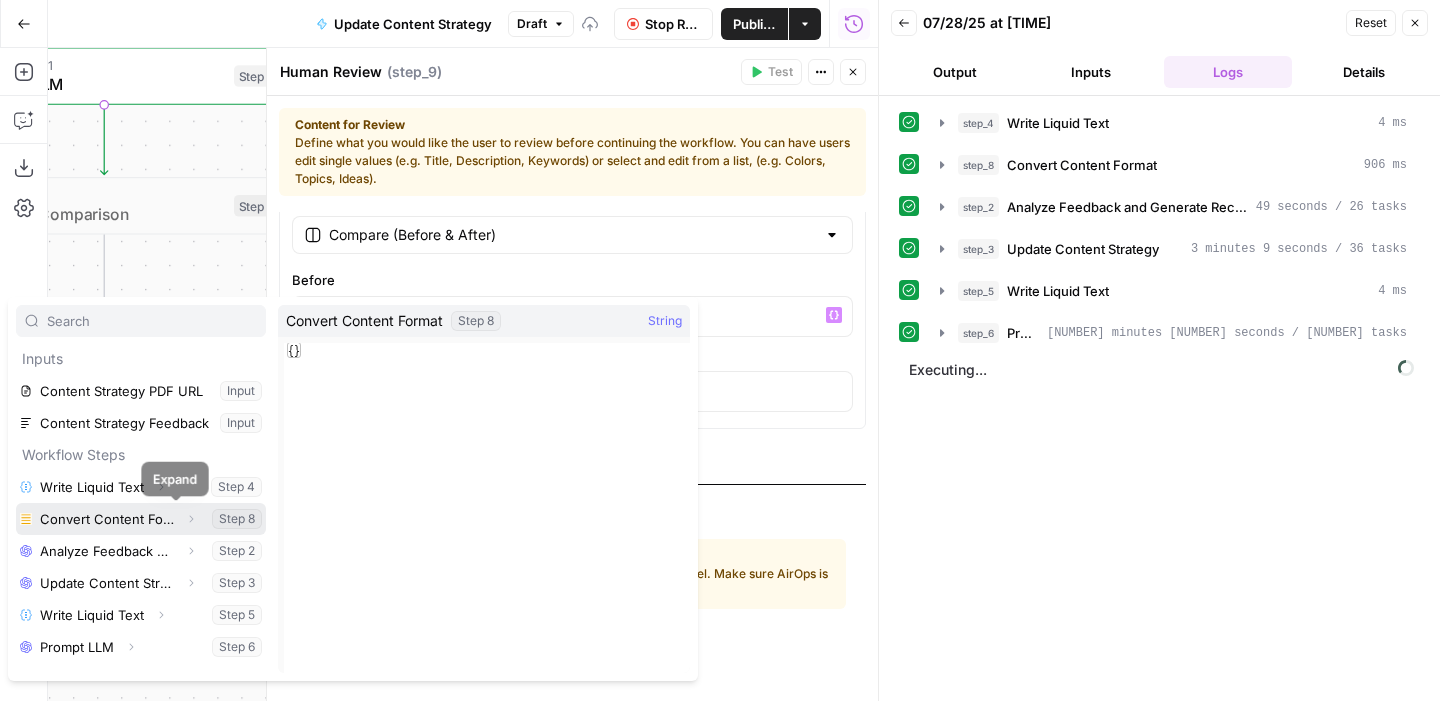 click 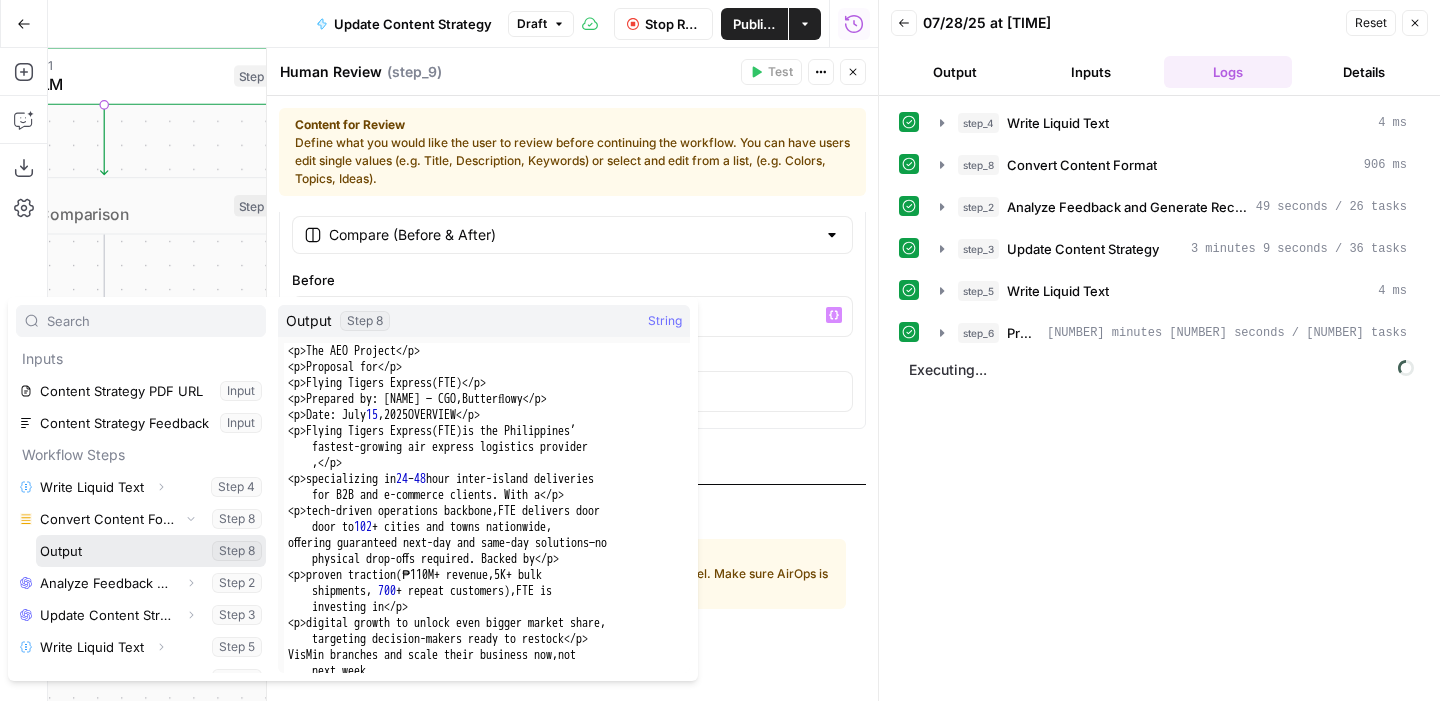 click at bounding box center (151, 551) 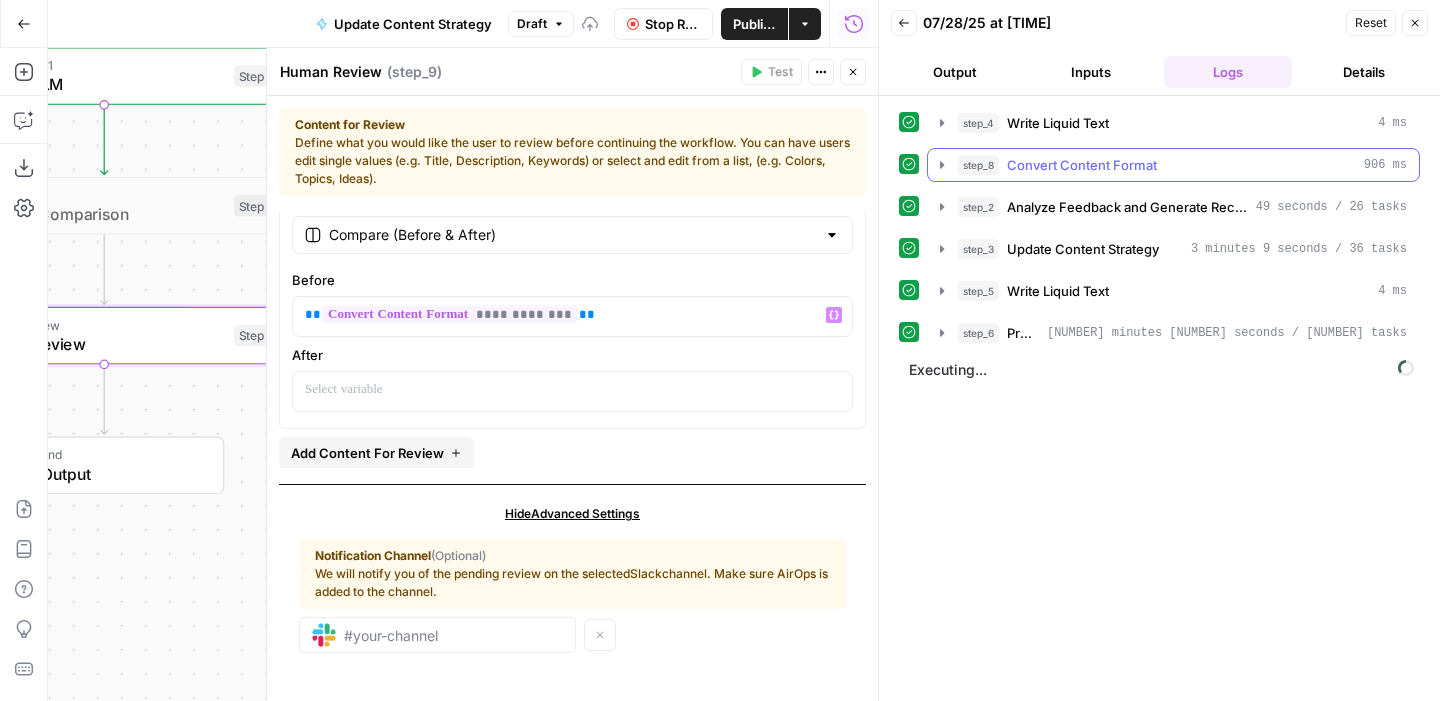 click 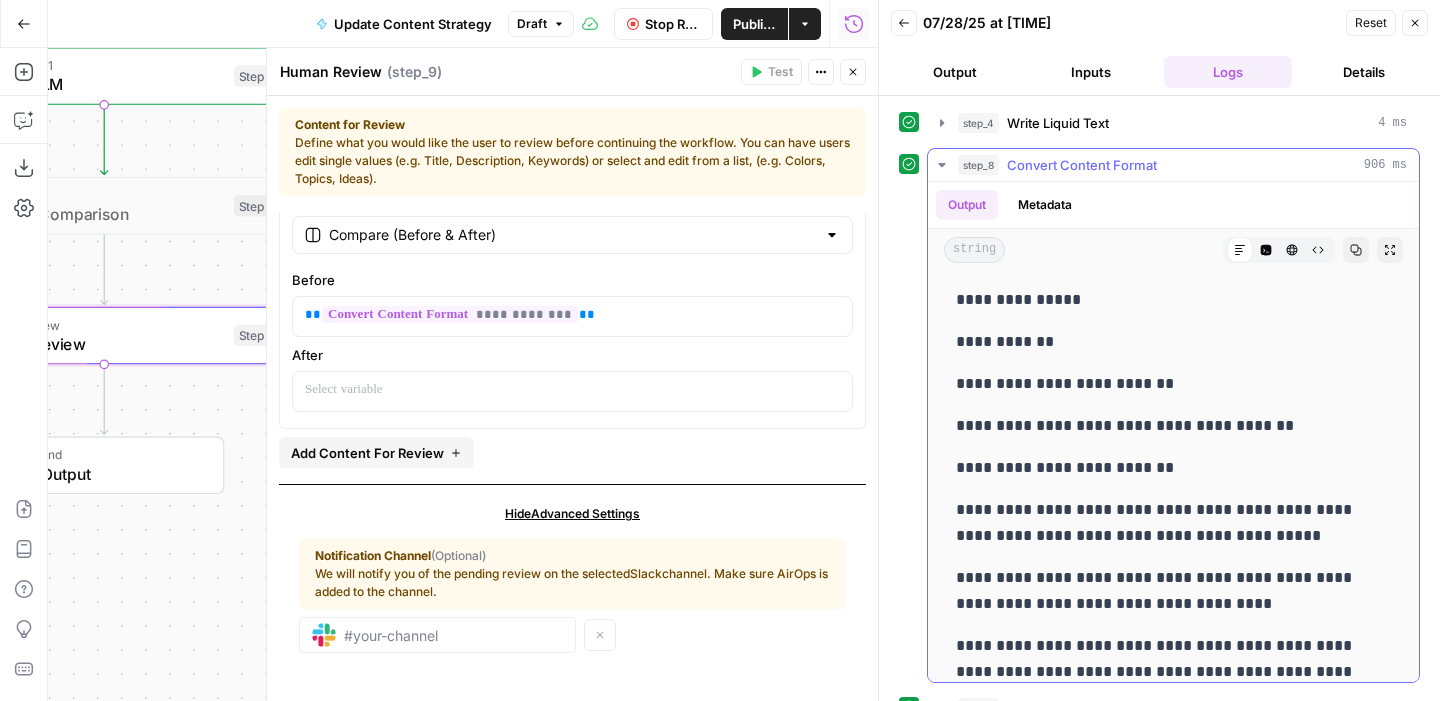 click 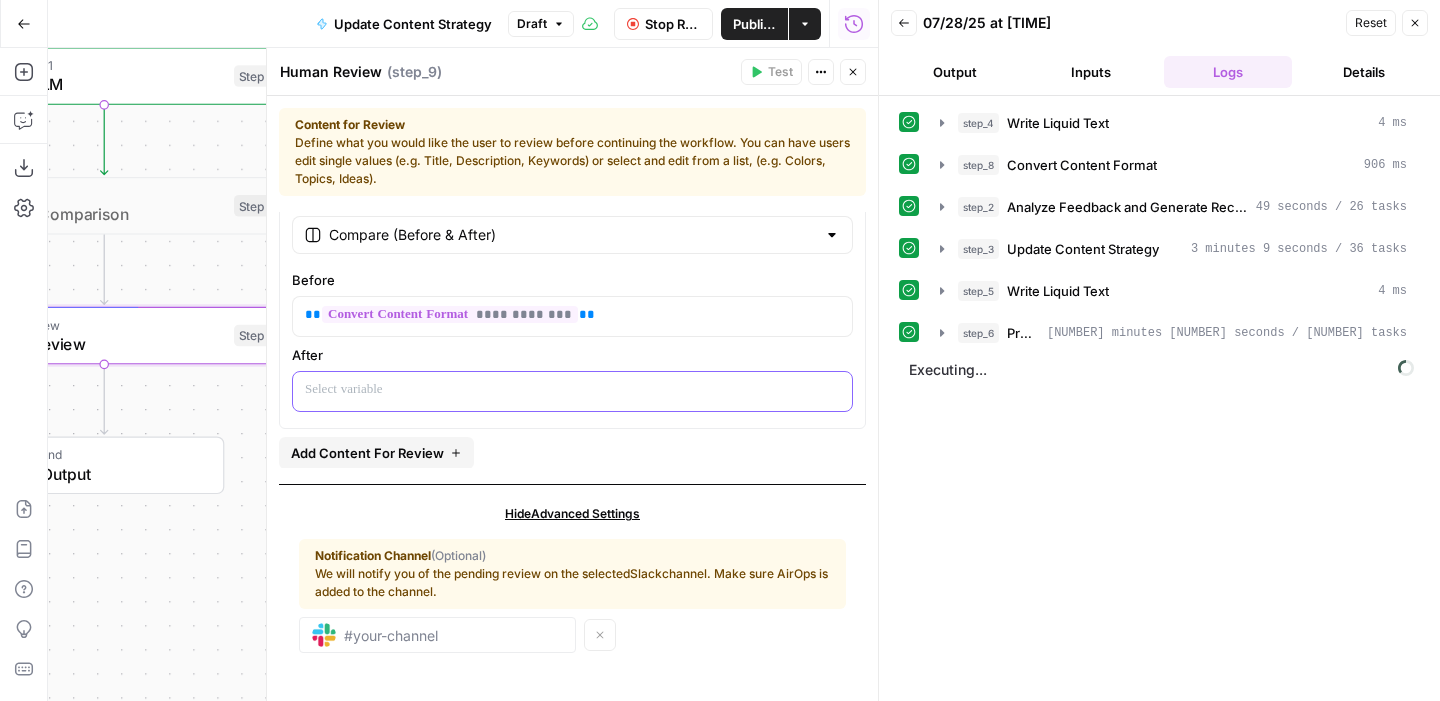 click at bounding box center [572, 390] 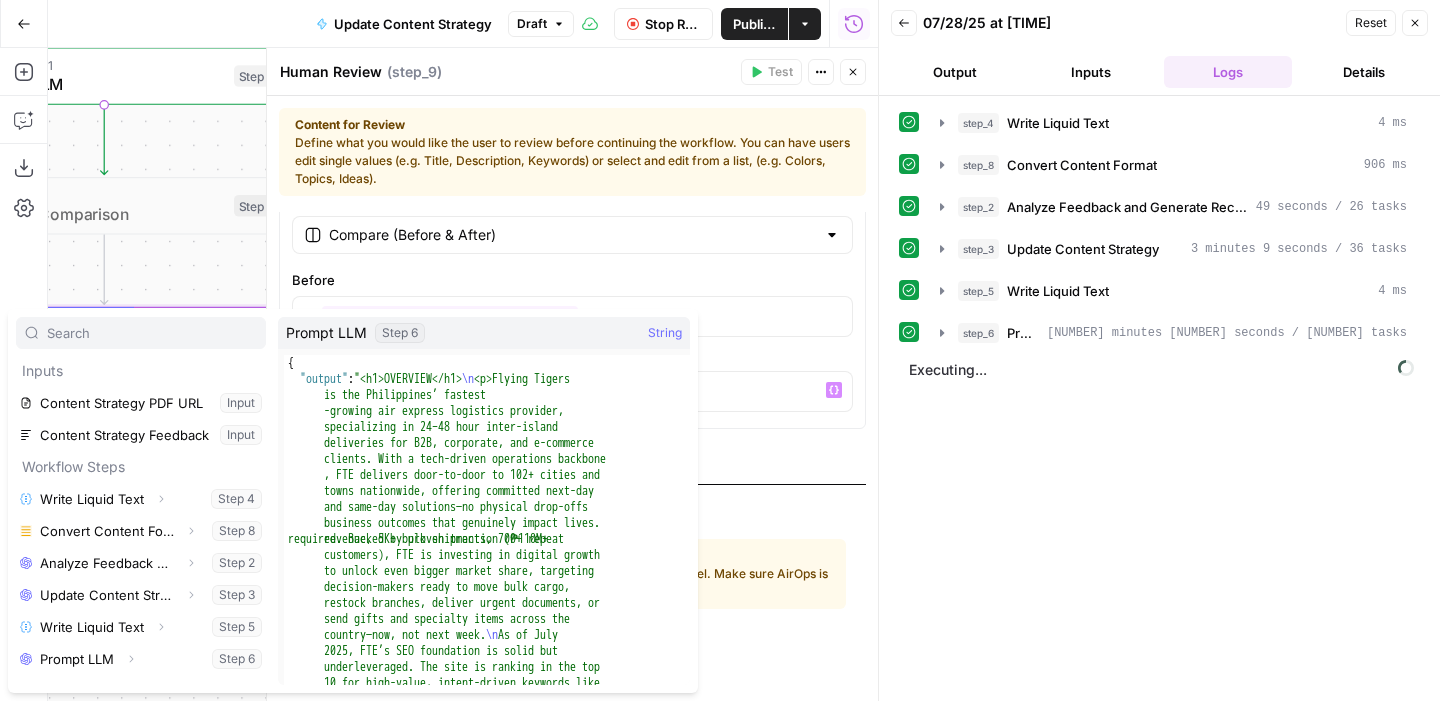 scroll, scrollTop: 54, scrollLeft: 0, axis: vertical 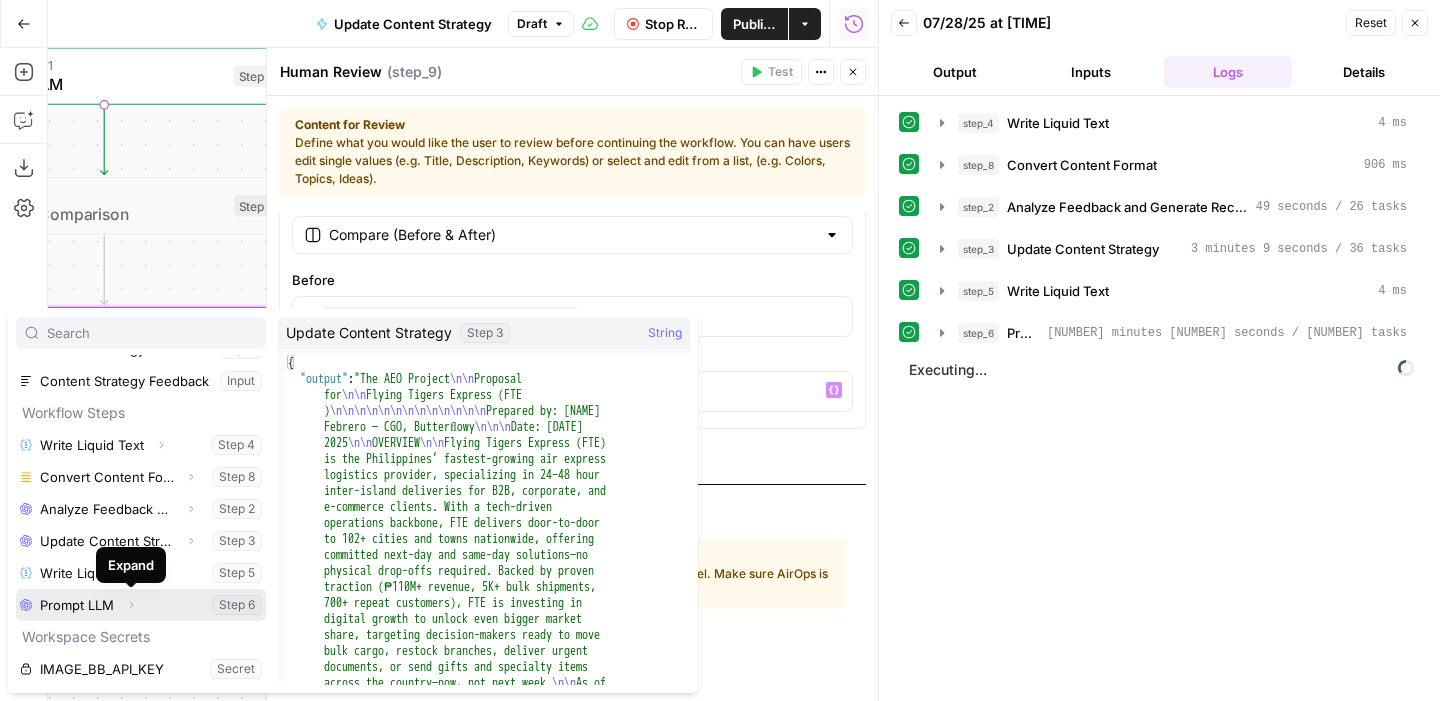 click 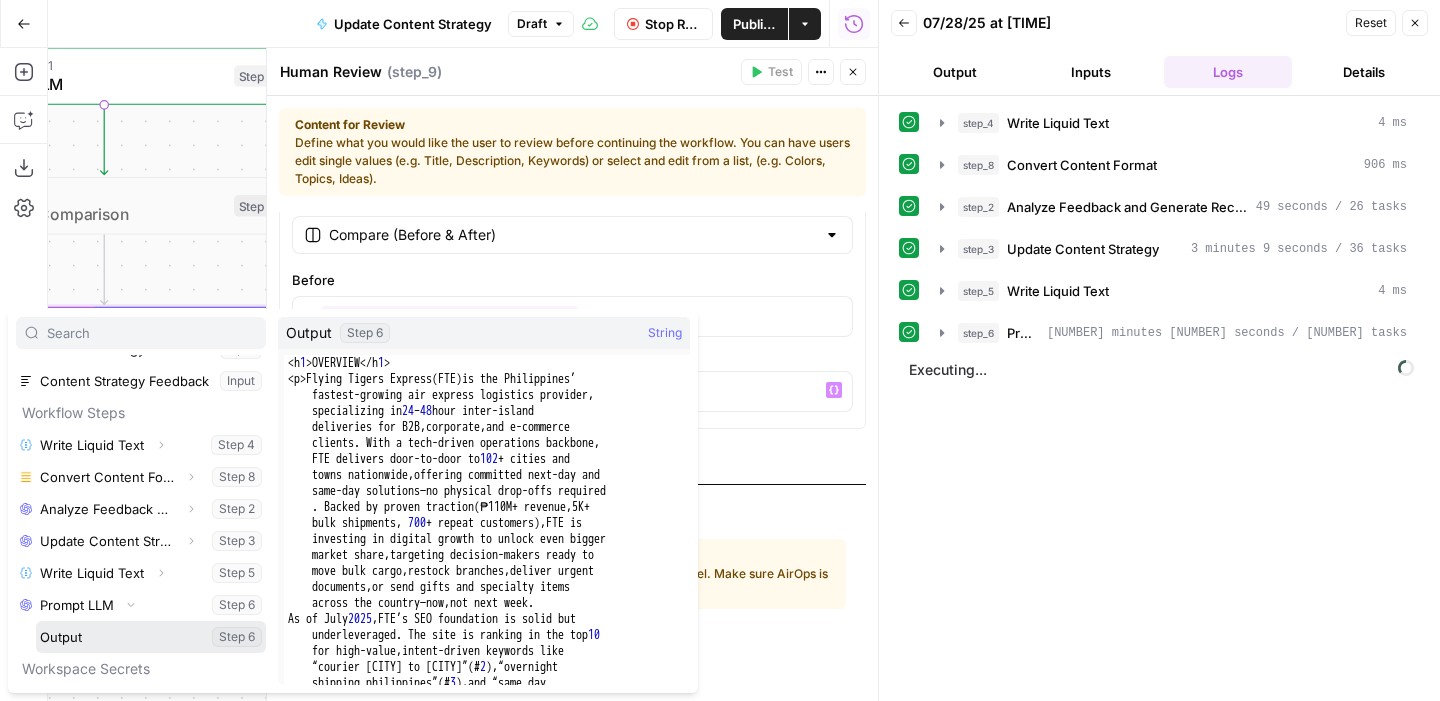 click at bounding box center [151, 637] 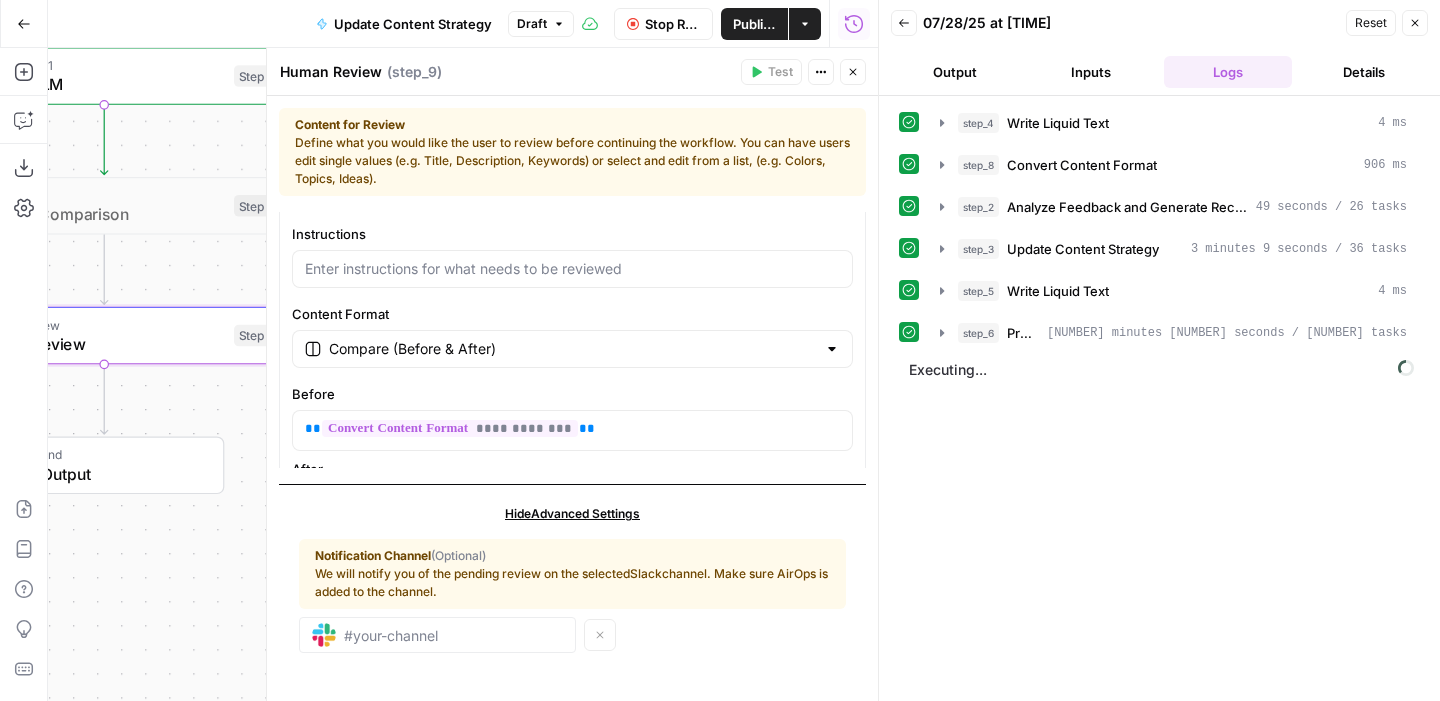 scroll, scrollTop: 0, scrollLeft: 0, axis: both 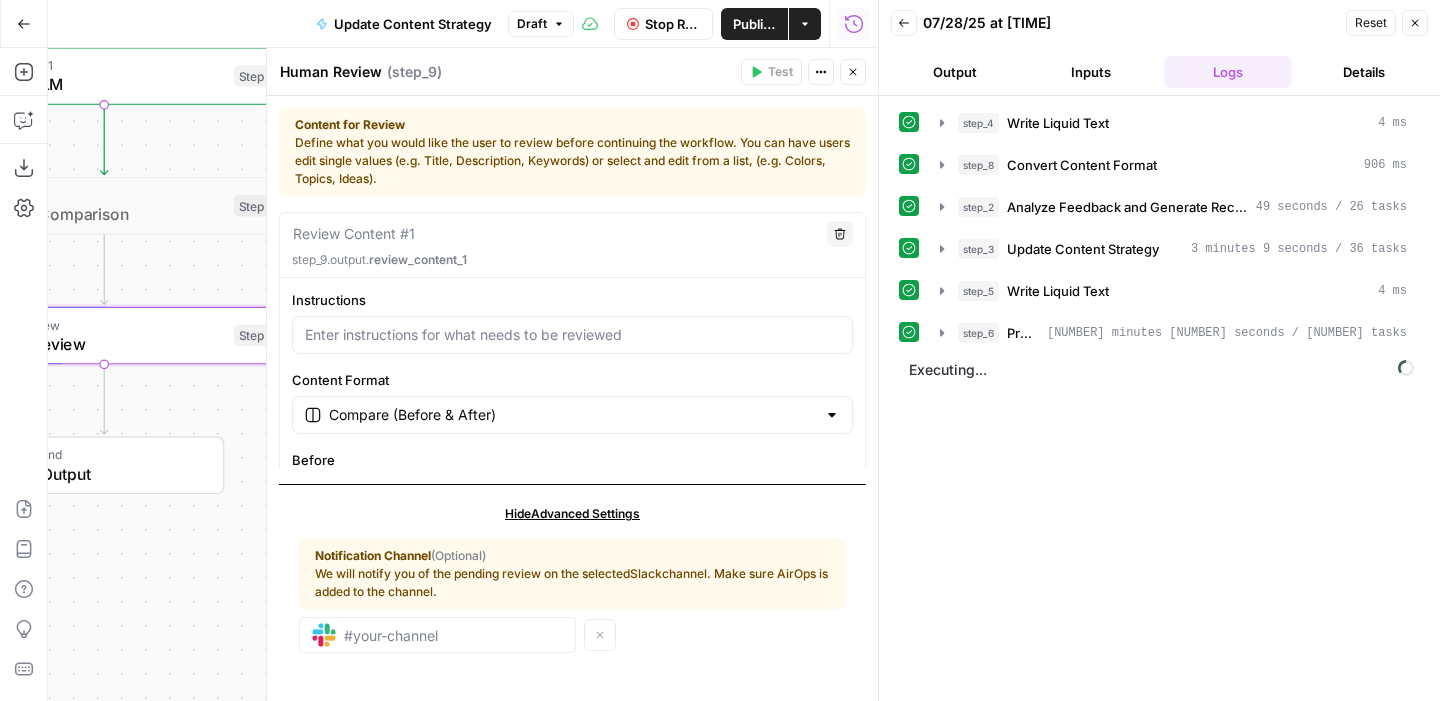 click 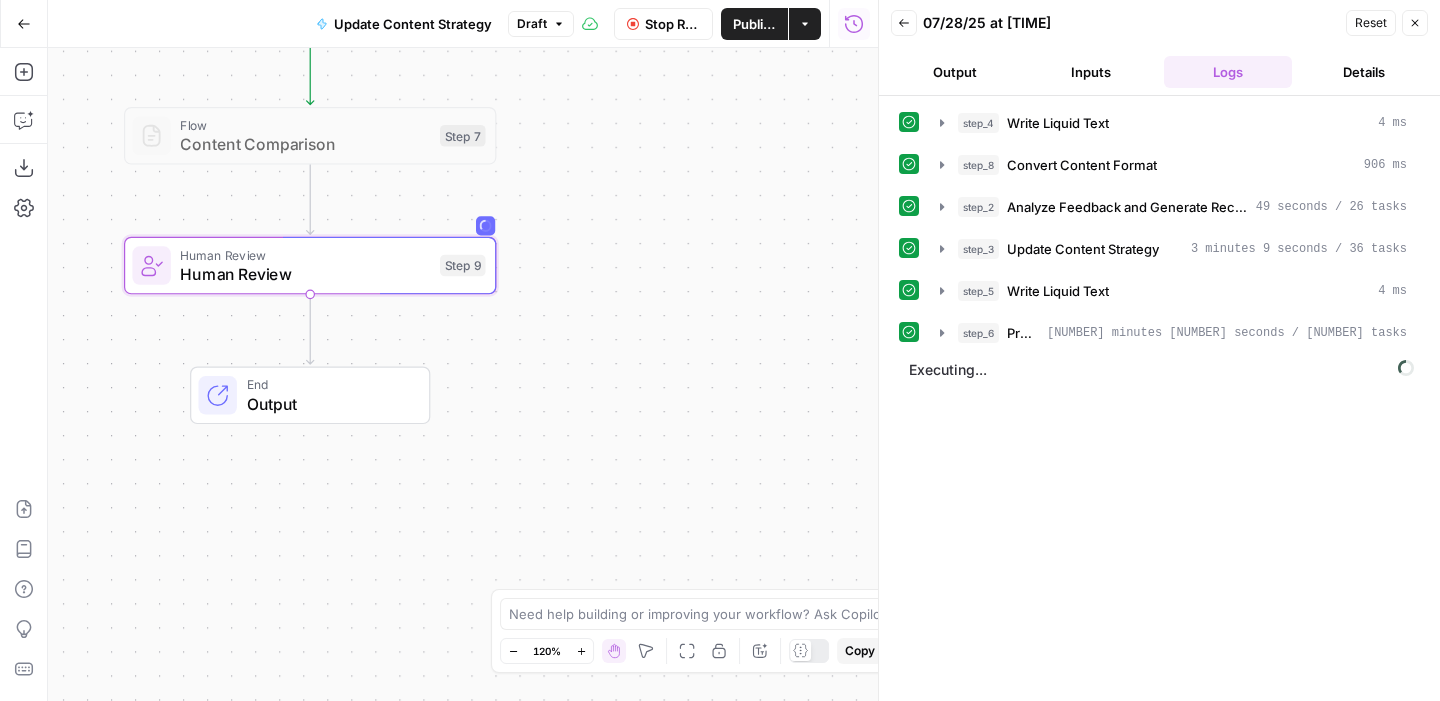 drag, startPoint x: 576, startPoint y: 277, endPoint x: 946, endPoint y: 180, distance: 382.5036 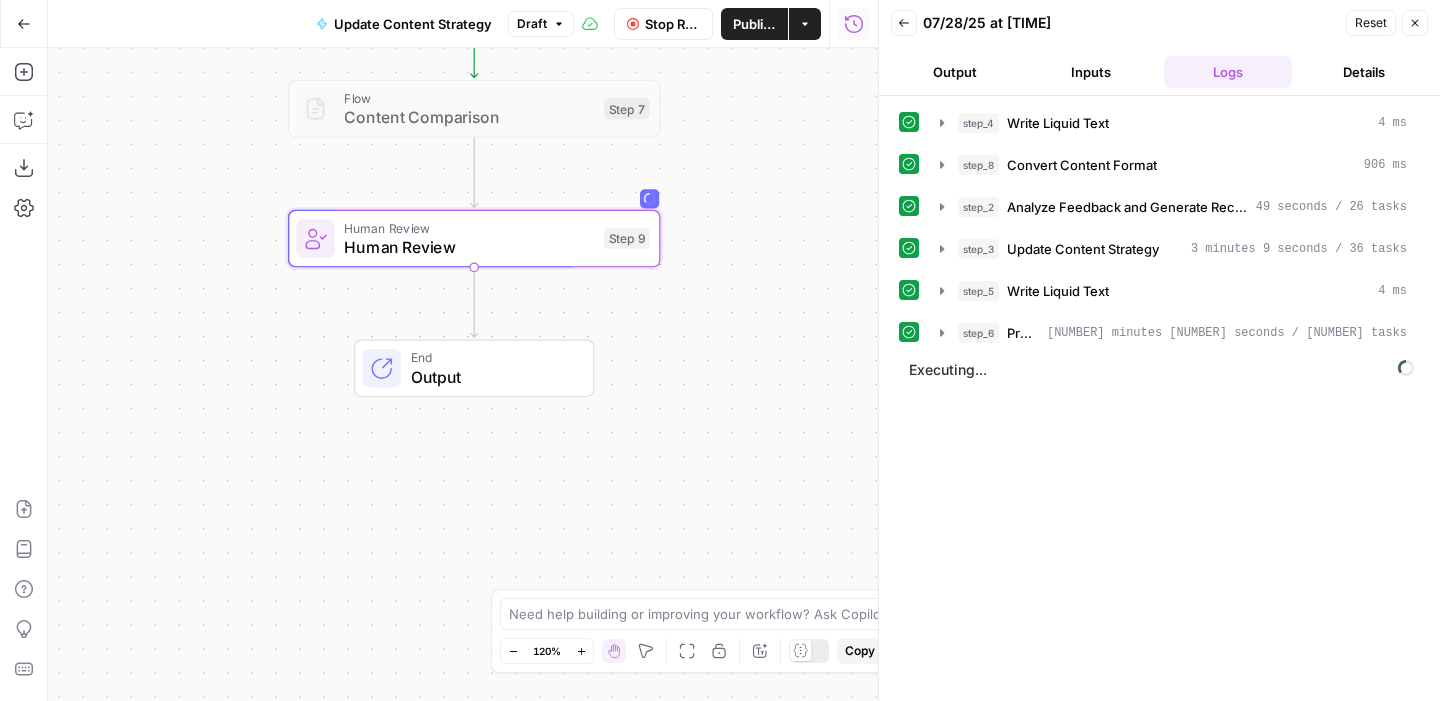 click on "Close" at bounding box center [1415, 23] 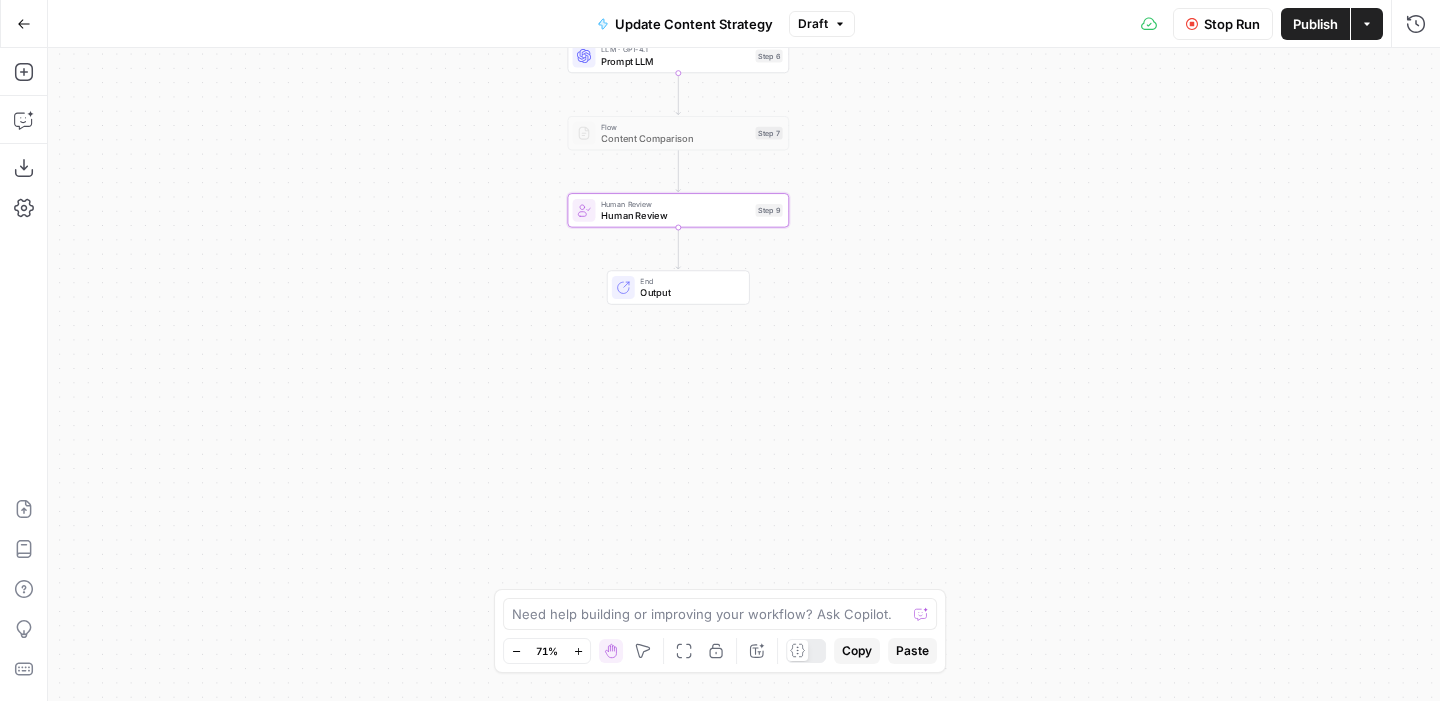 drag, startPoint x: 978, startPoint y: 169, endPoint x: 1154, endPoint y: 262, distance: 199.06029 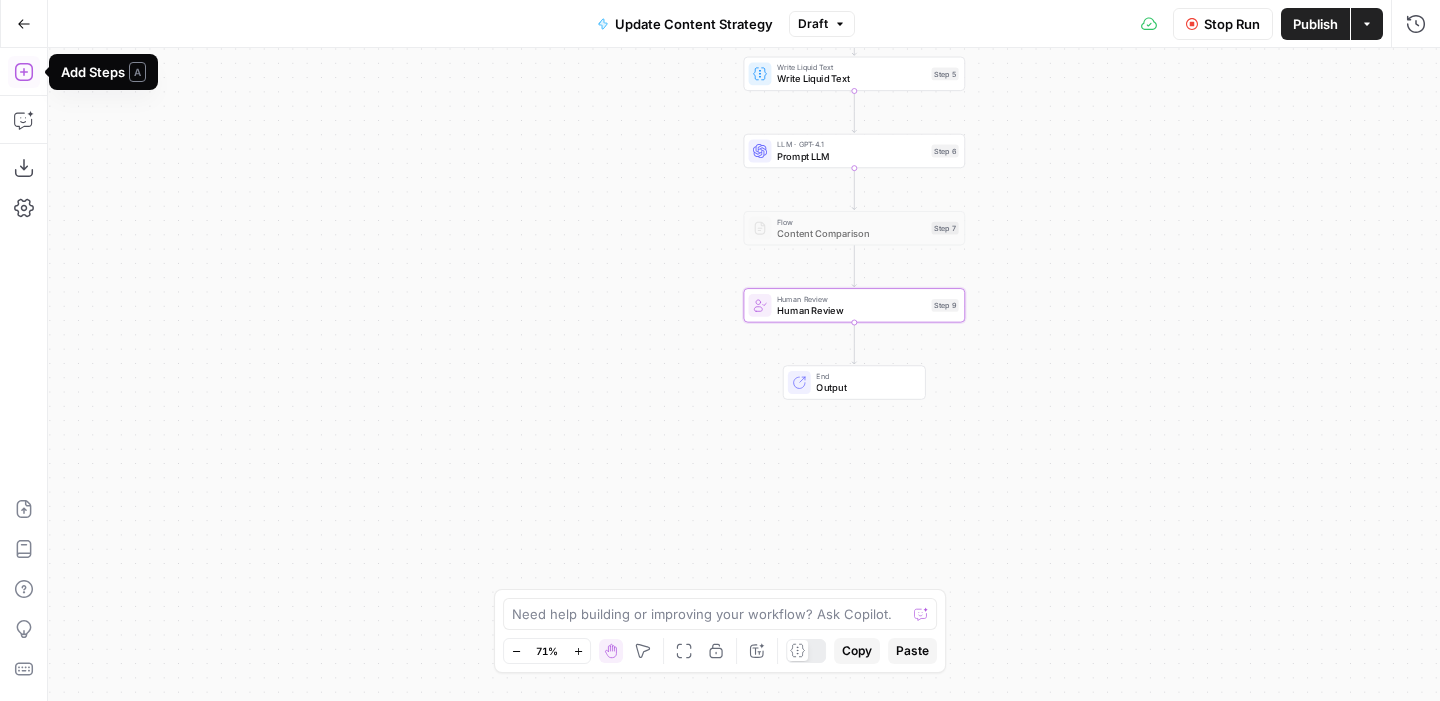 click 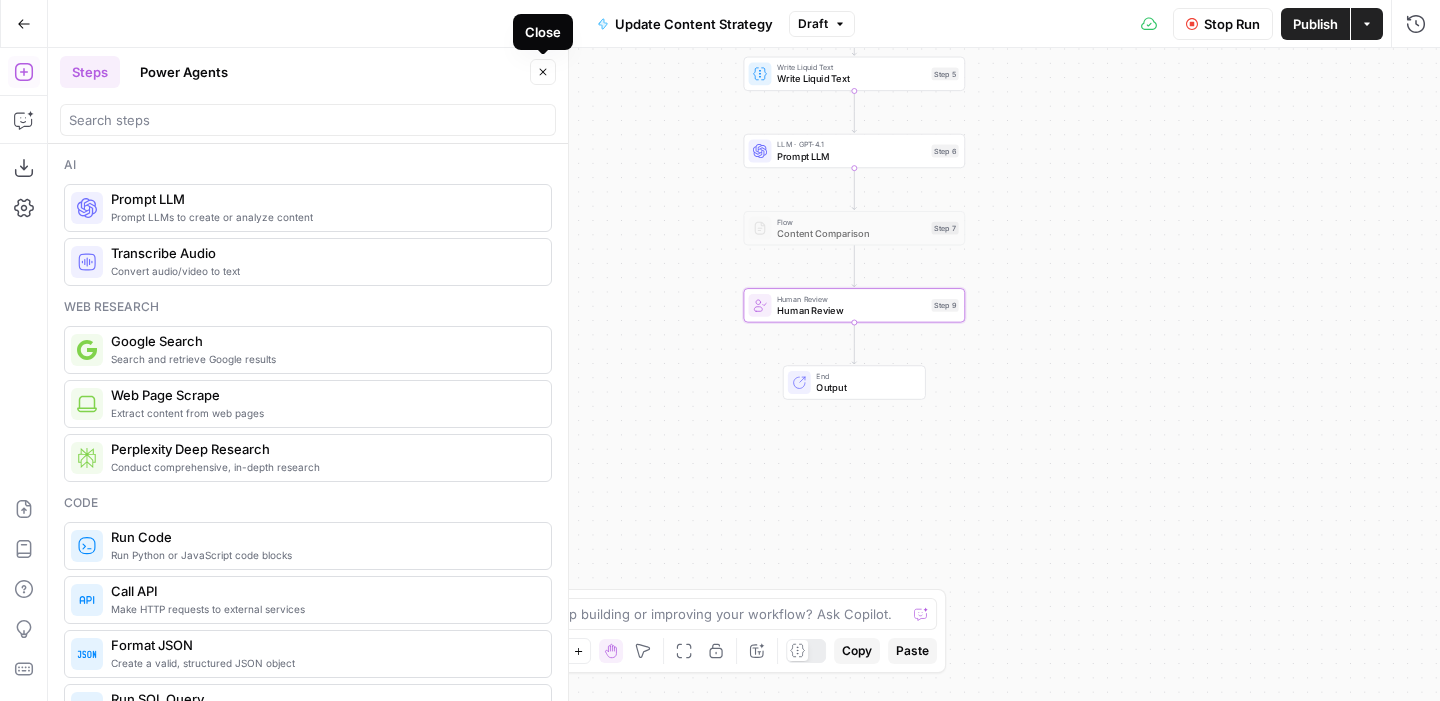 click 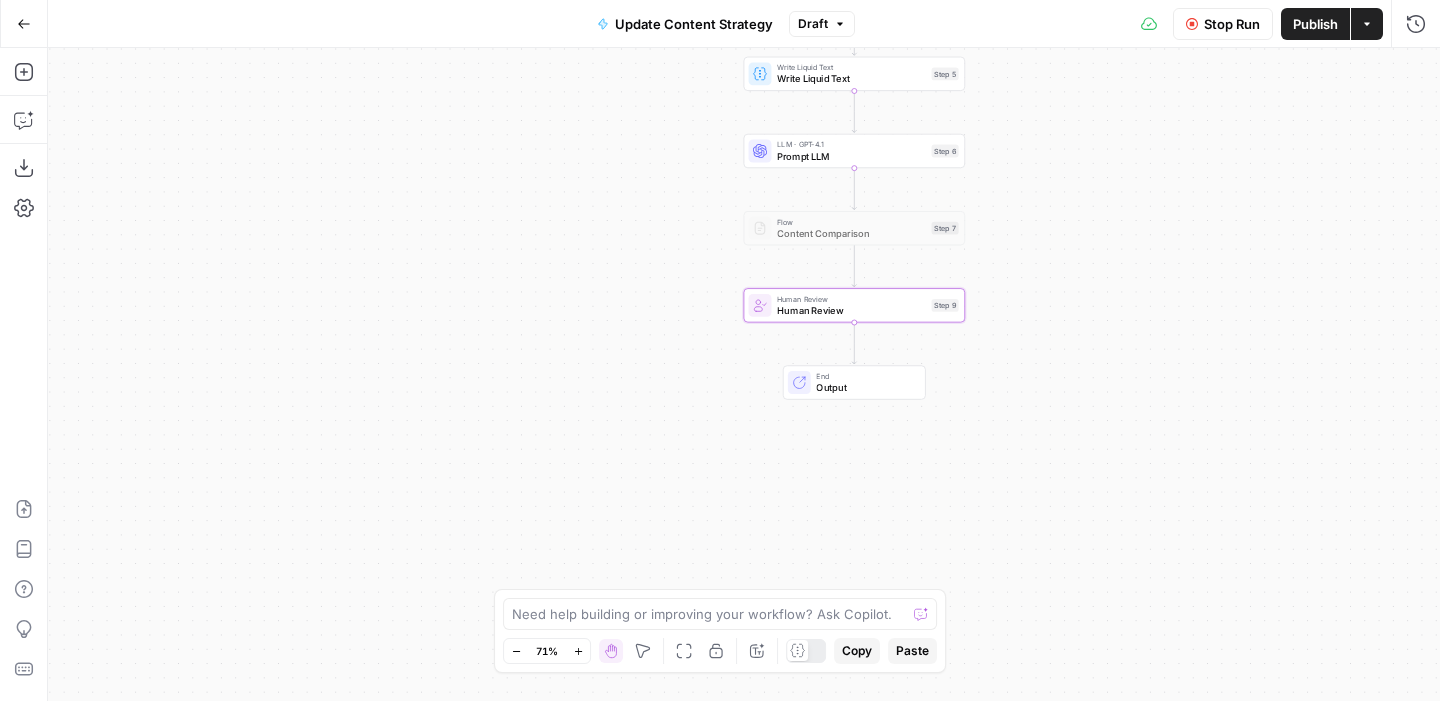 click on "Publish" at bounding box center [1315, 24] 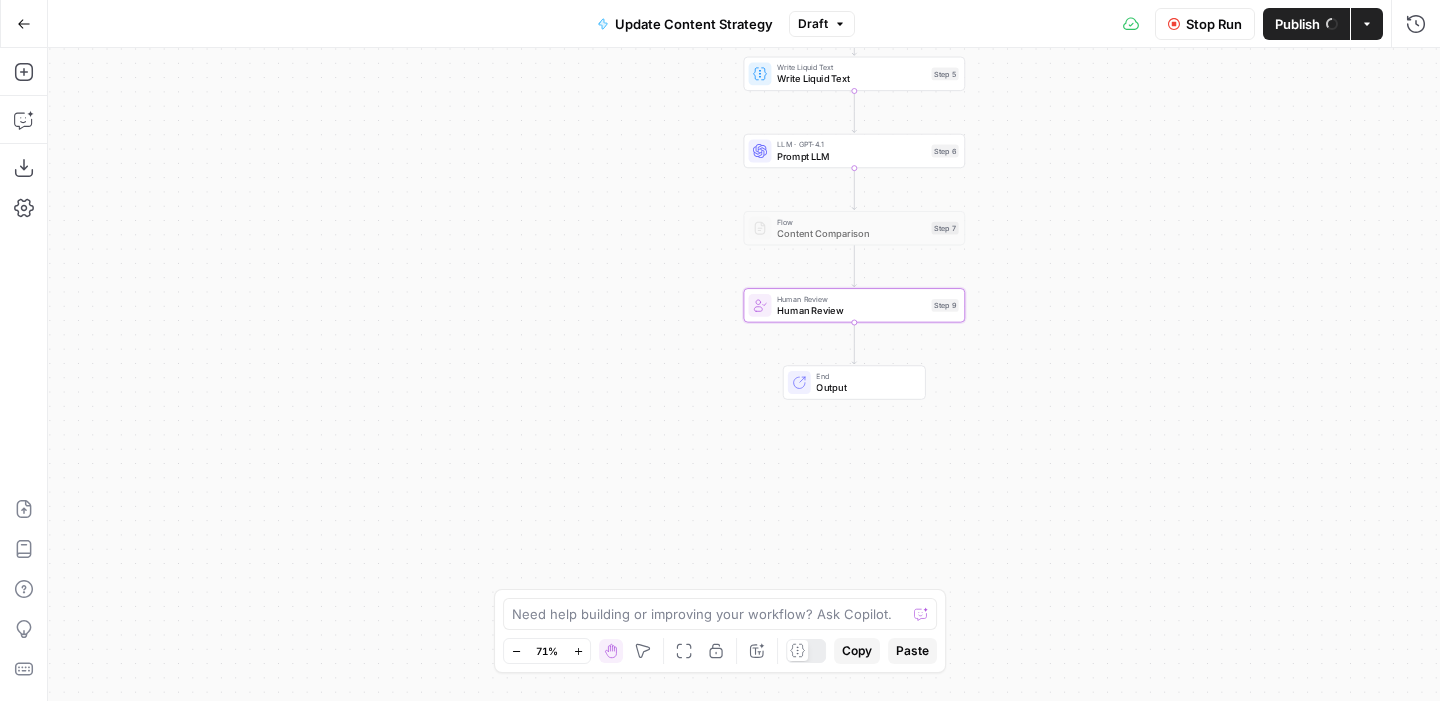 click on "Stop Run" at bounding box center [1205, 24] 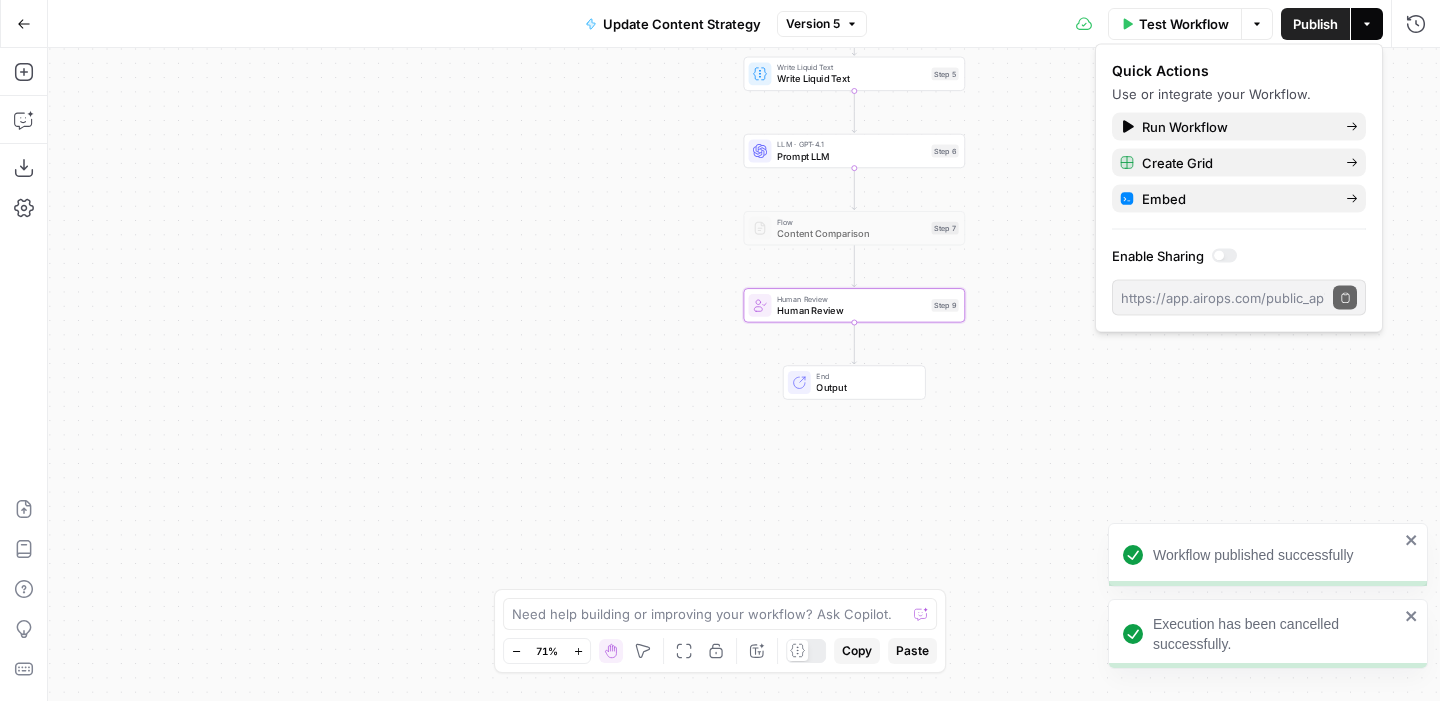 click on "Test Workflow" at bounding box center (1184, 24) 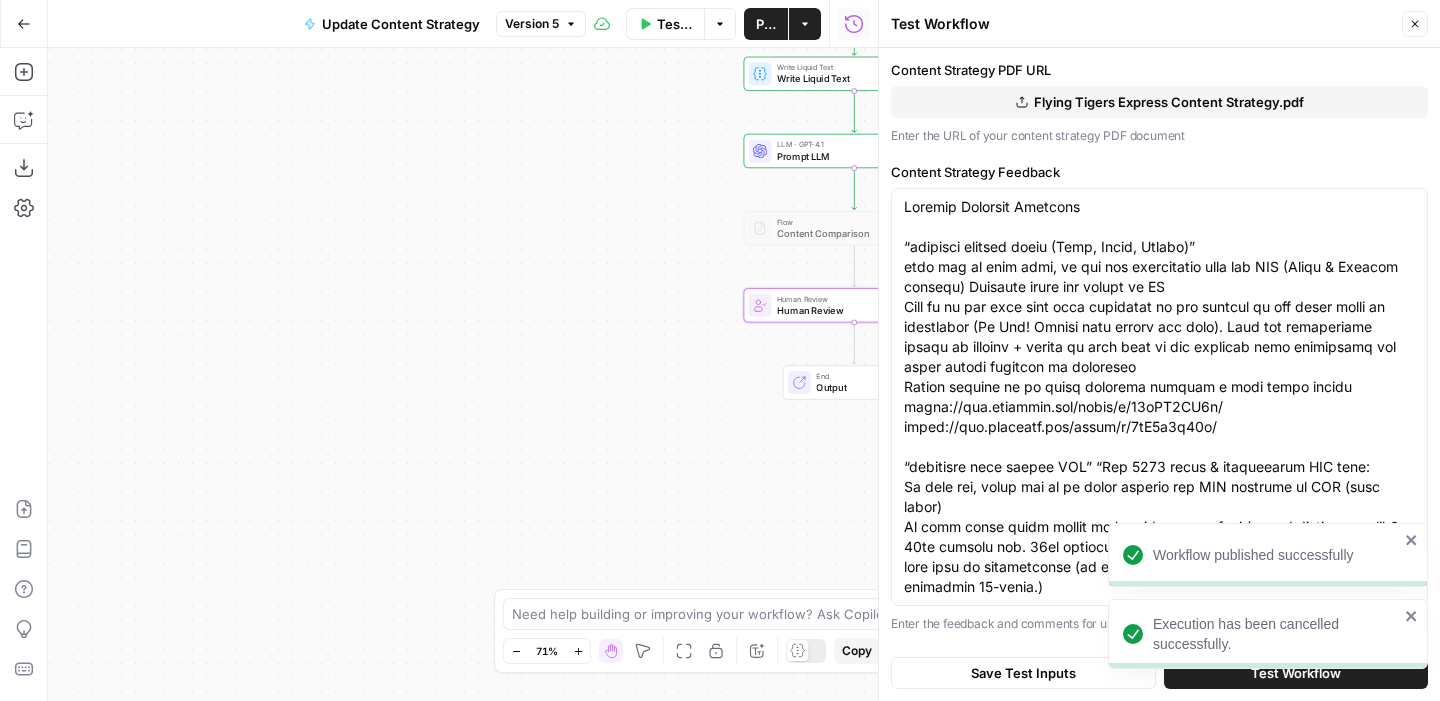 click on "Workflow published successfully" at bounding box center (1268, 555) 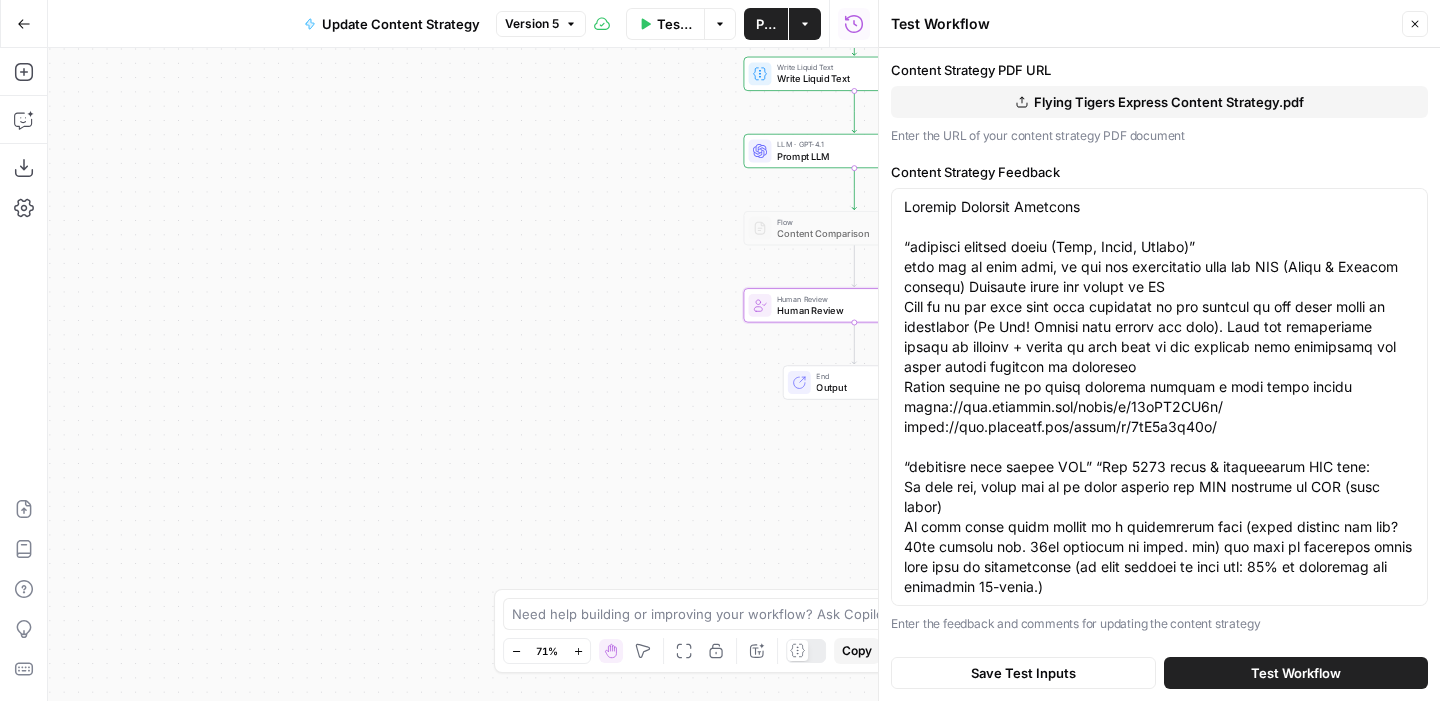 click on "Test Workflow" at bounding box center [1296, 673] 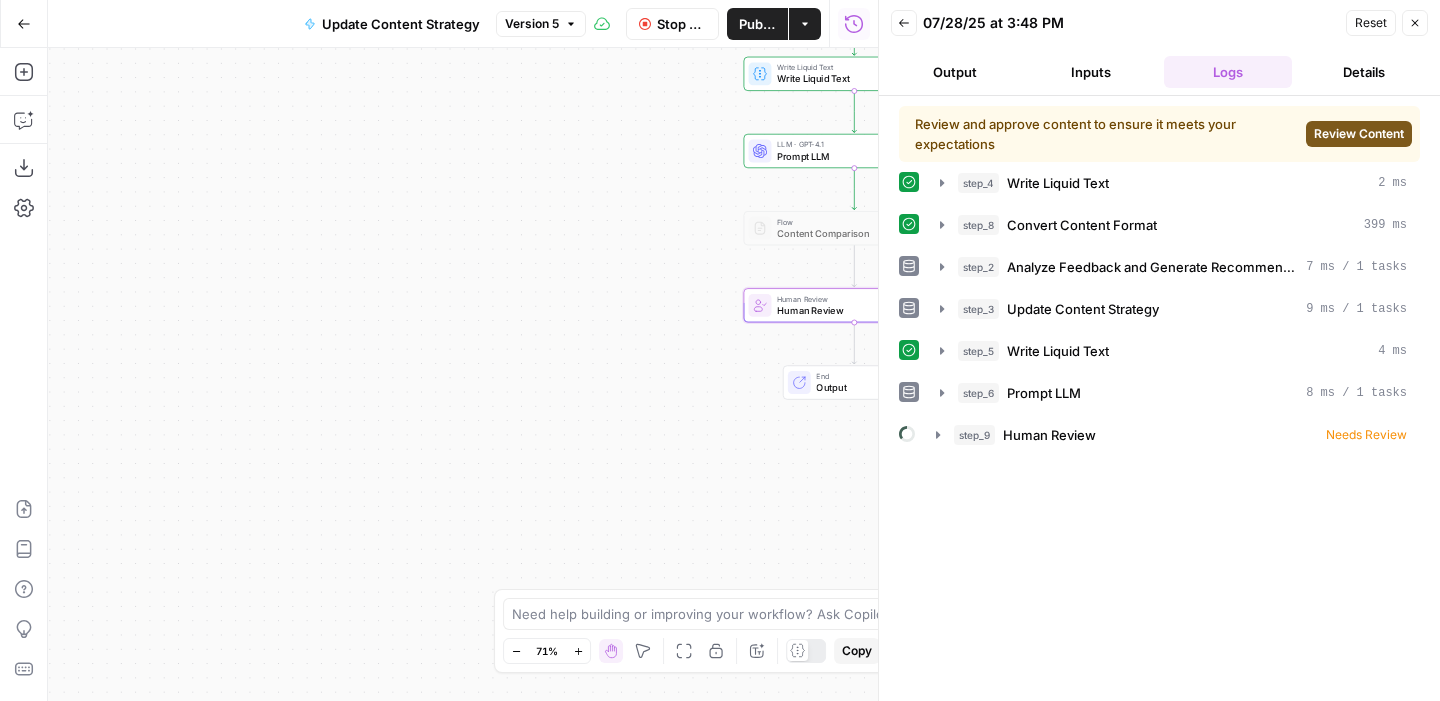 click on "Review Content" at bounding box center [1359, 134] 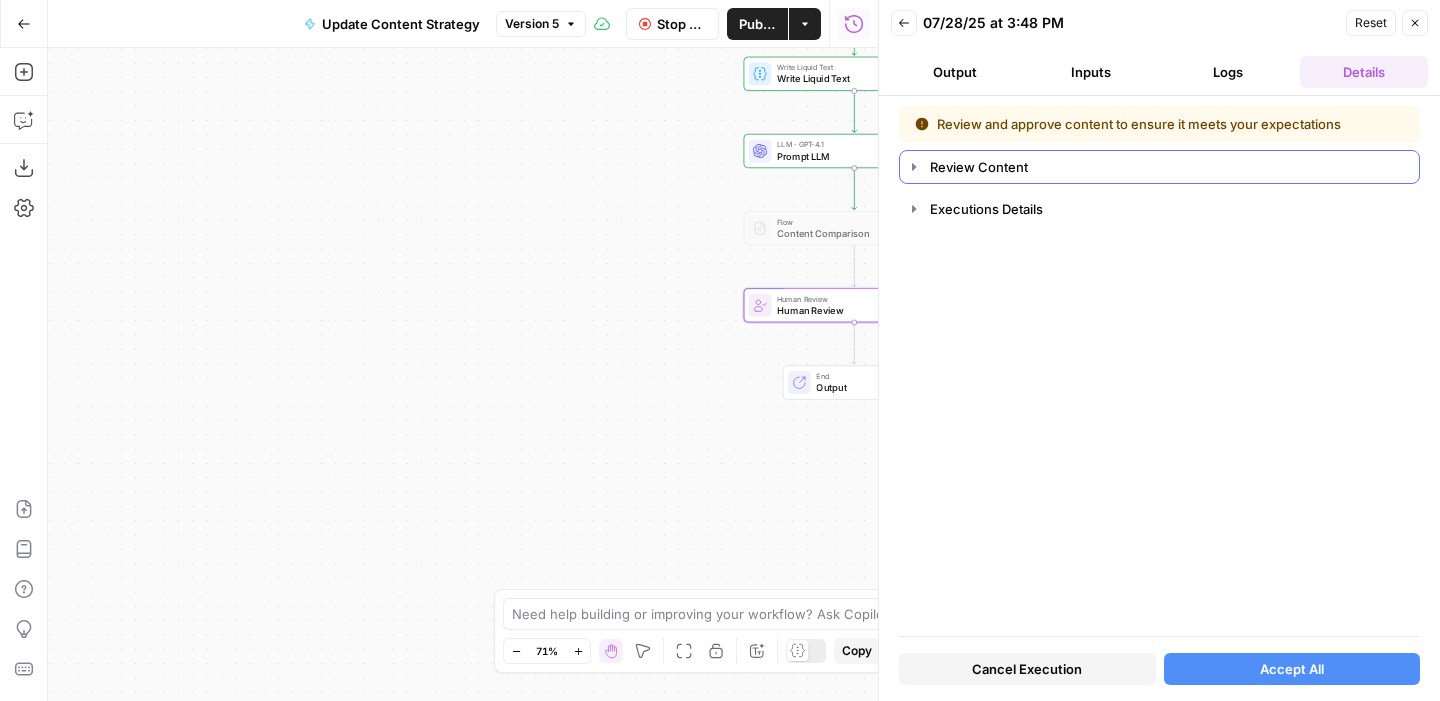 click on "Review Content" at bounding box center [1159, 167] 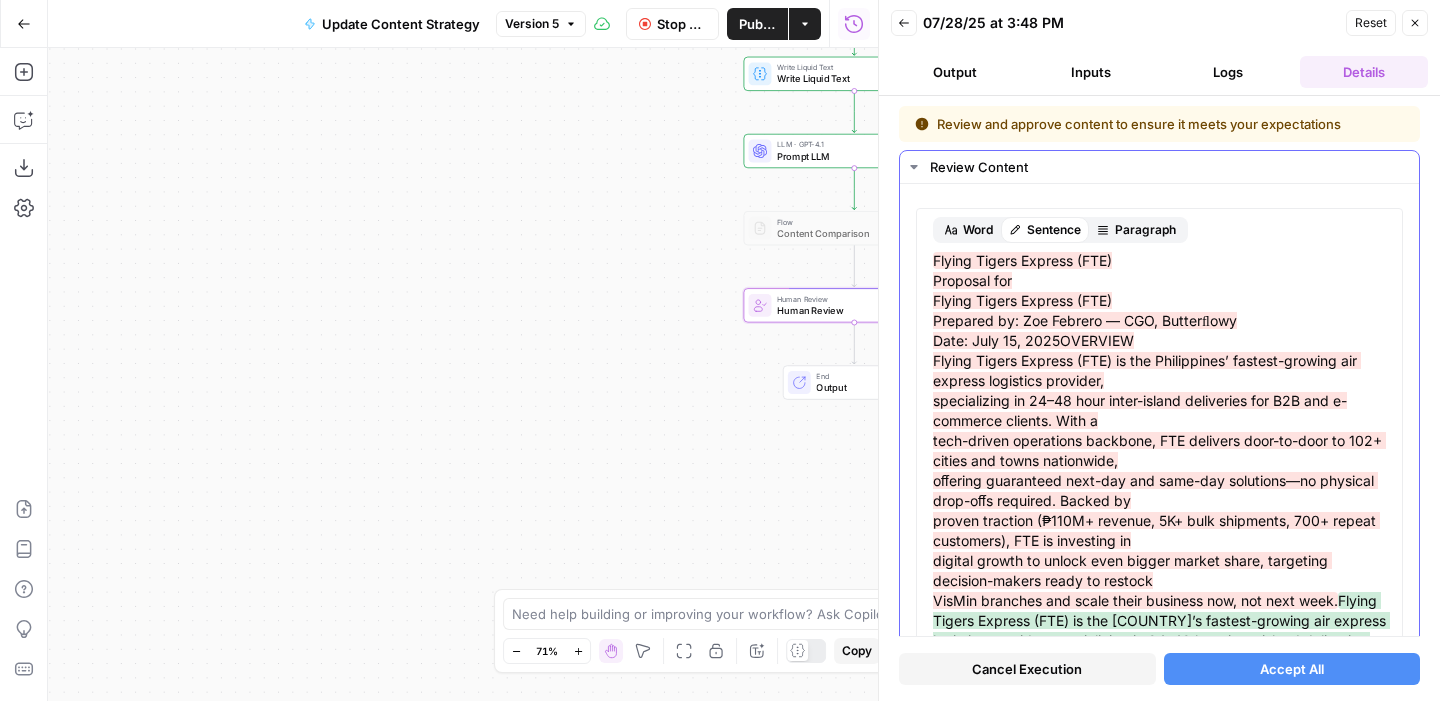 click on "Paragraph" at bounding box center (1145, 230) 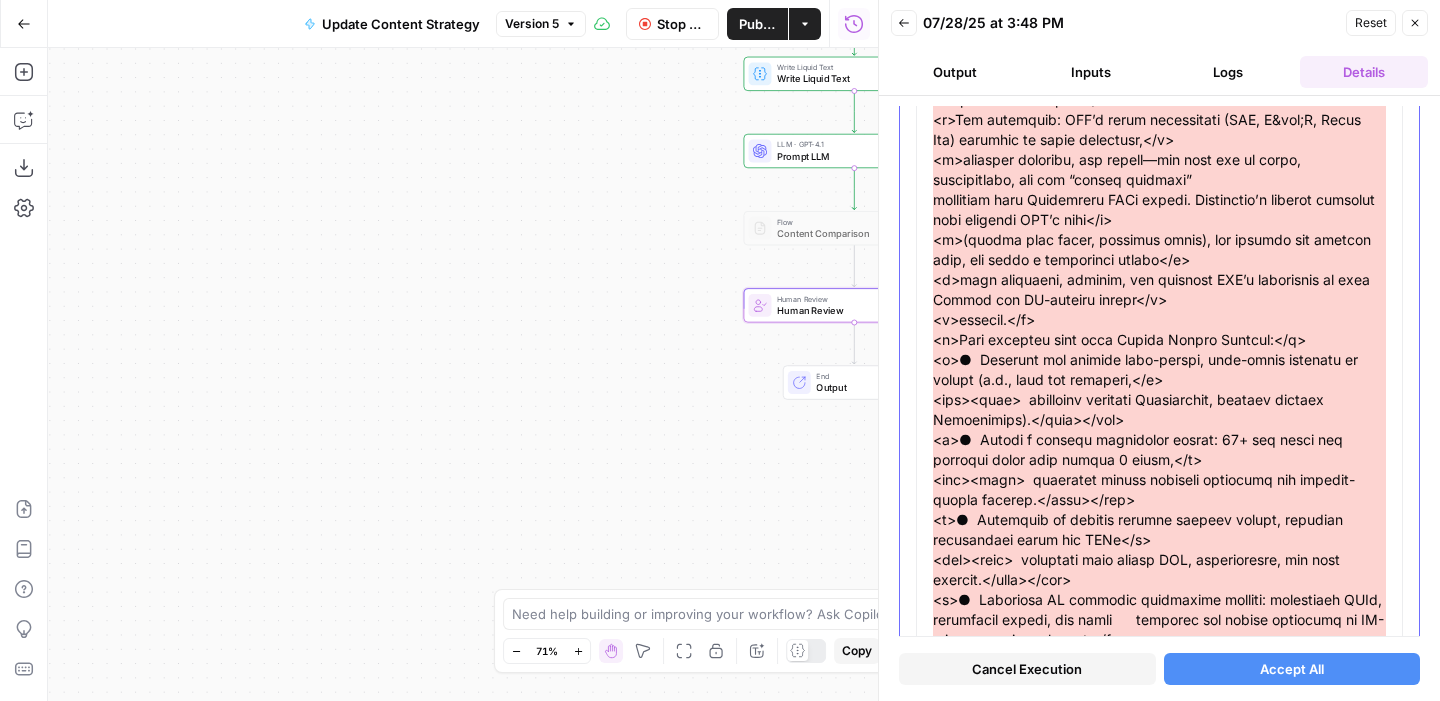 scroll, scrollTop: 0, scrollLeft: 0, axis: both 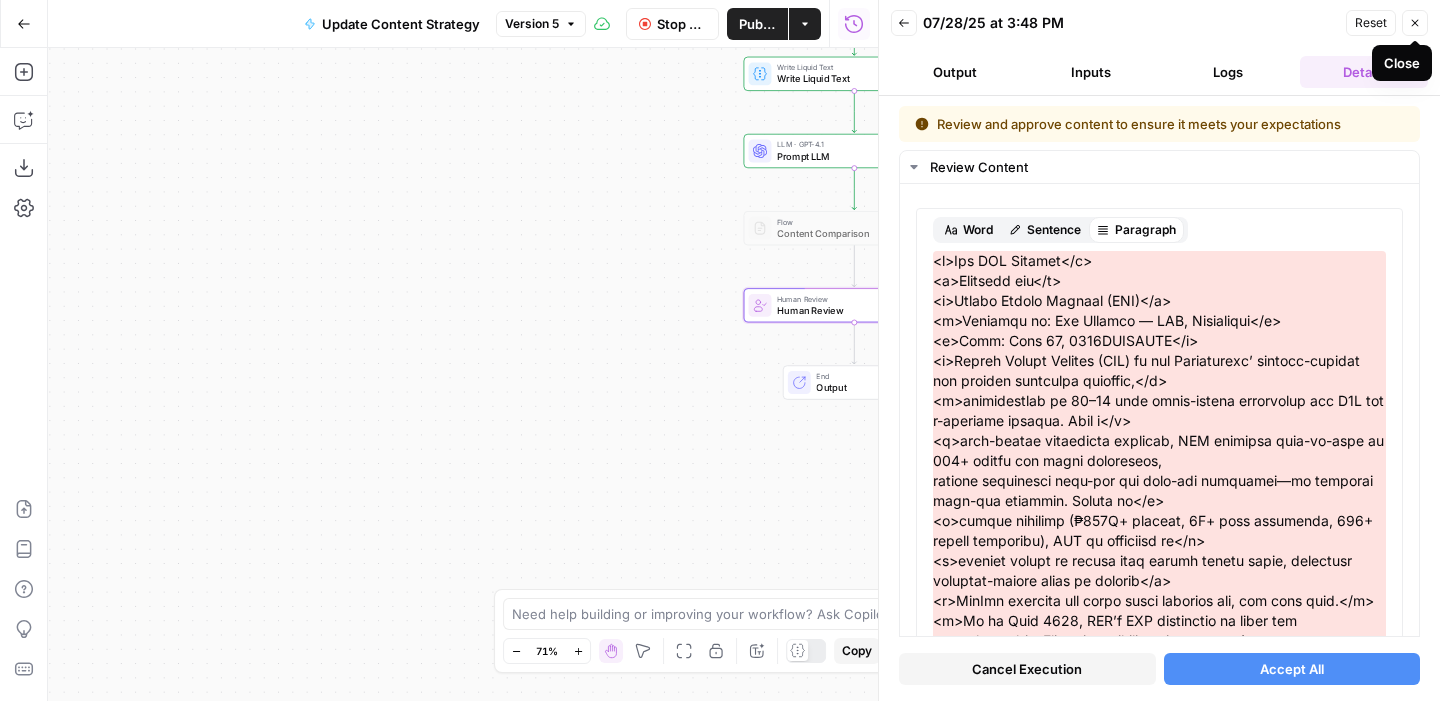 click 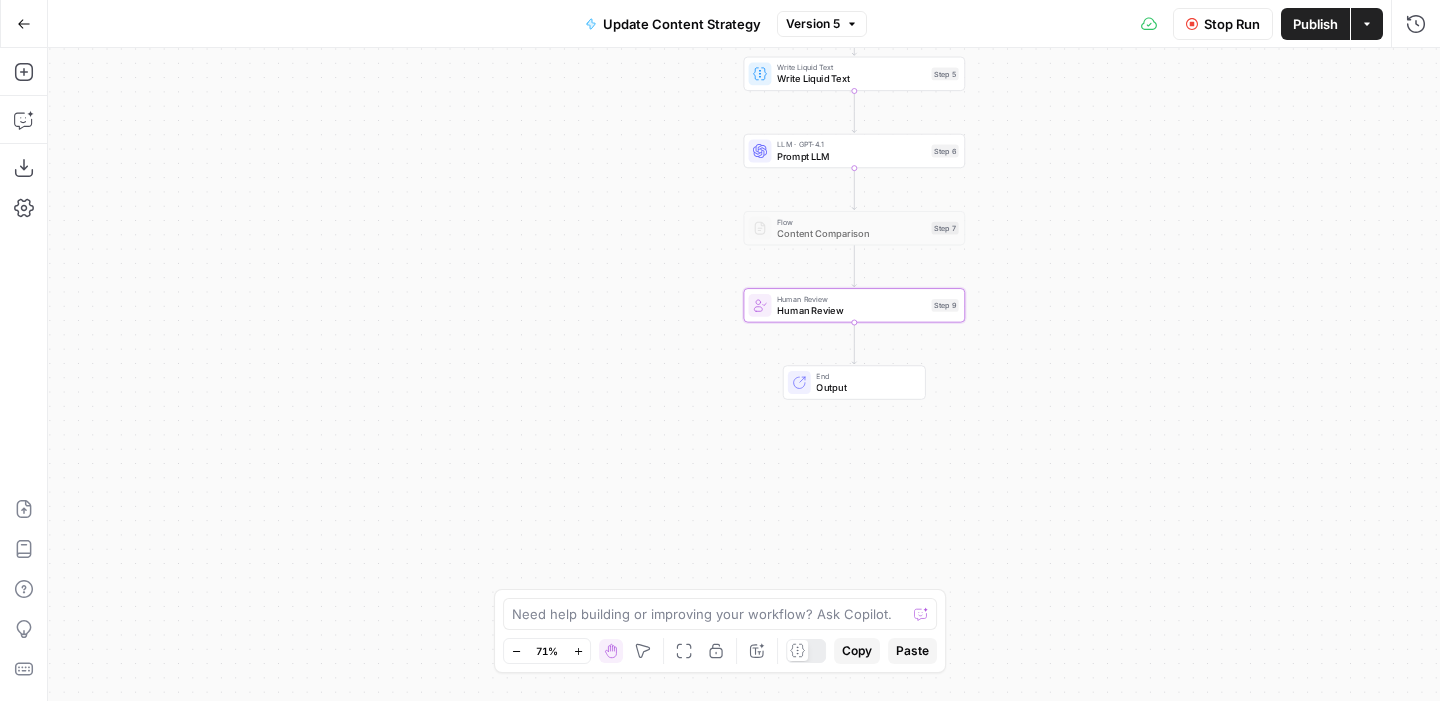 click on "Human Review" at bounding box center (851, 310) 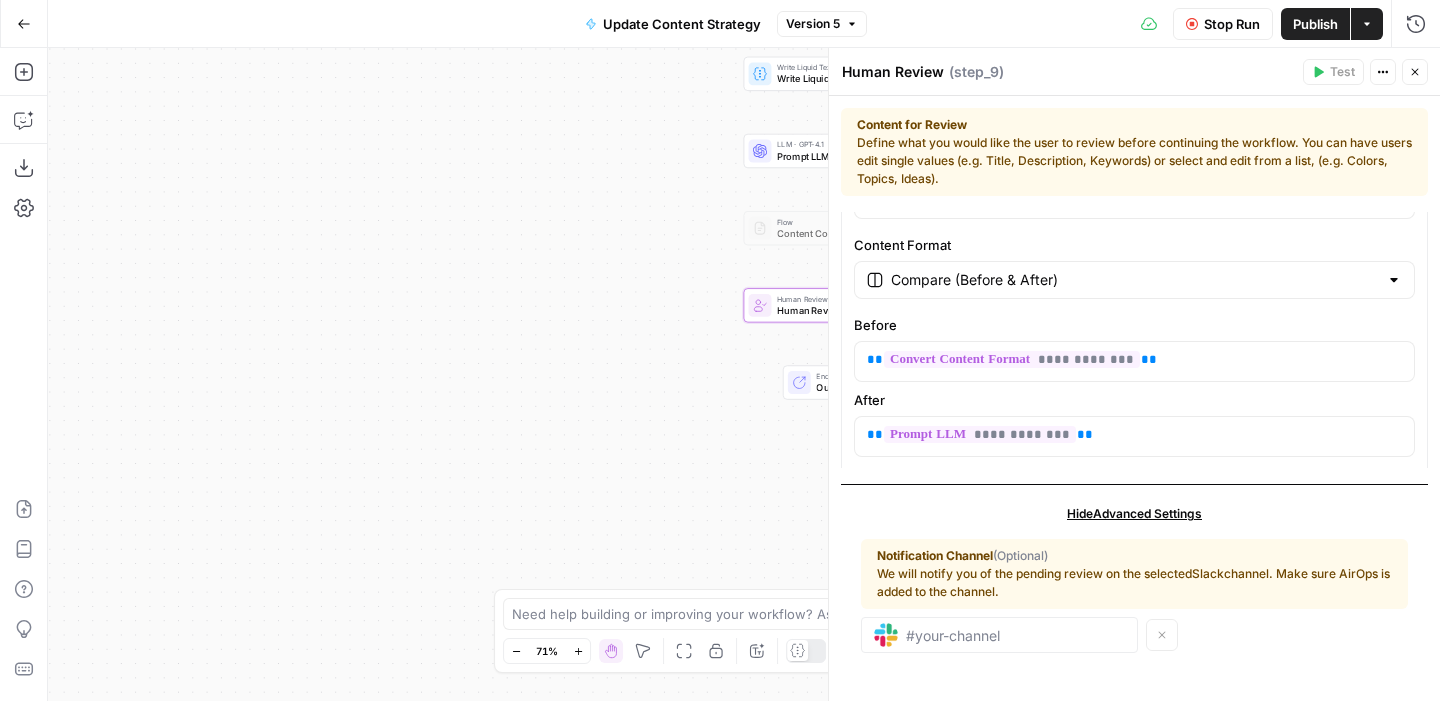 scroll, scrollTop: 147, scrollLeft: 0, axis: vertical 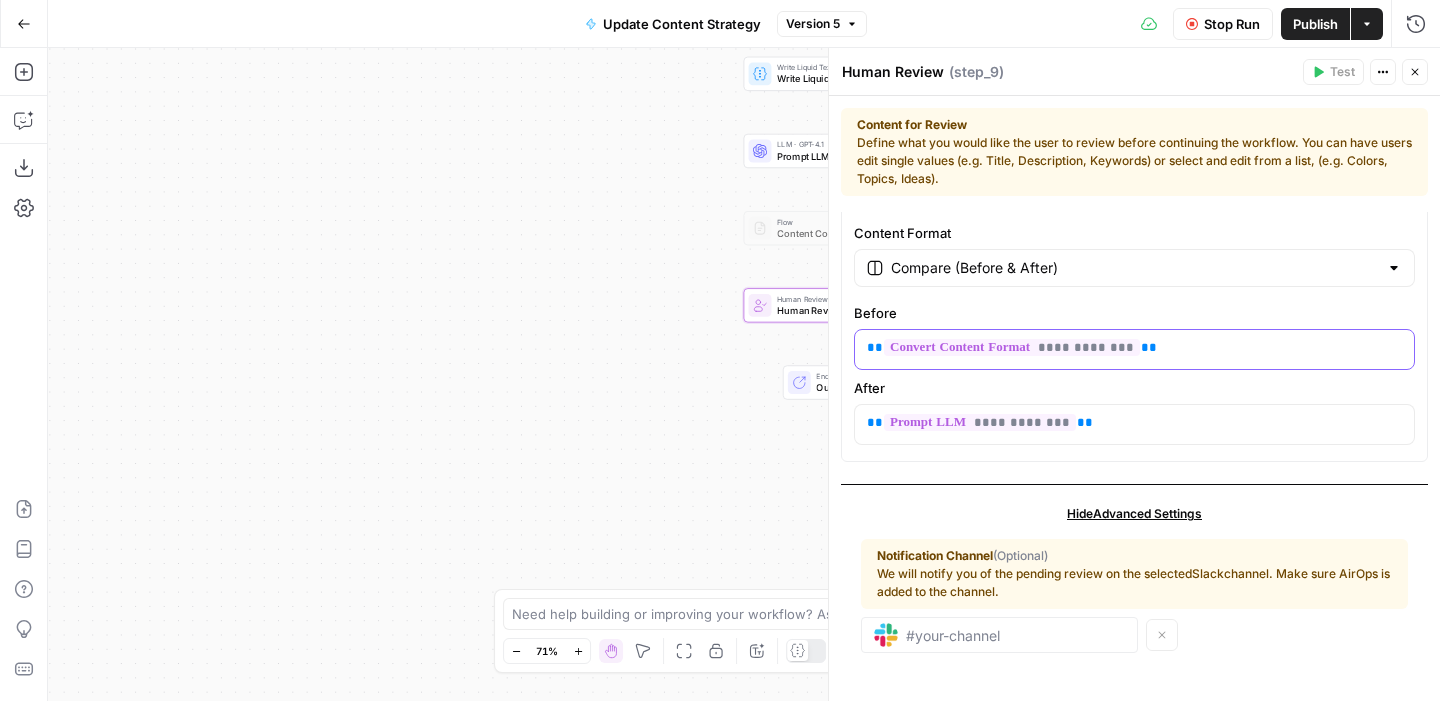 click on "**********" at bounding box center (1134, 348) 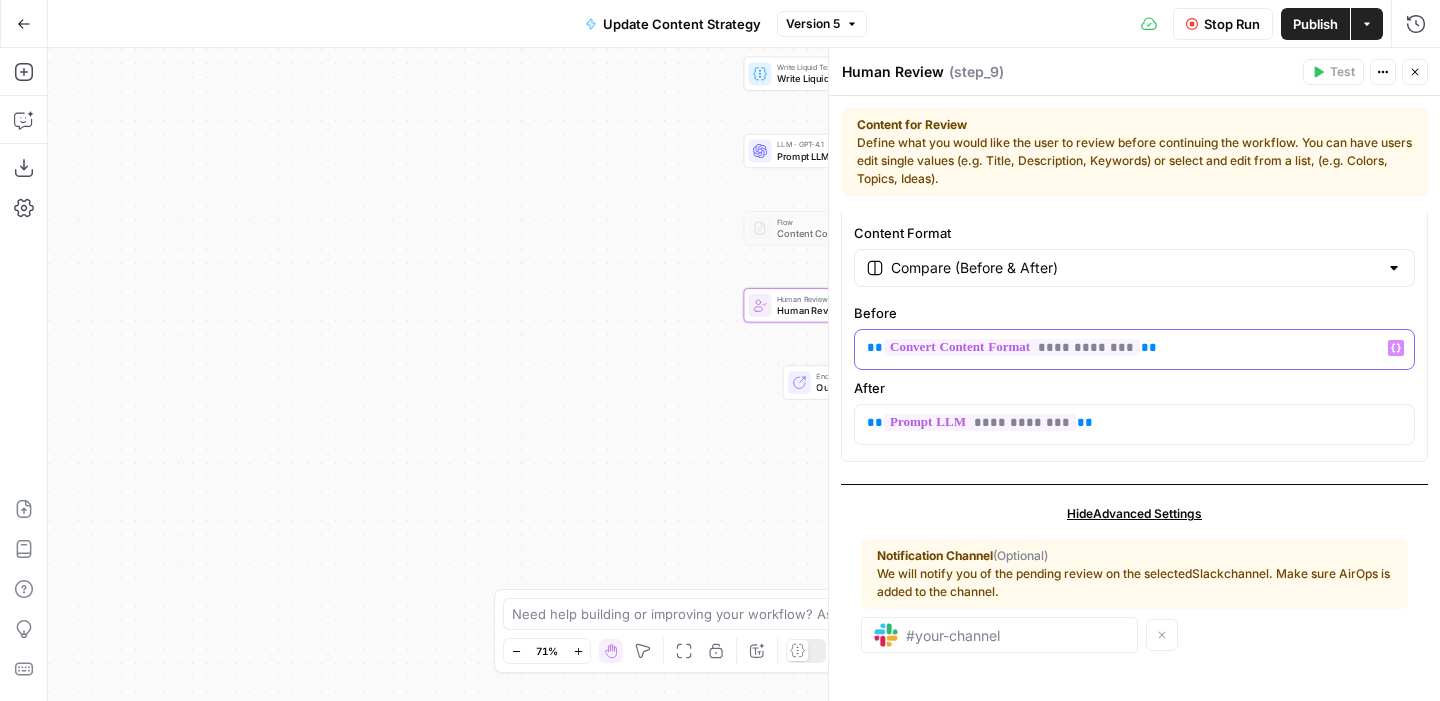 click on "**********" at bounding box center (1134, 348) 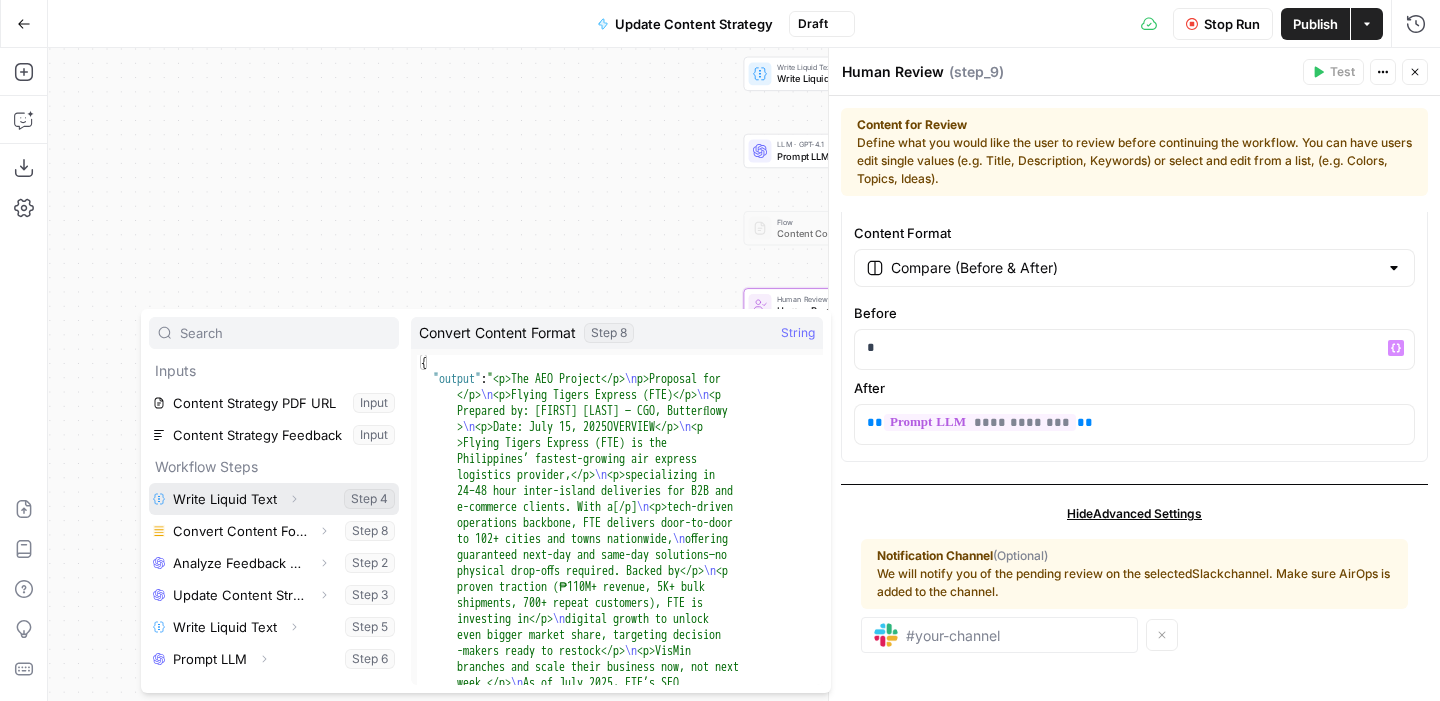 click 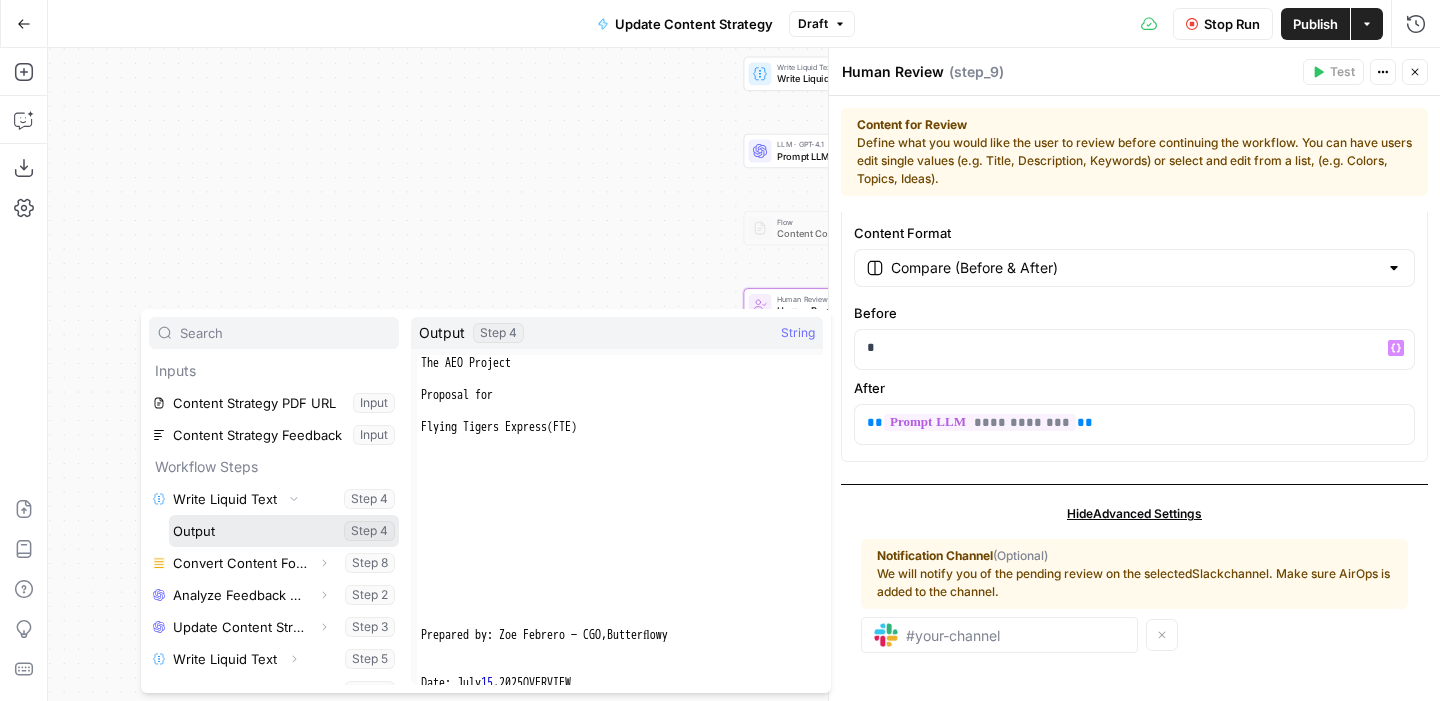 click at bounding box center (284, 531) 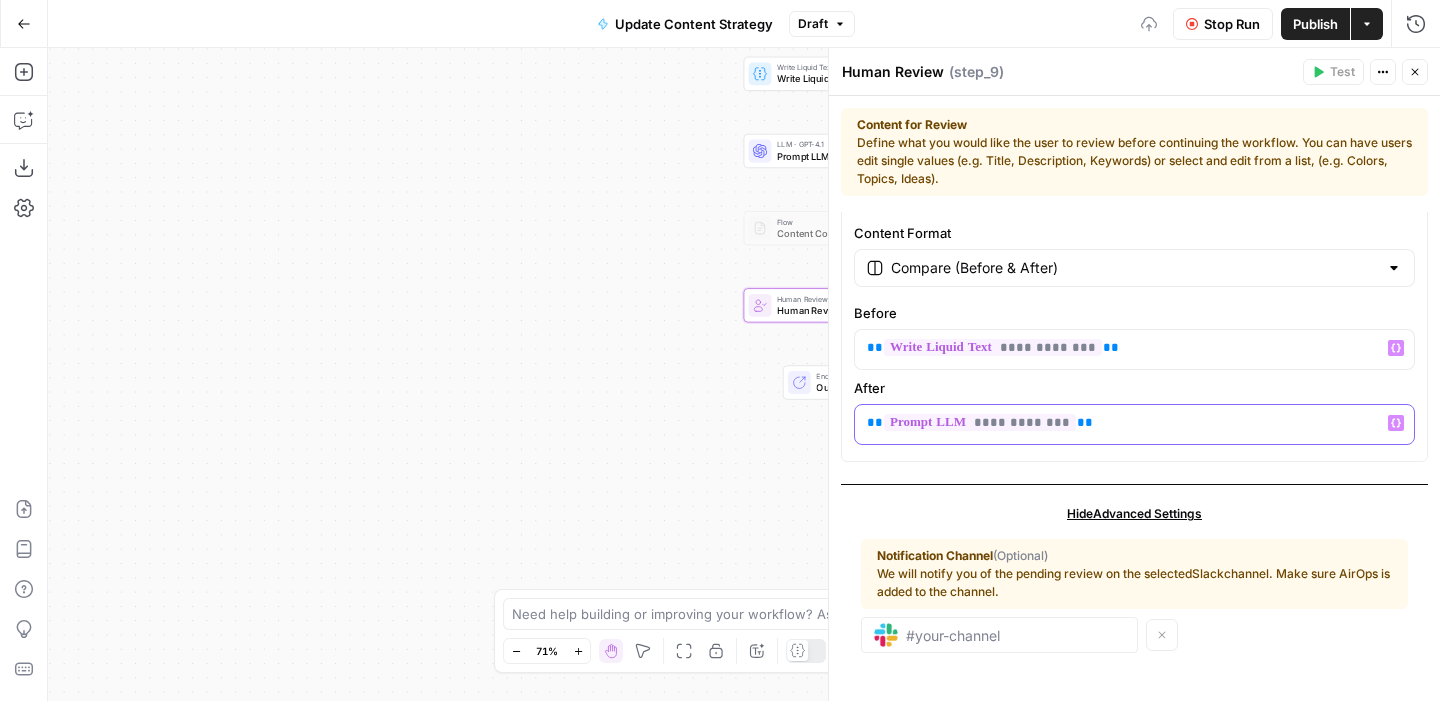 click on "**********" at bounding box center (1134, 423) 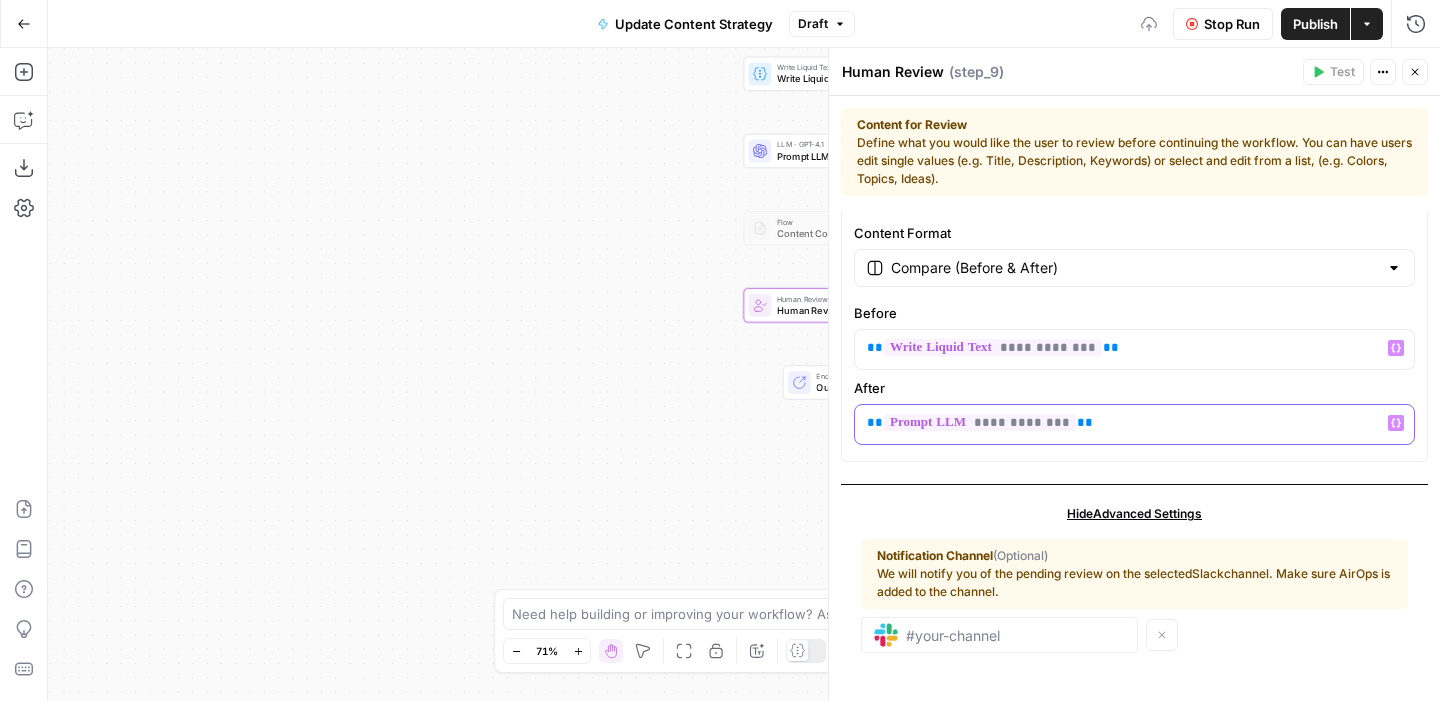 click on "**********" at bounding box center (1134, 423) 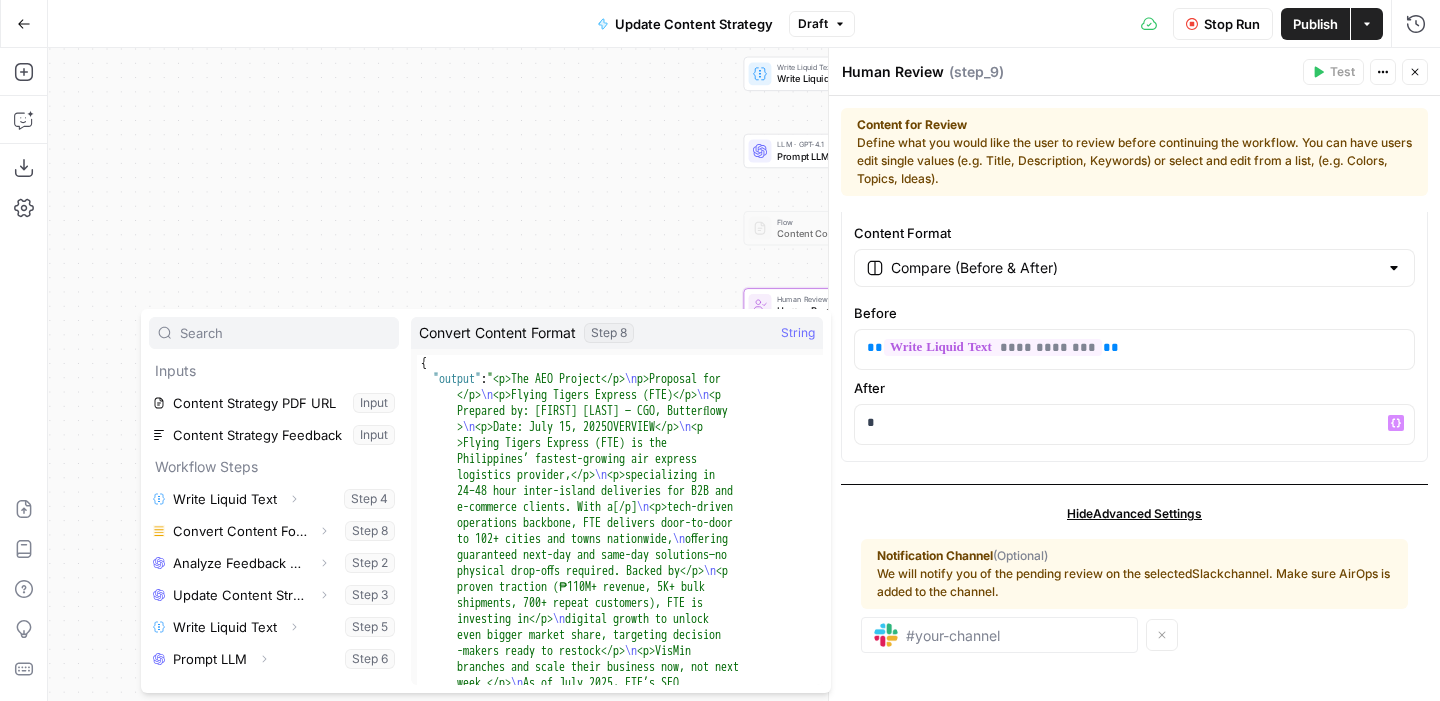 scroll, scrollTop: 54, scrollLeft: 0, axis: vertical 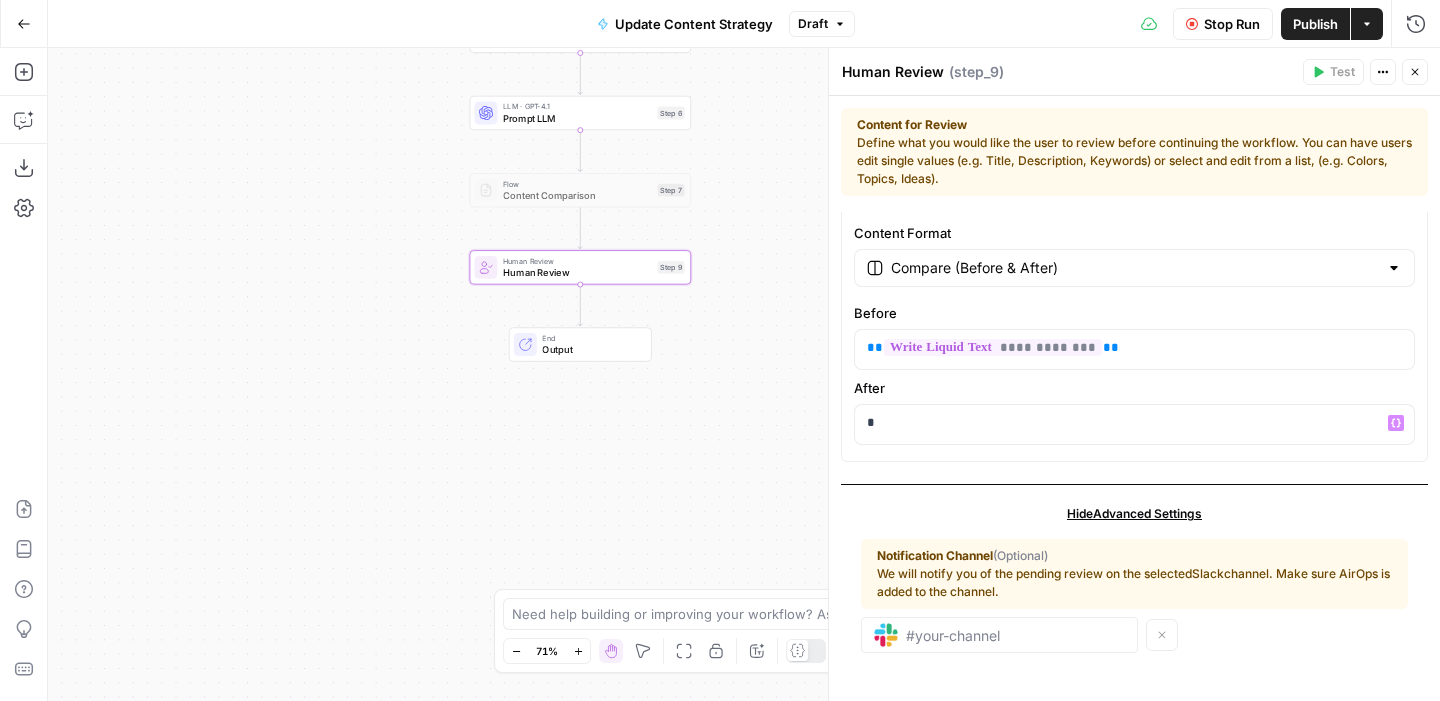 drag, startPoint x: 400, startPoint y: 223, endPoint x: 277, endPoint y: 186, distance: 128.44453 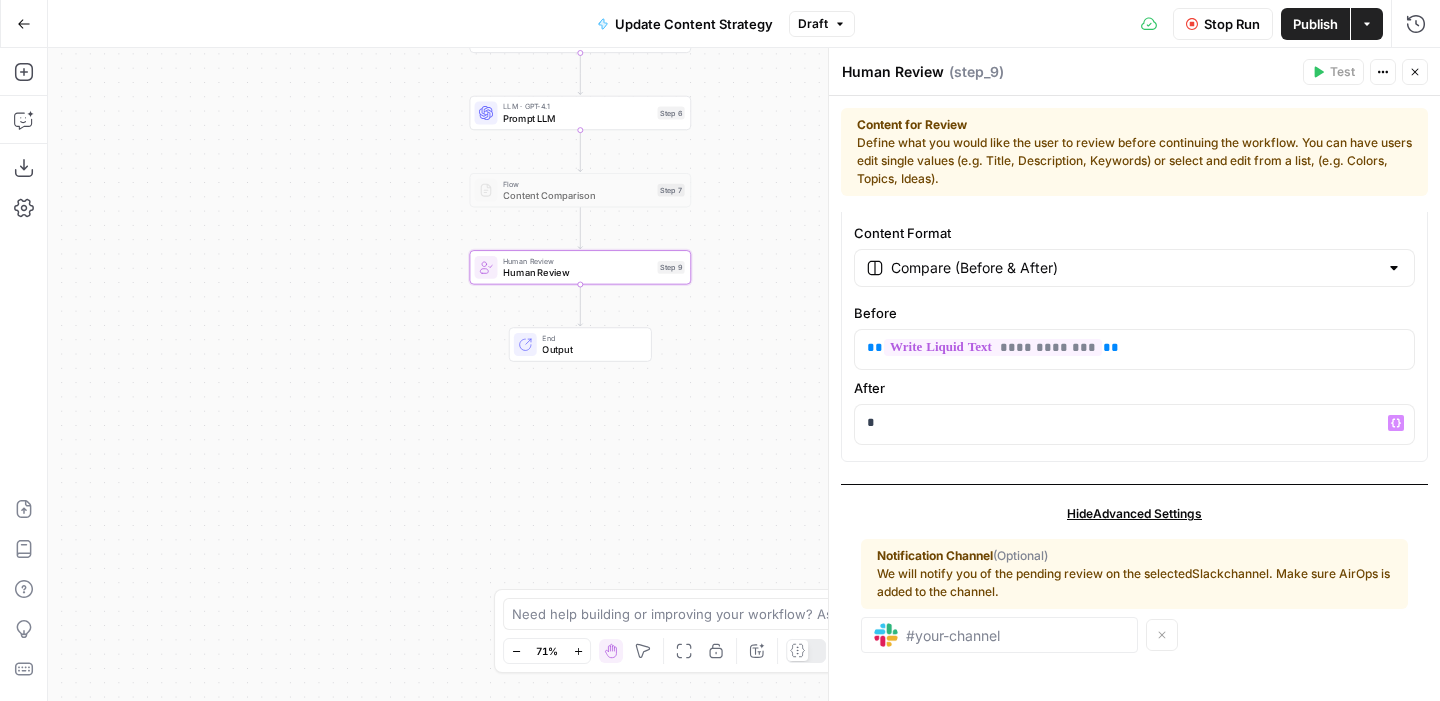 click on "Workflow Set Inputs Inputs Write Liquid Text Write Liquid Text Step 4 Content Processing Convert Content Format Step 8 LLM · Claude Sonnet 4 Analyze Feedback and Generate Recommendations Step 2 LLM · GPT-4.1 Update Content Strategy Step 3 Write Liquid Text Write Liquid Text Step 5 LLM · GPT-4.1 Prompt LLM Step 6 Flow Content Comparison Step 7 Human Review Human Review Step 9 End Output" at bounding box center (744, 374) 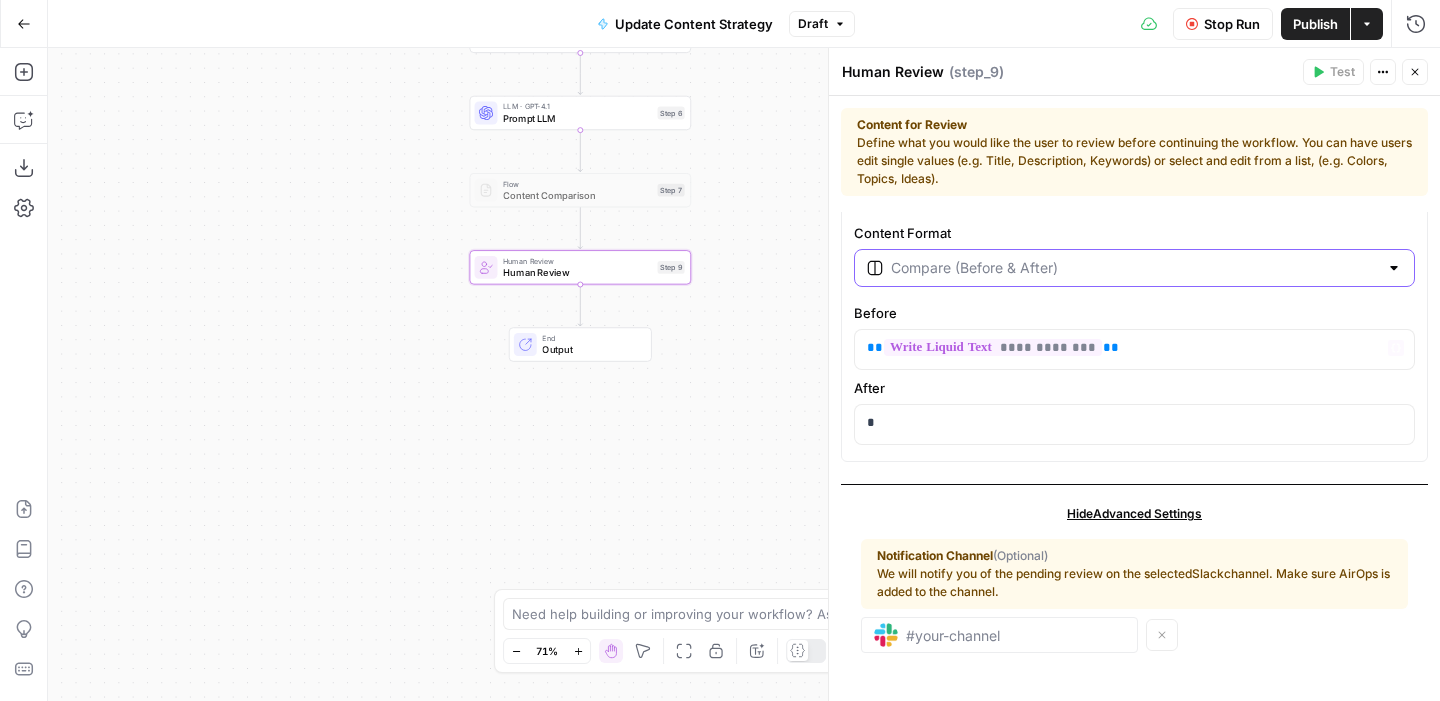 click on "Content Format" at bounding box center (1134, 268) 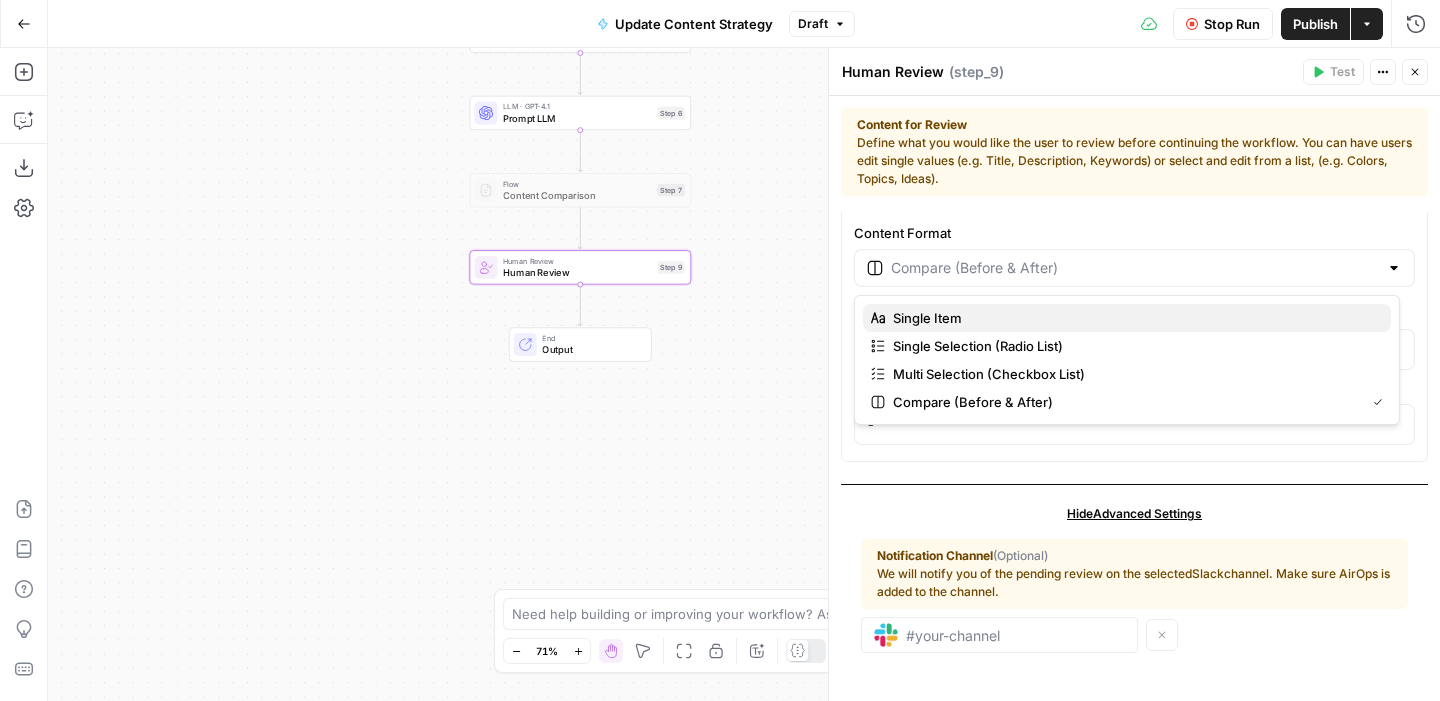 click on "Single Item" at bounding box center (1134, 318) 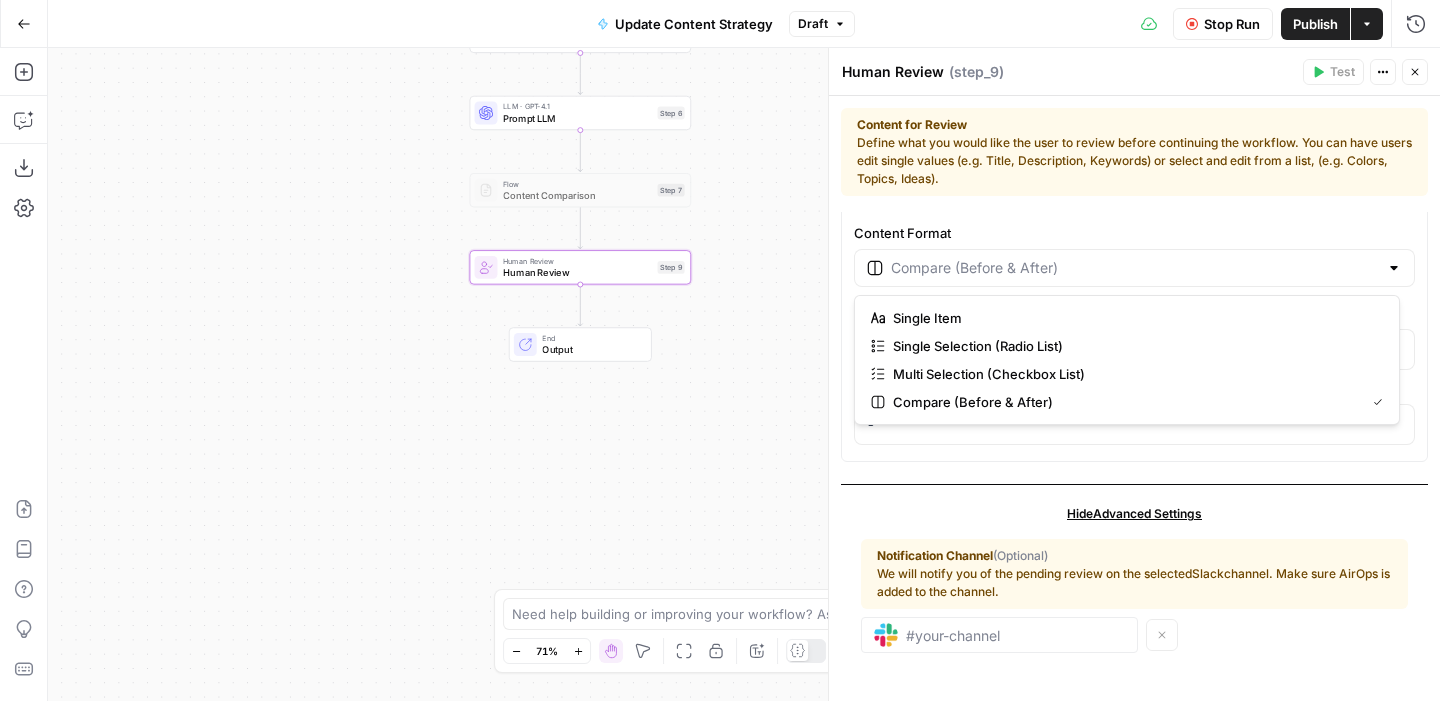 type on "Single Item" 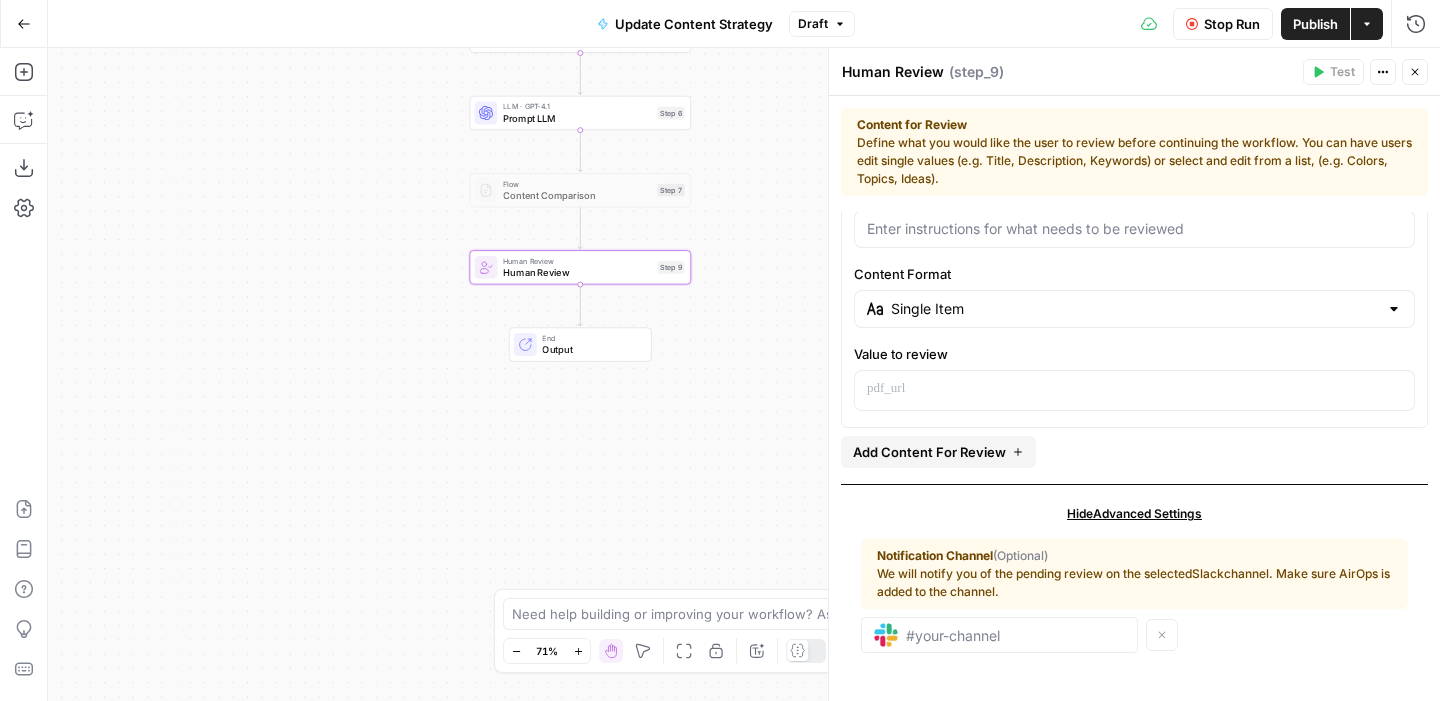 scroll, scrollTop: 23, scrollLeft: 0, axis: vertical 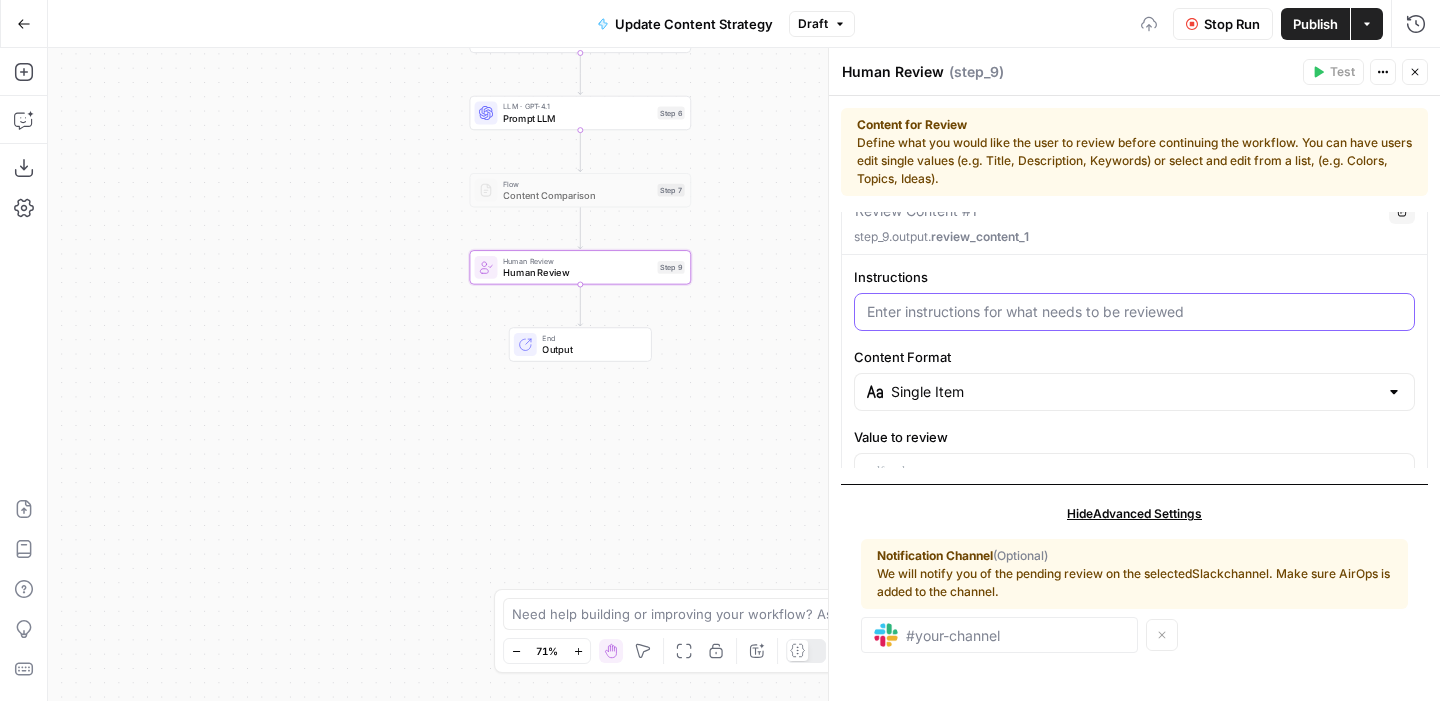 click on "Instructions" at bounding box center [1134, 312] 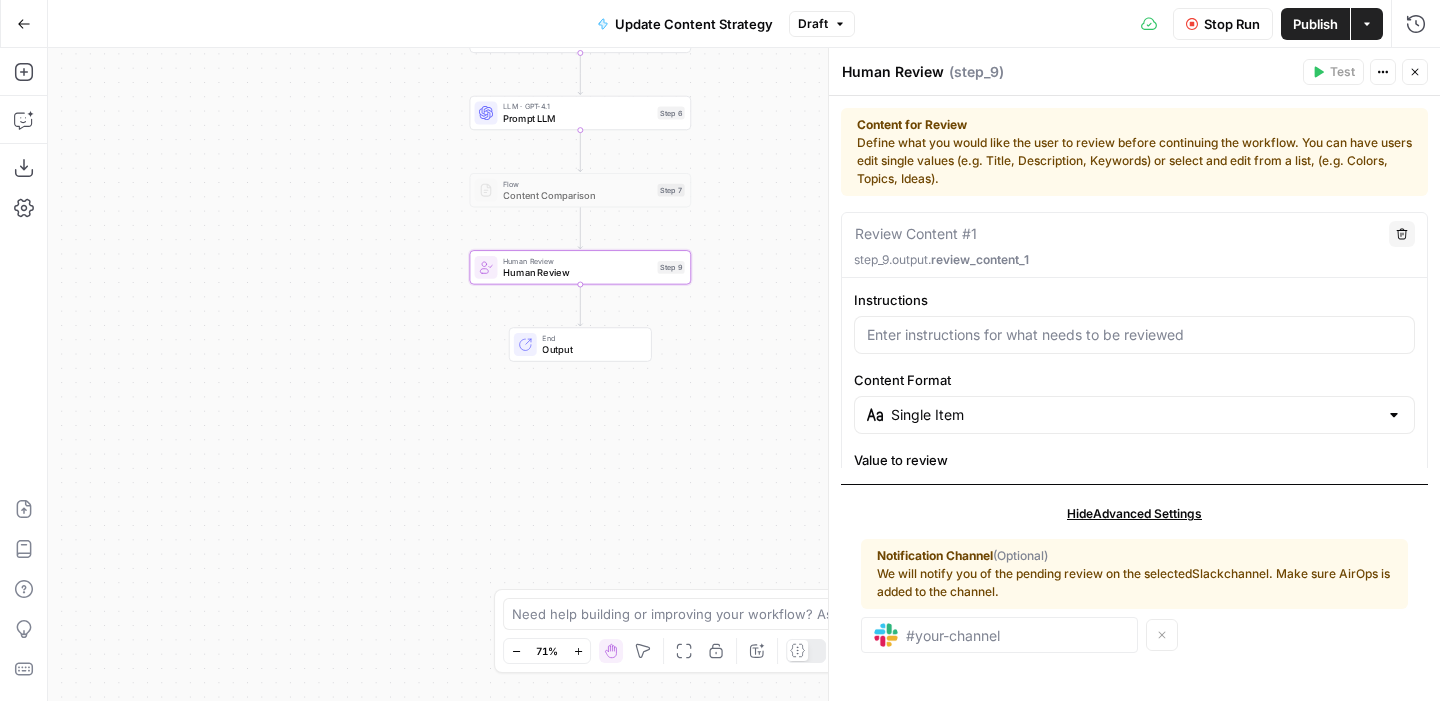 scroll, scrollTop: 0, scrollLeft: 0, axis: both 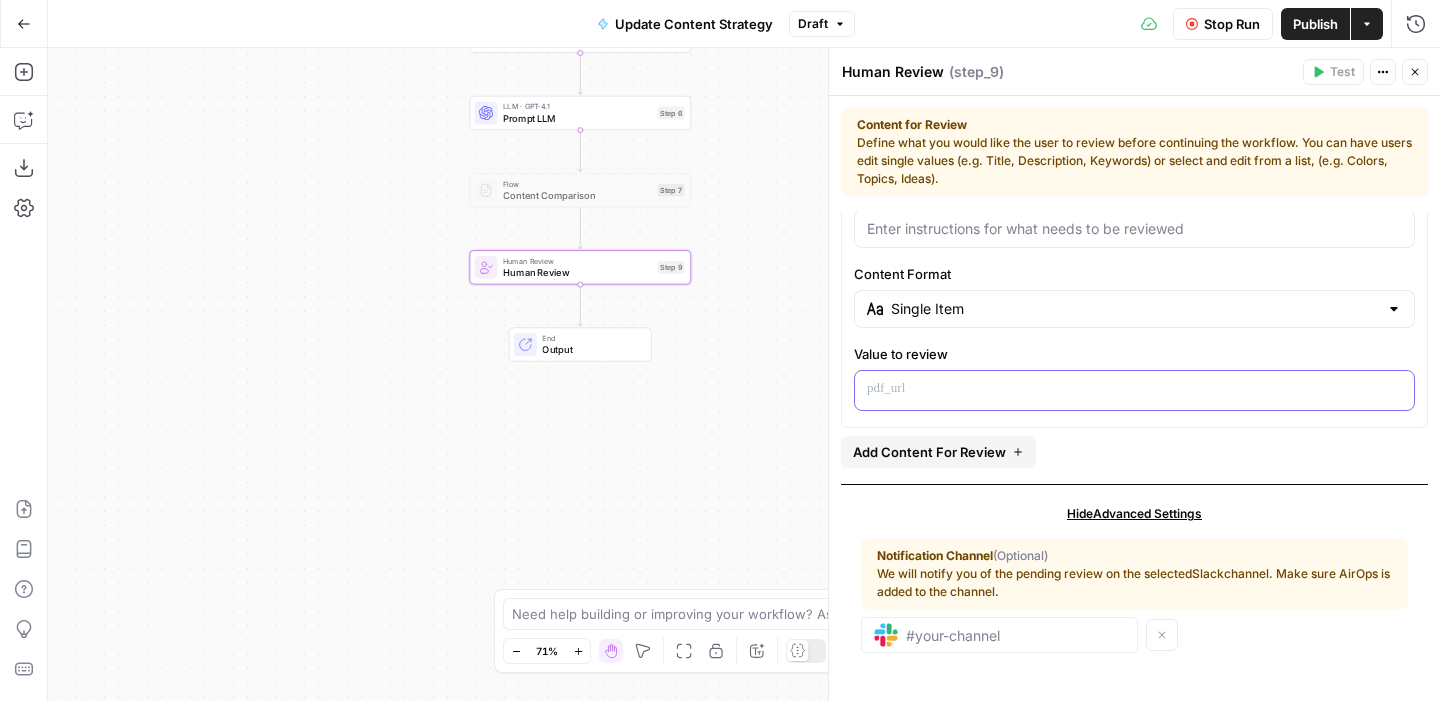 click at bounding box center [1134, 389] 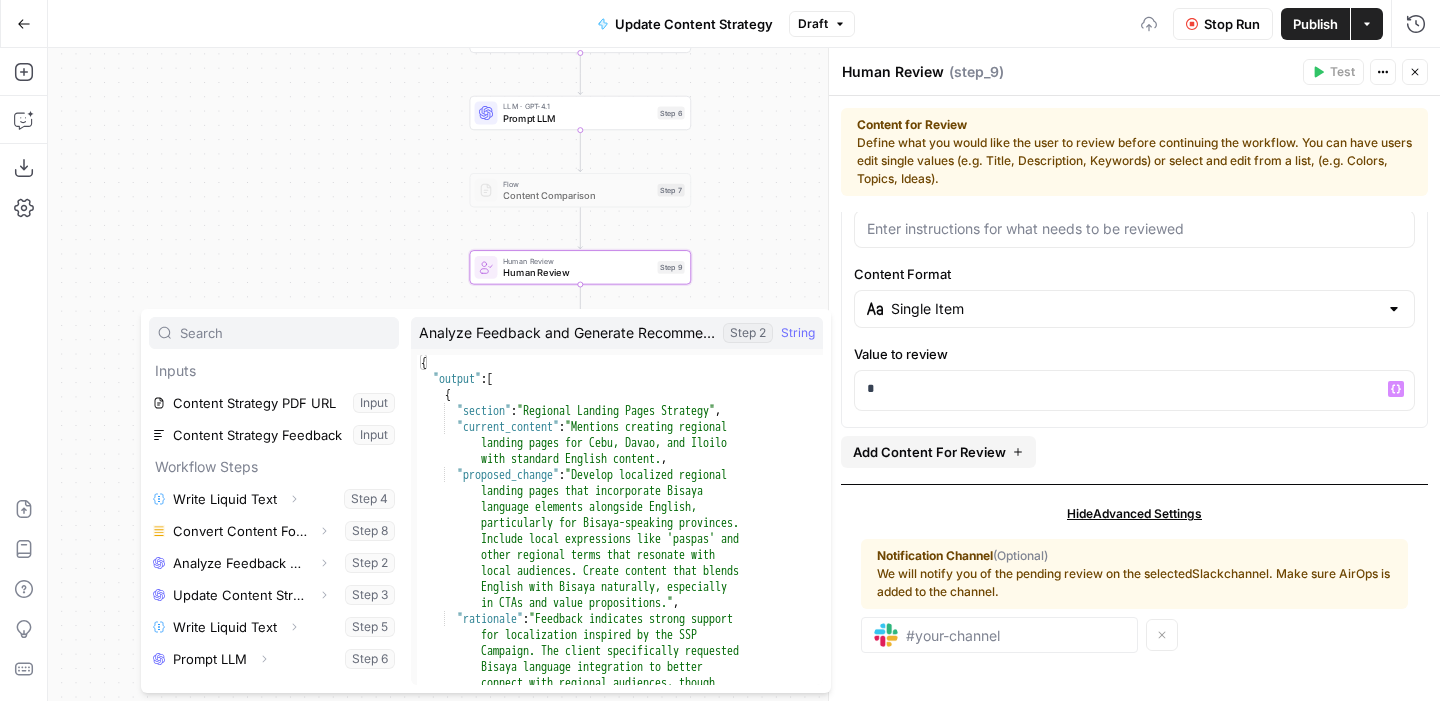scroll, scrollTop: 54, scrollLeft: 0, axis: vertical 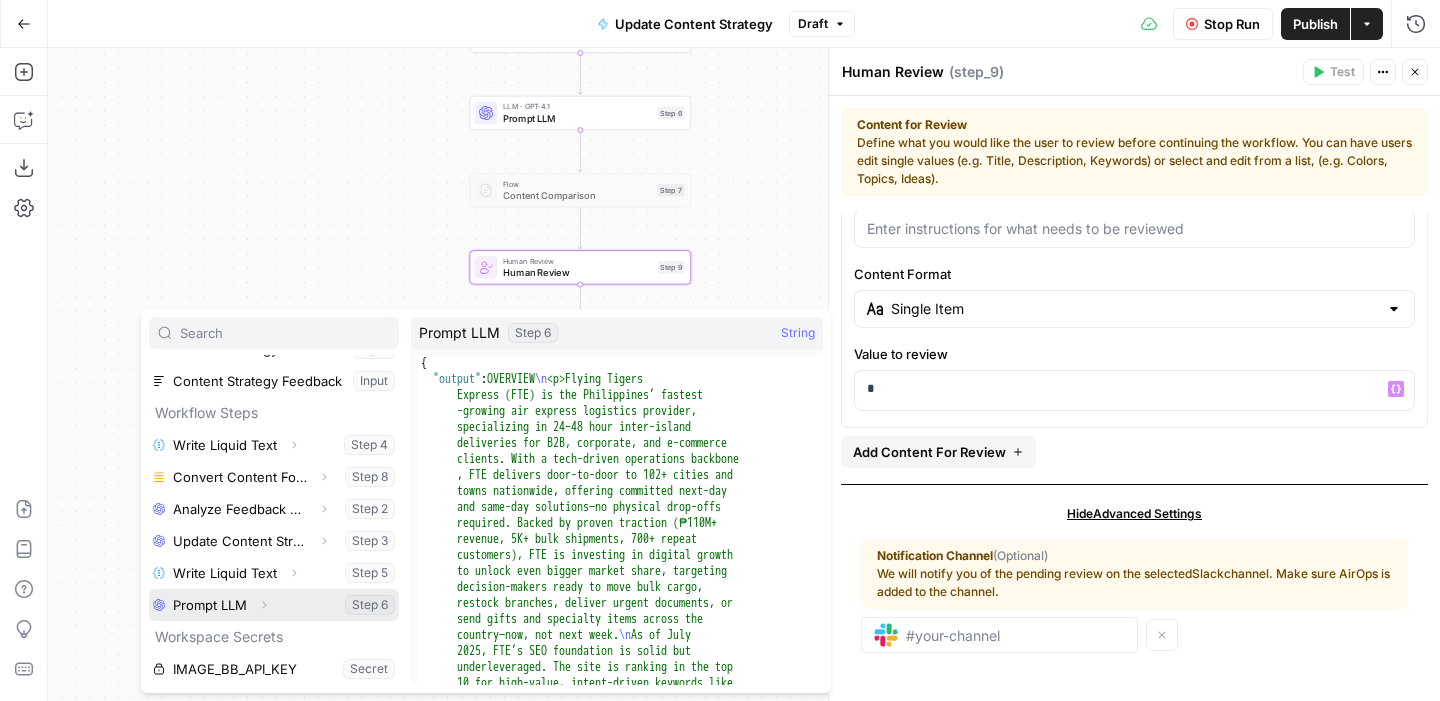 click 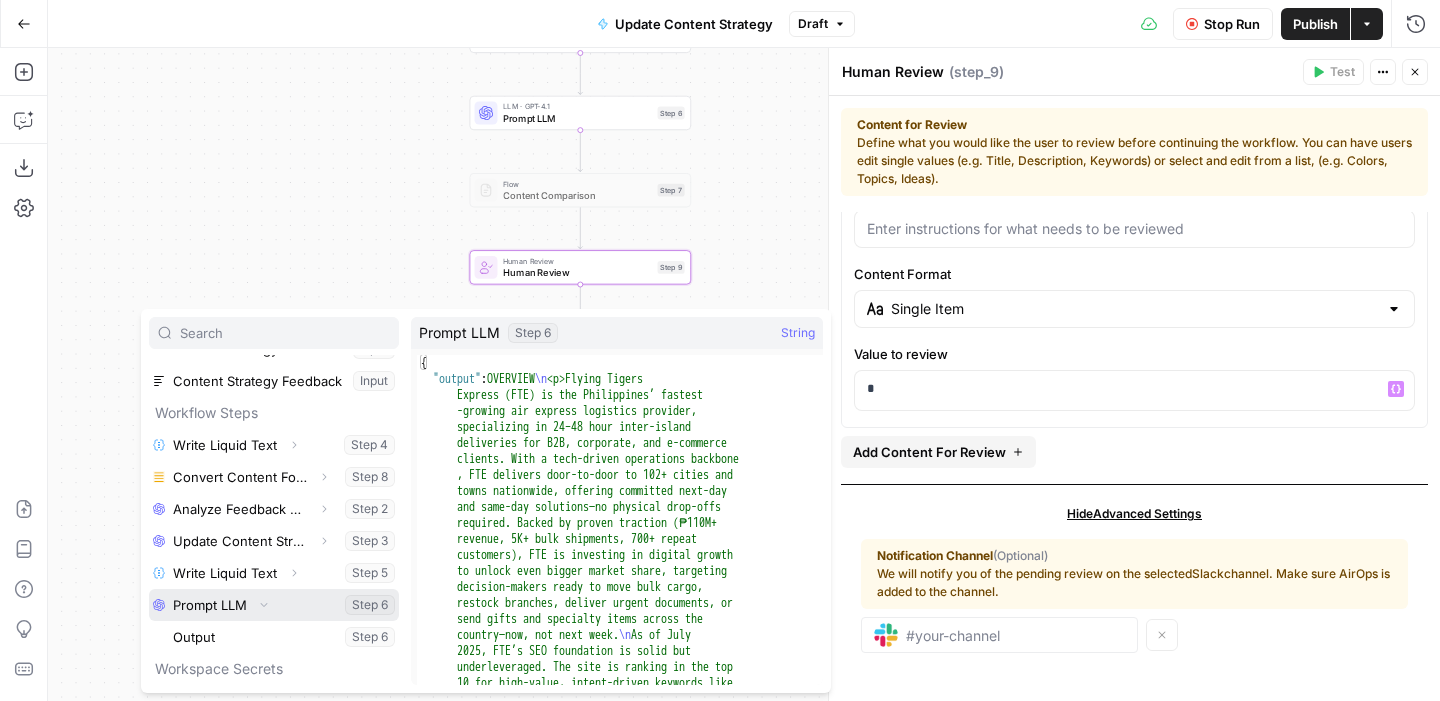 click 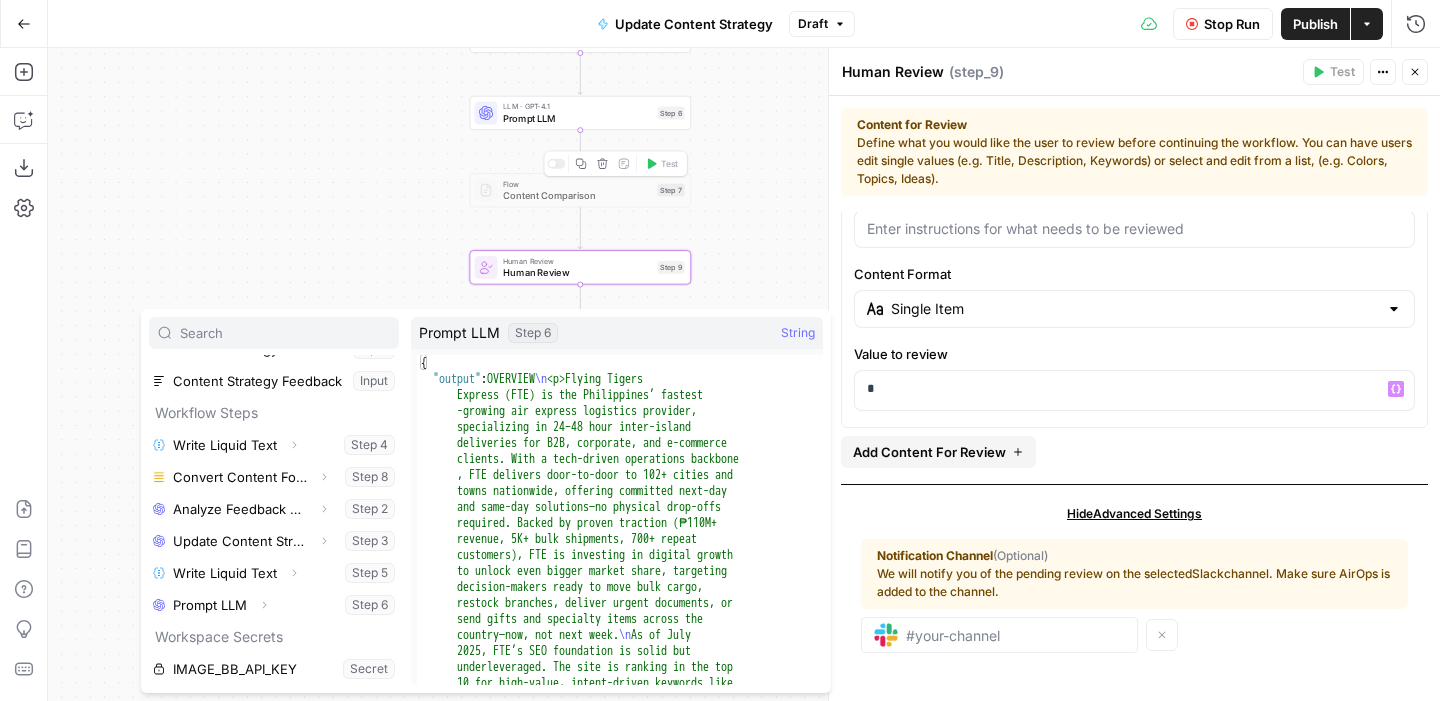 click at bounding box center (556, 164) 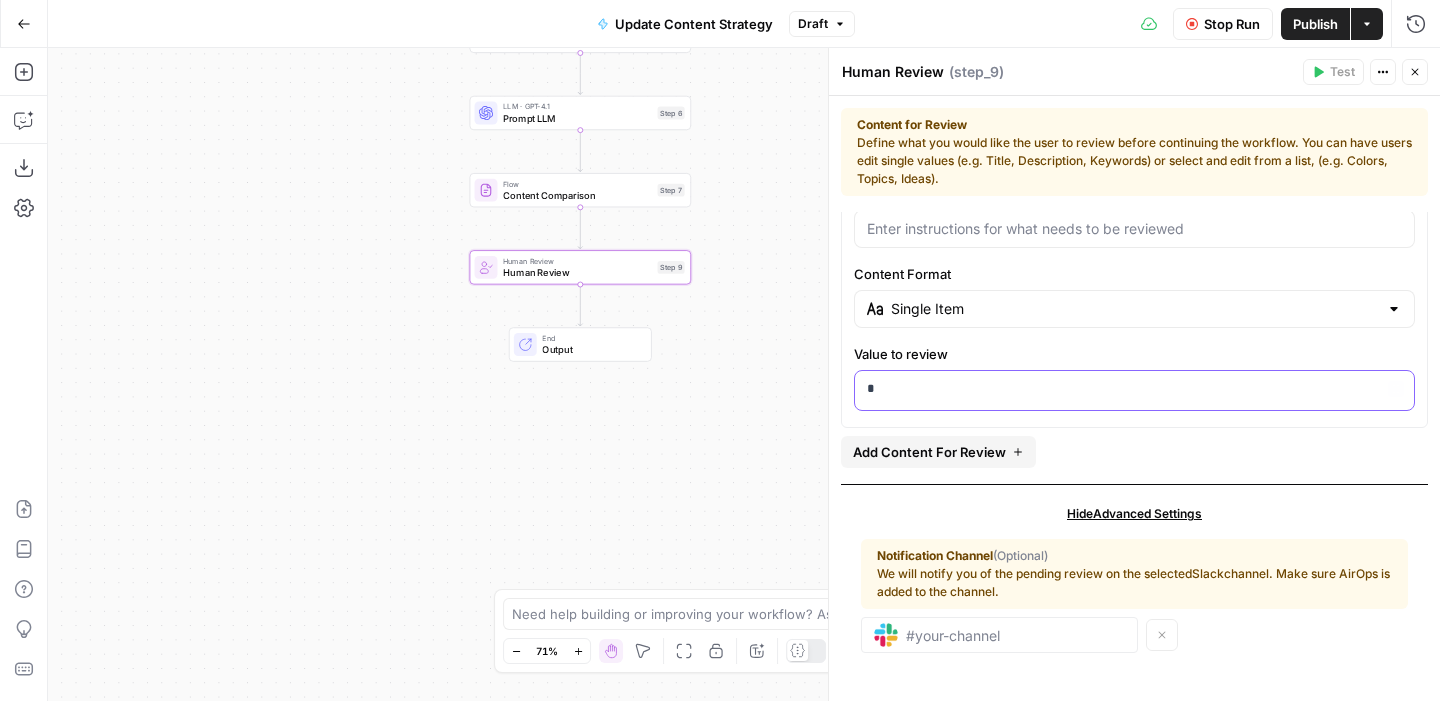 click on "*" at bounding box center [1127, 389] 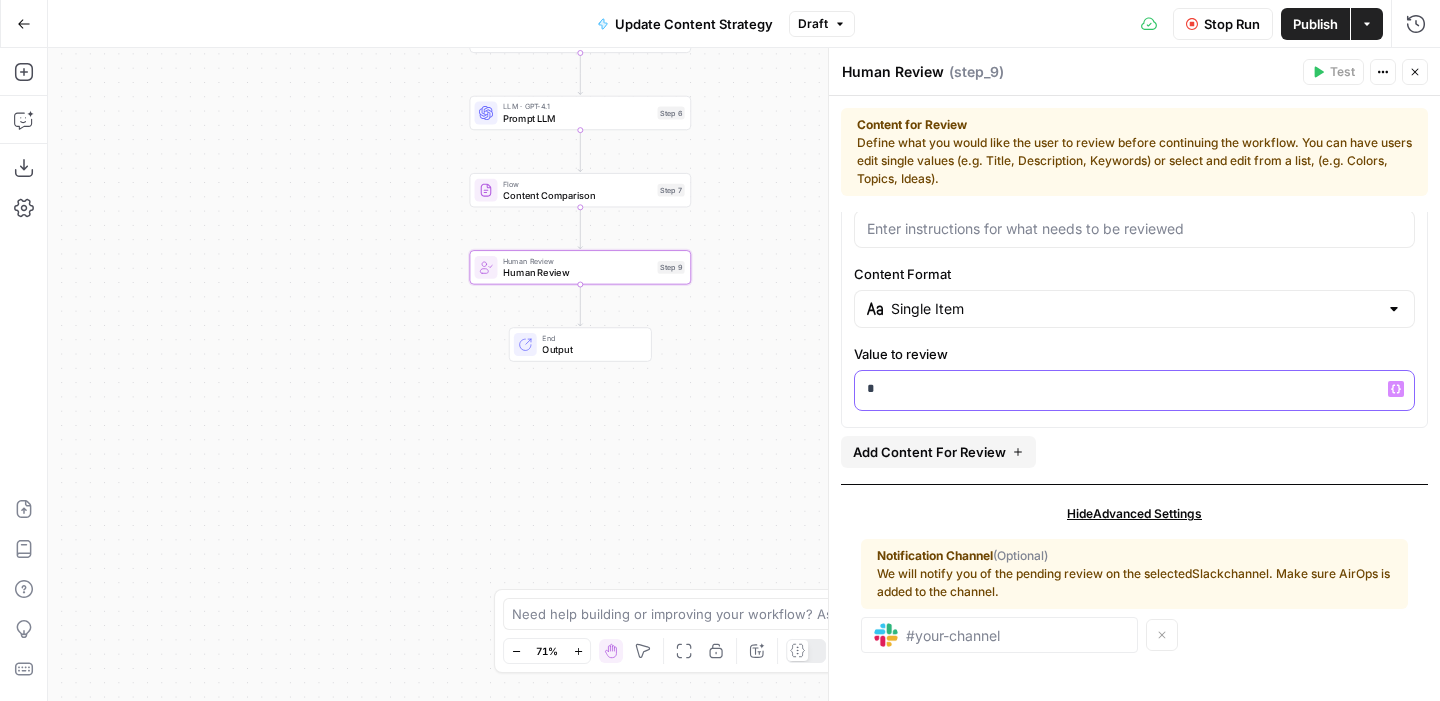 type 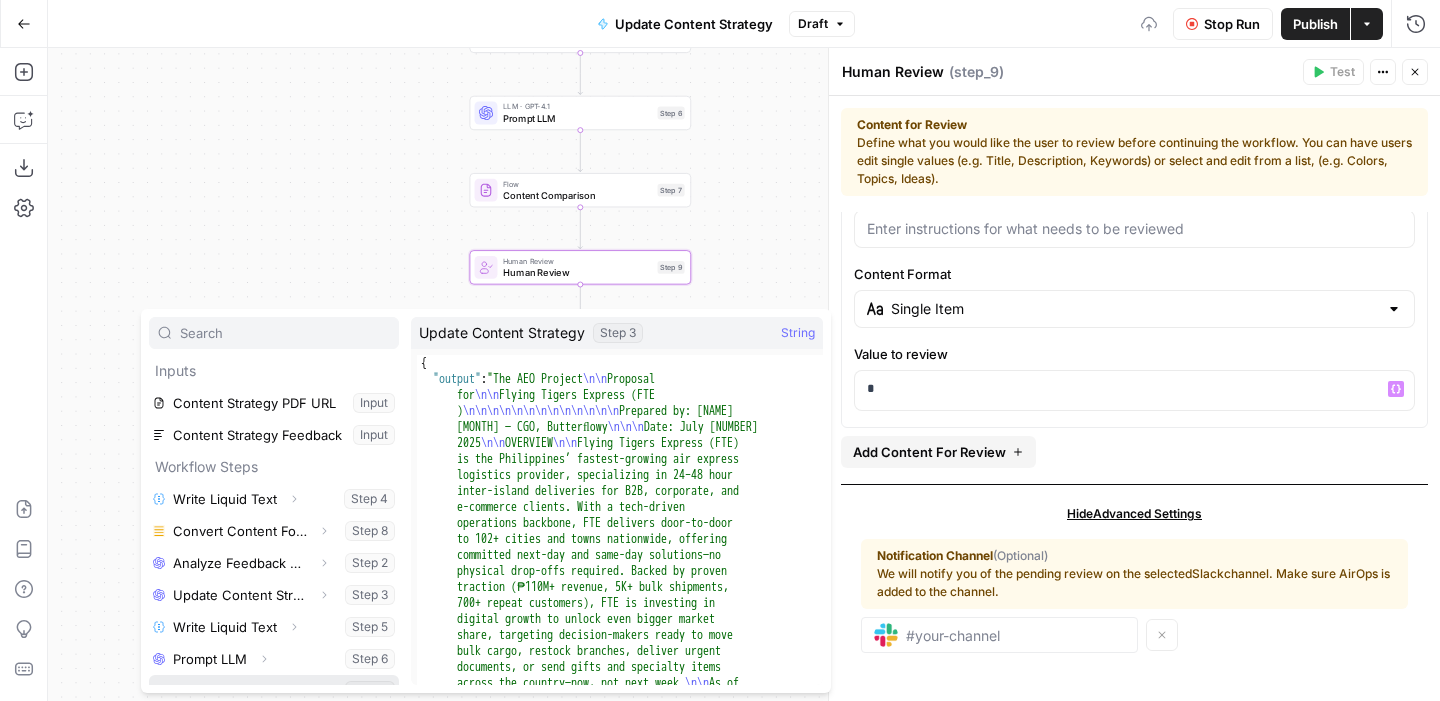 click 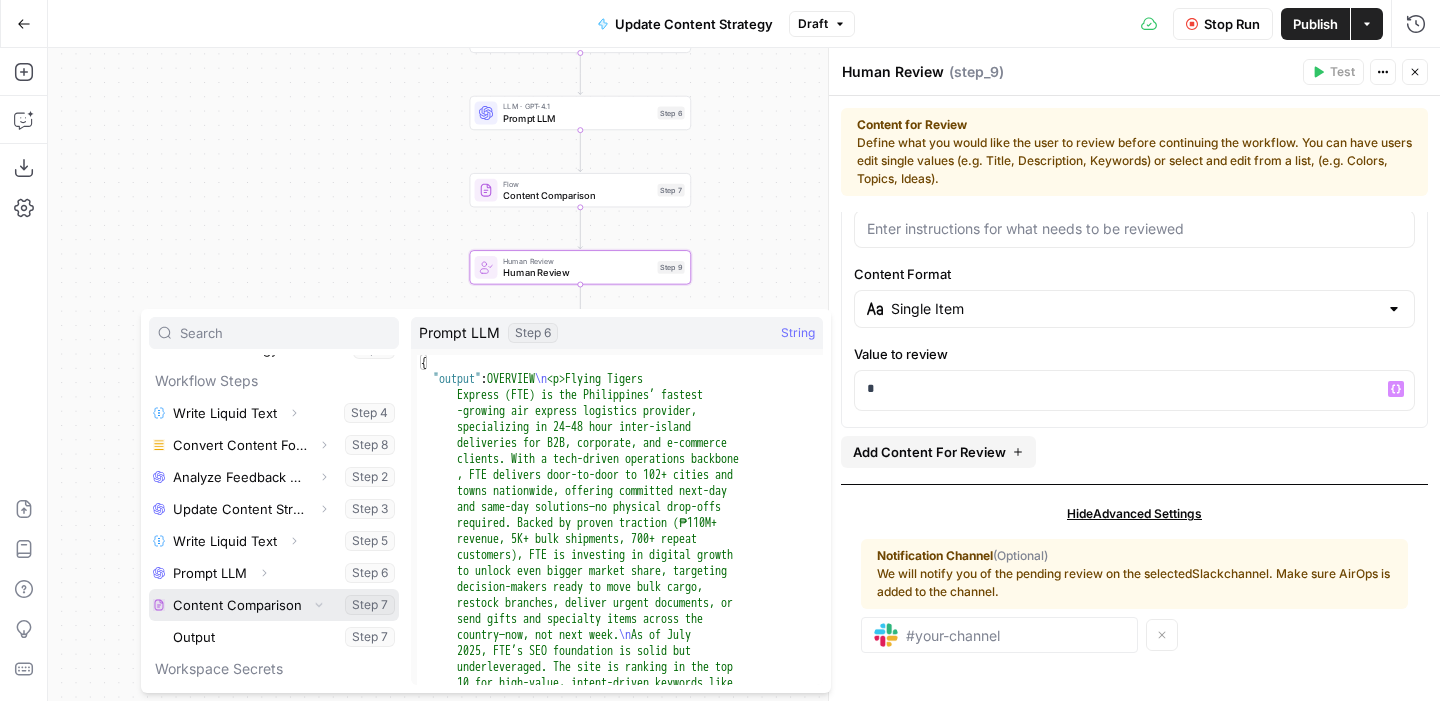 scroll, scrollTop: 118, scrollLeft: 0, axis: vertical 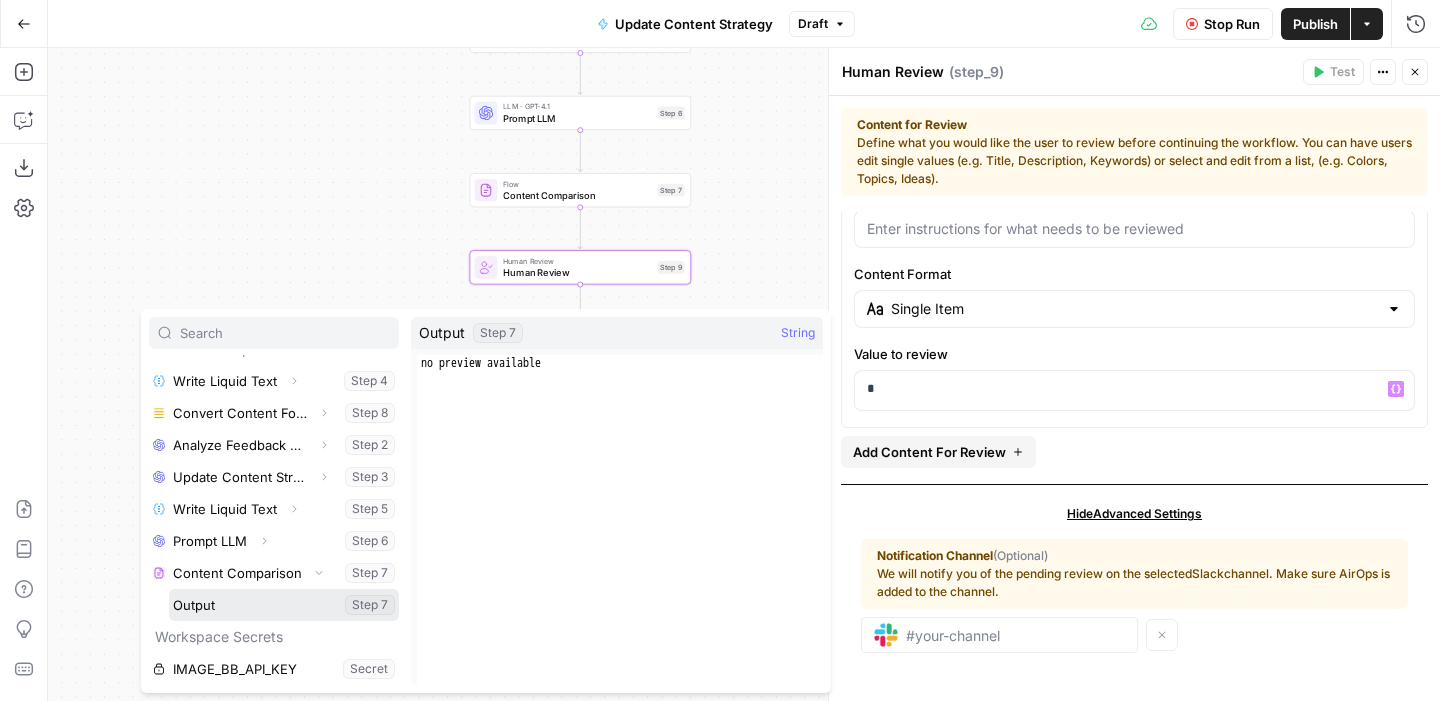 click at bounding box center [284, 605] 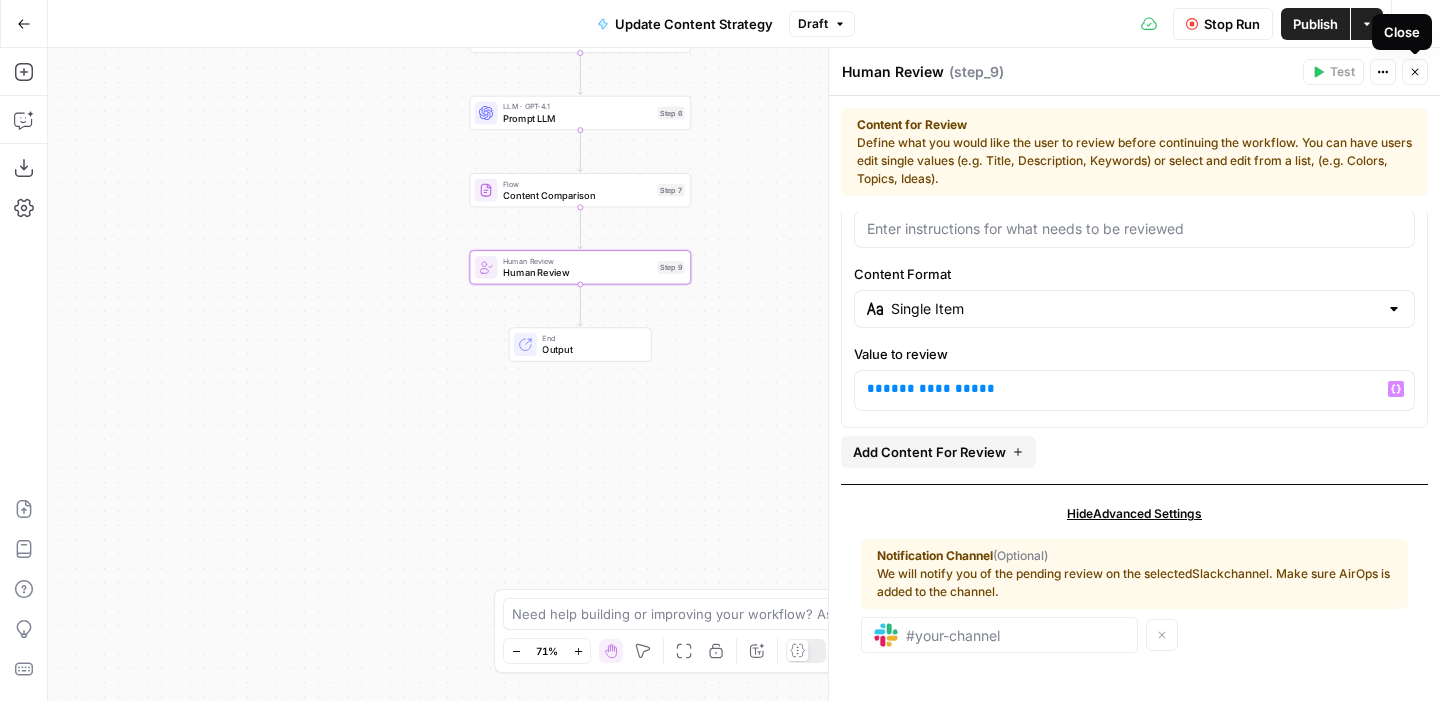click 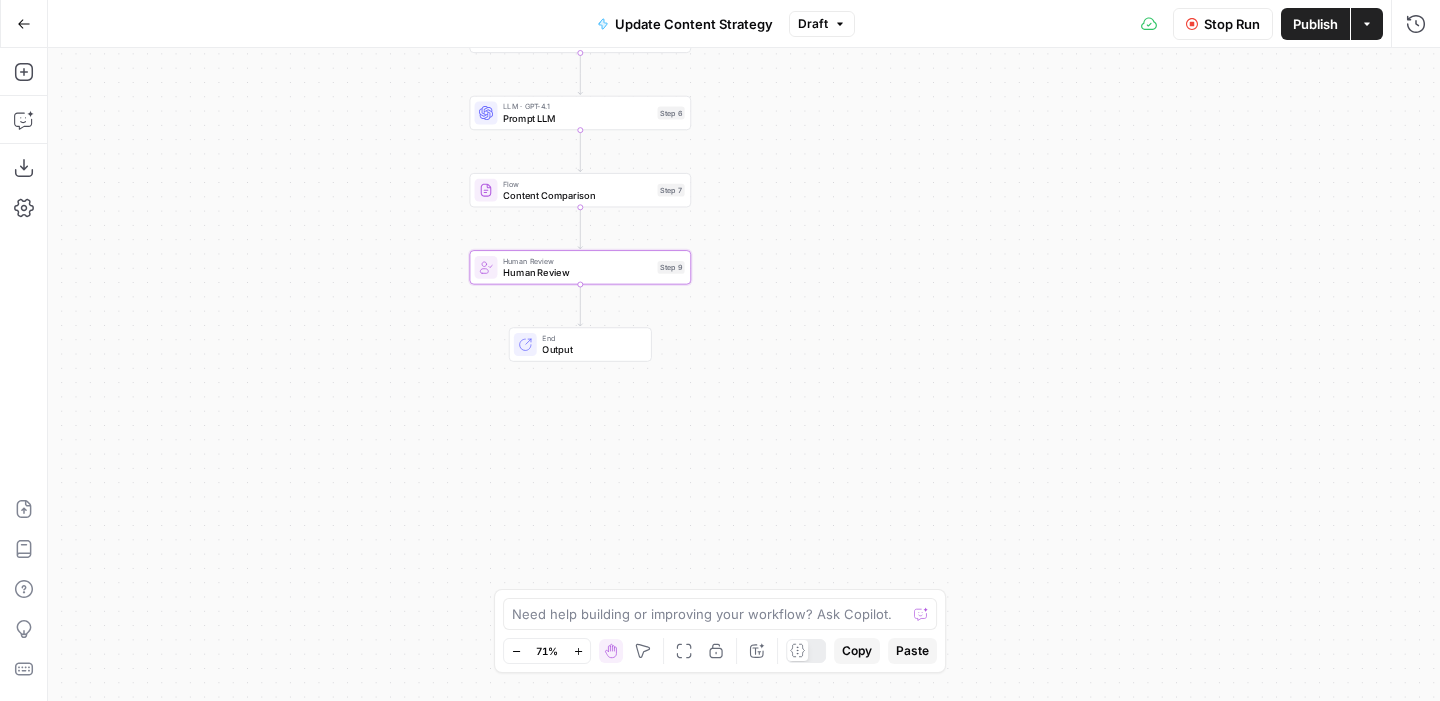 click on "Publish" at bounding box center [1315, 24] 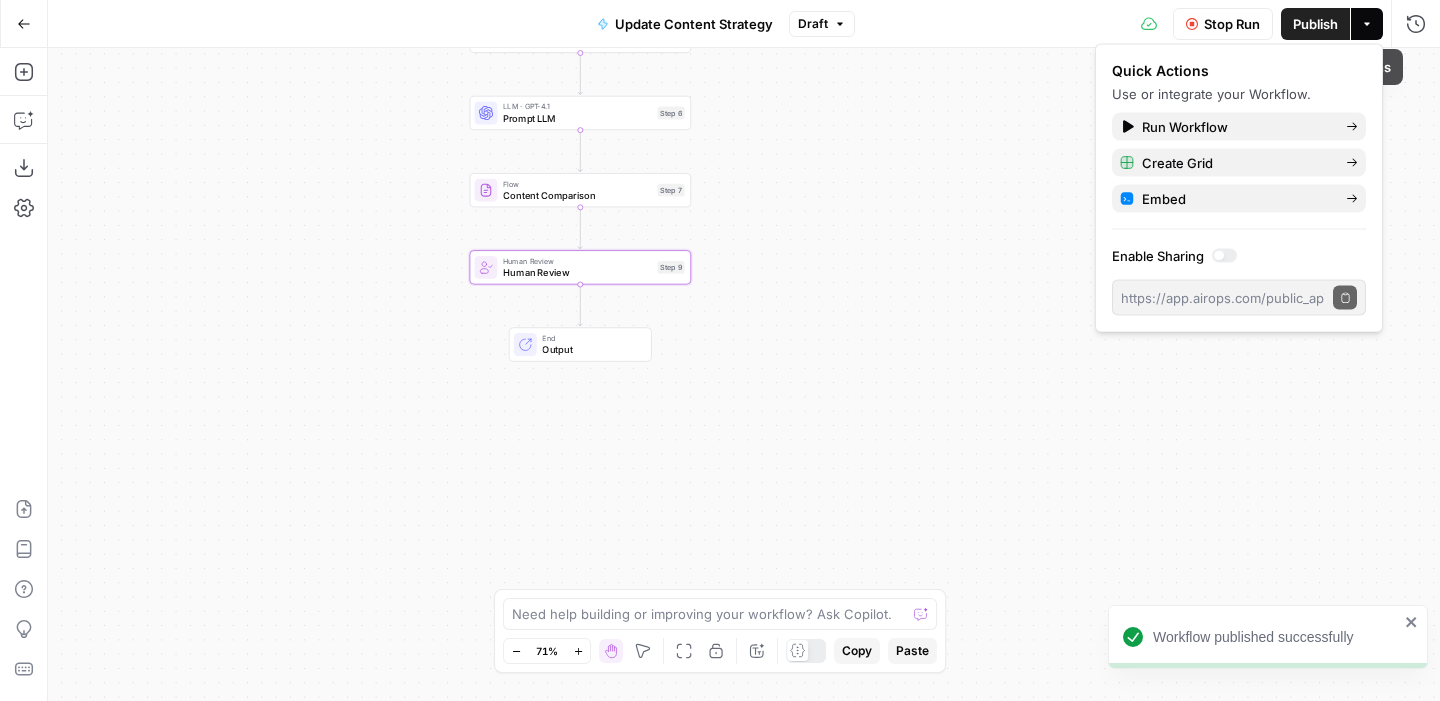 click on "Stop Run" at bounding box center (1232, 24) 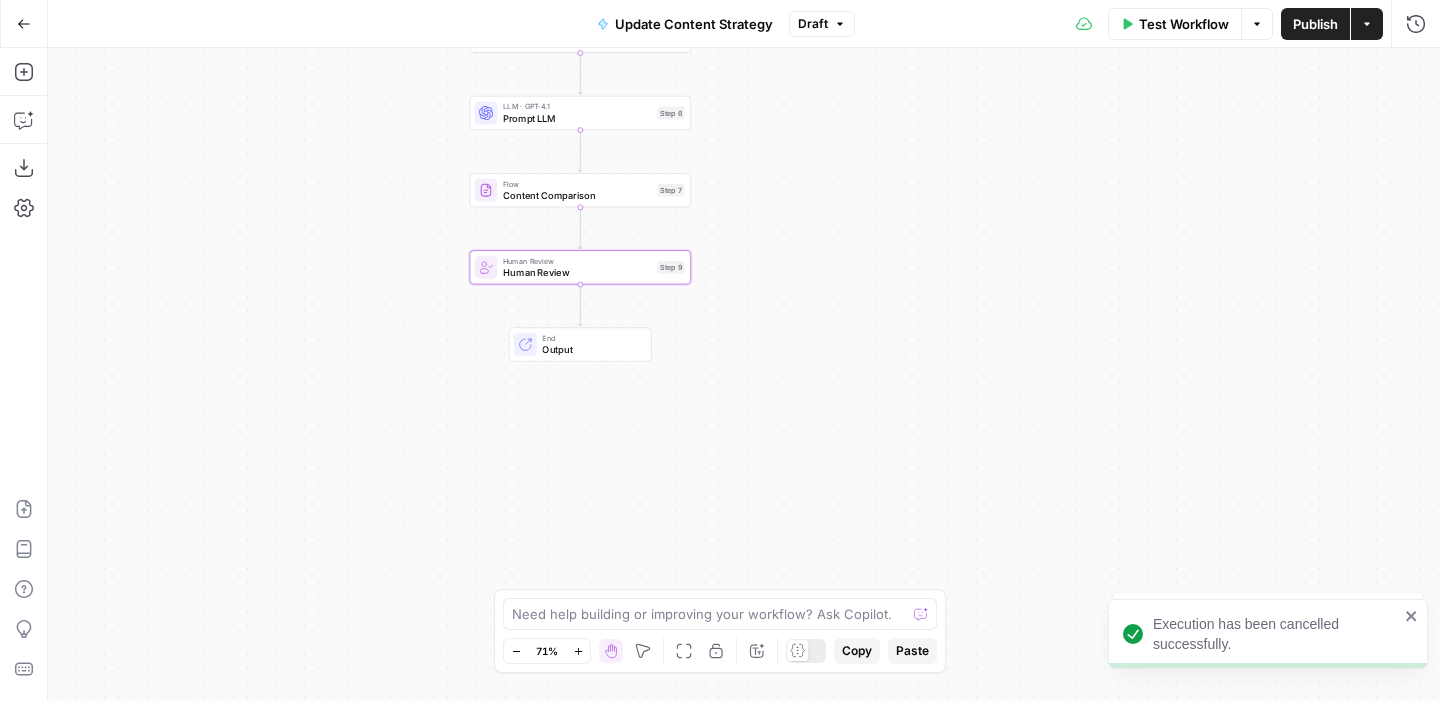 click on "Publish" at bounding box center [1315, 24] 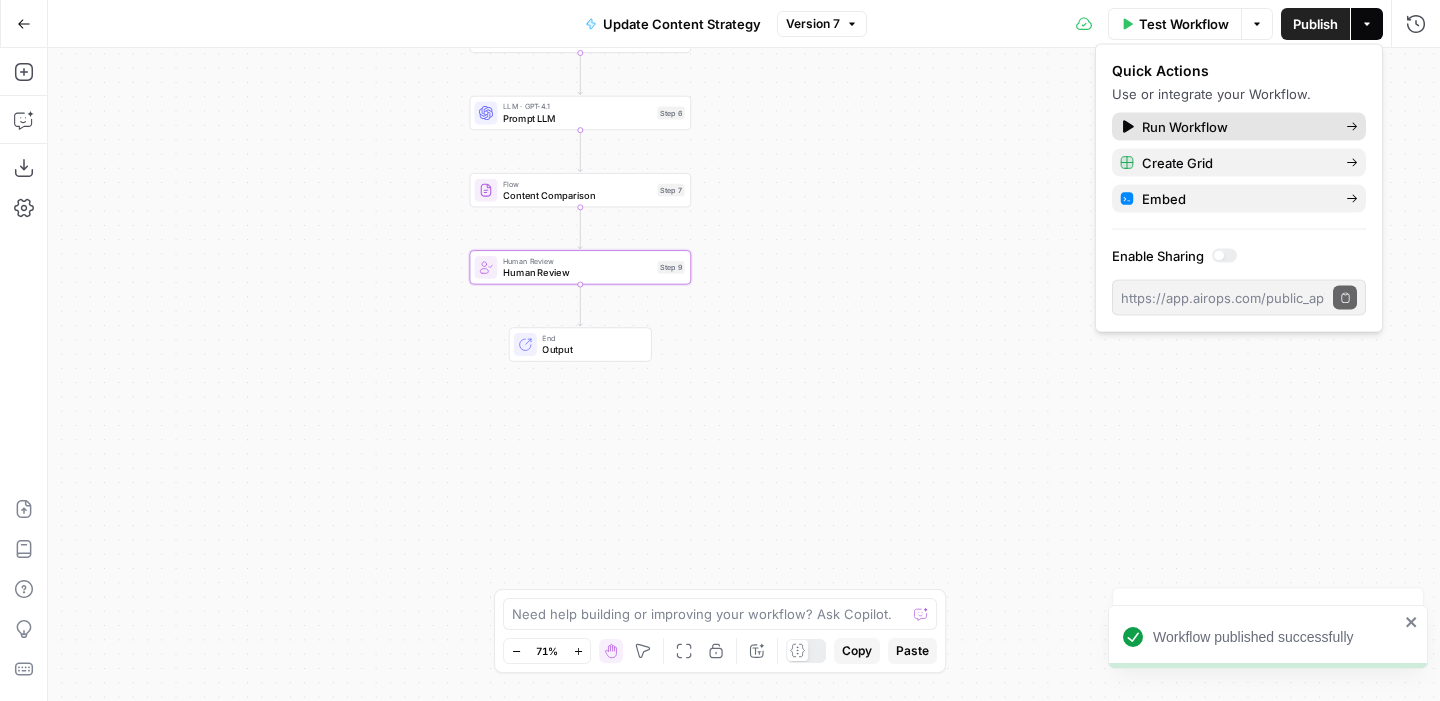 click on "Run Workflow" at bounding box center [1236, 127] 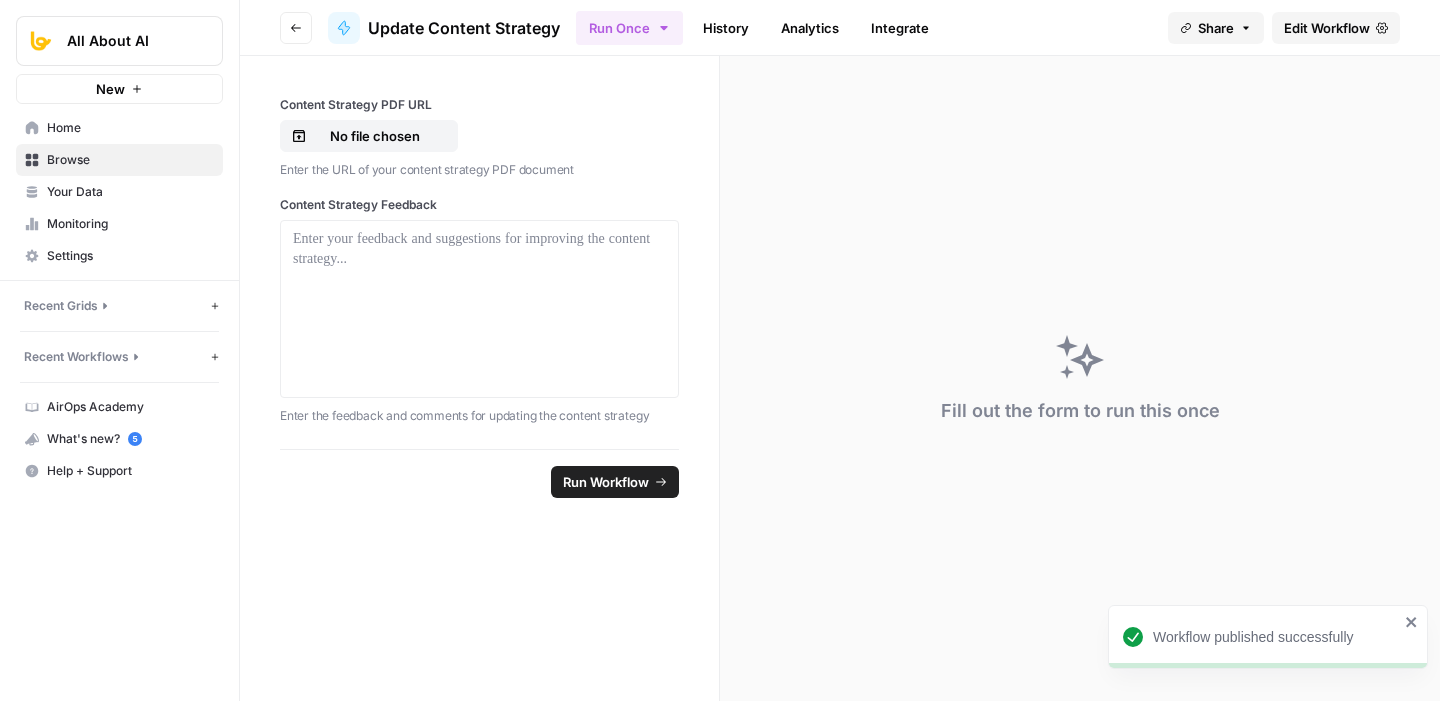 click on "Edit Workflow" at bounding box center [1327, 28] 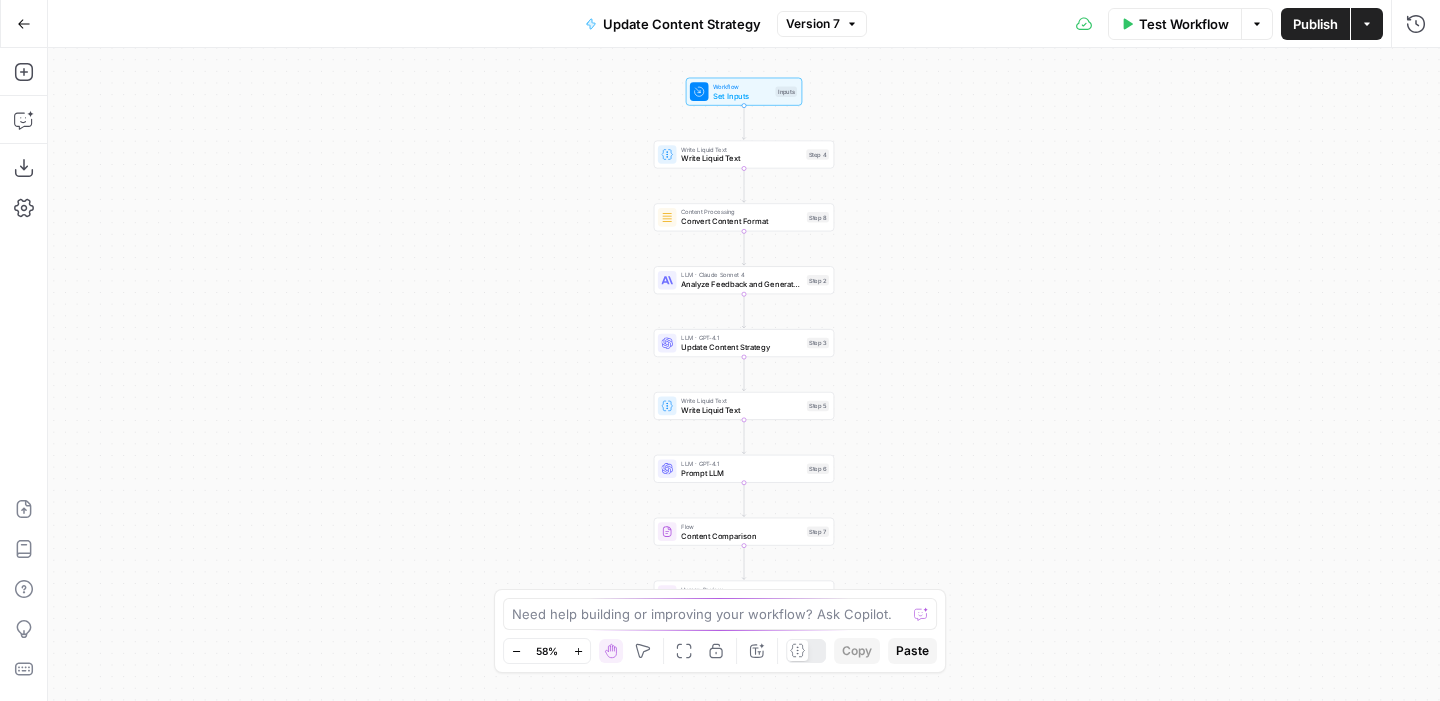 click on "Test Workflow" at bounding box center [1184, 24] 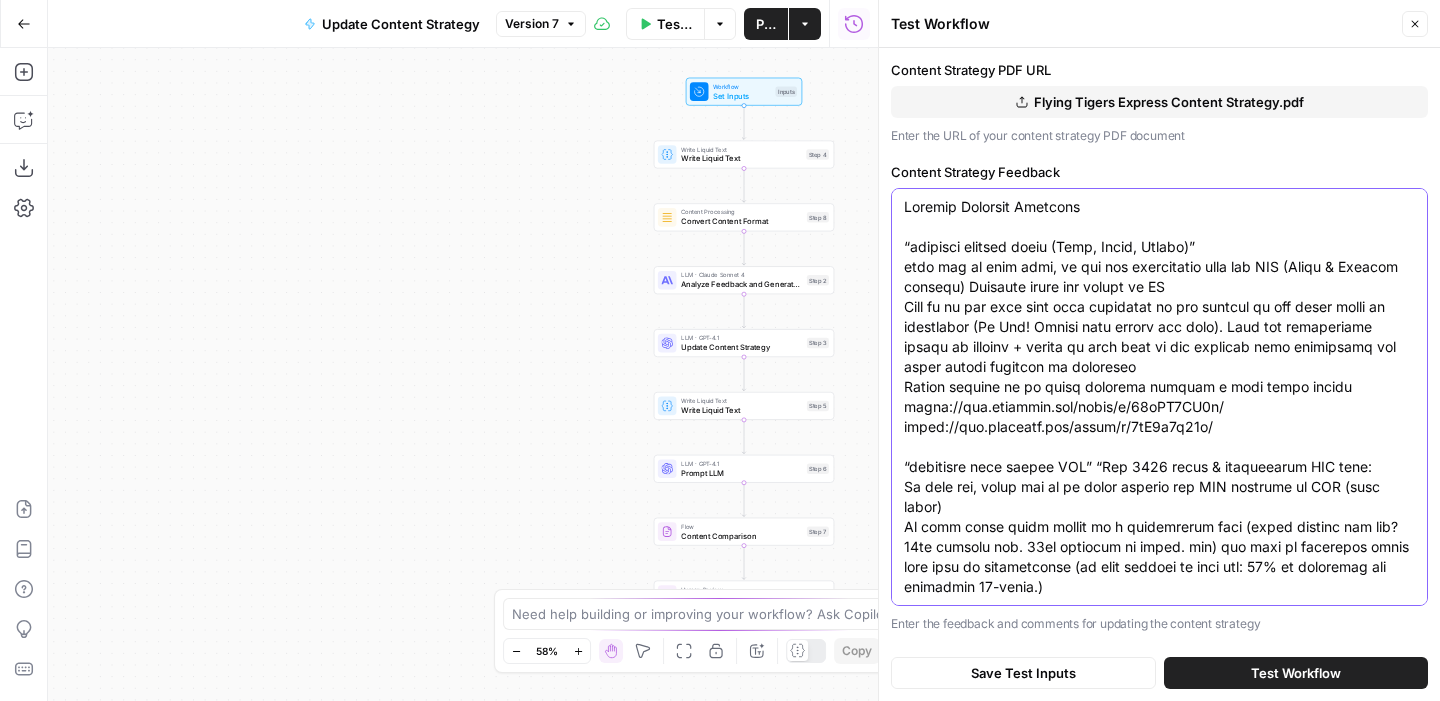 click on "Content Strategy Feedback" at bounding box center [1159, 2997] 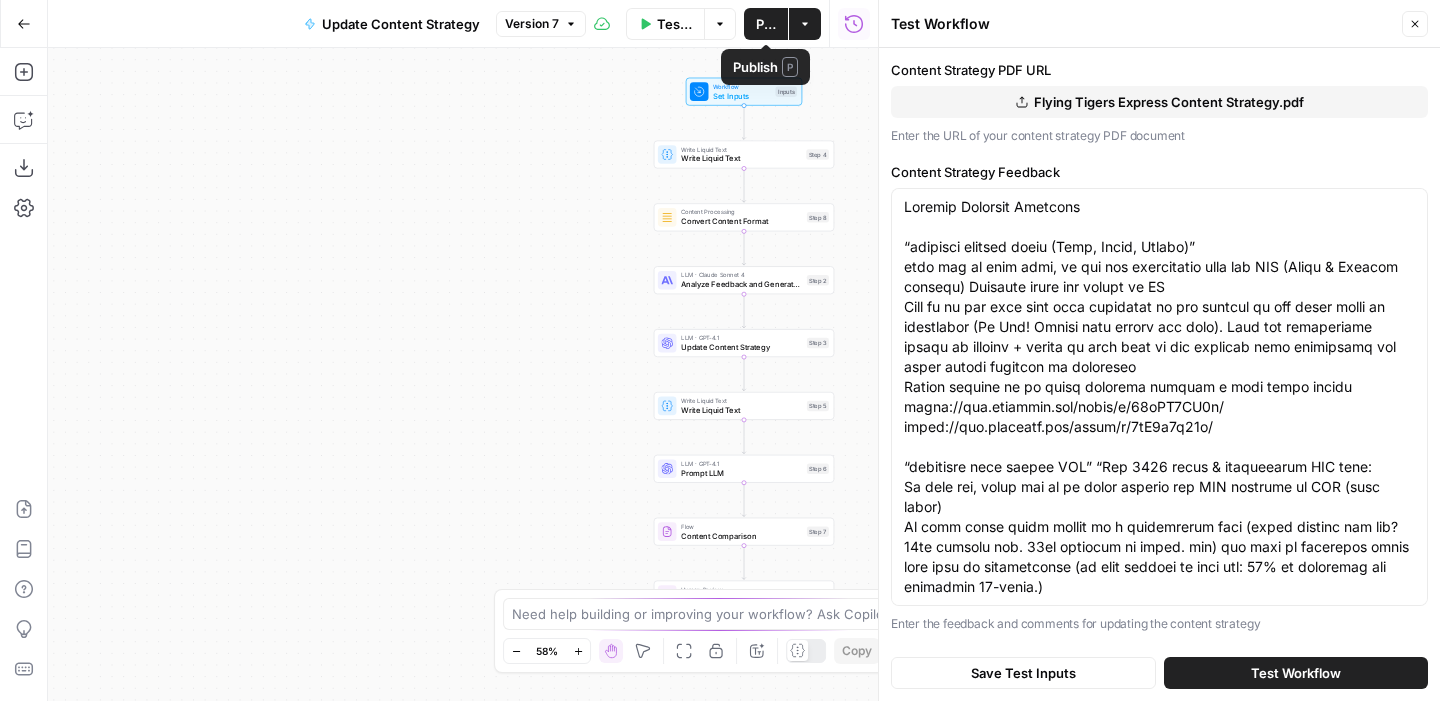 click 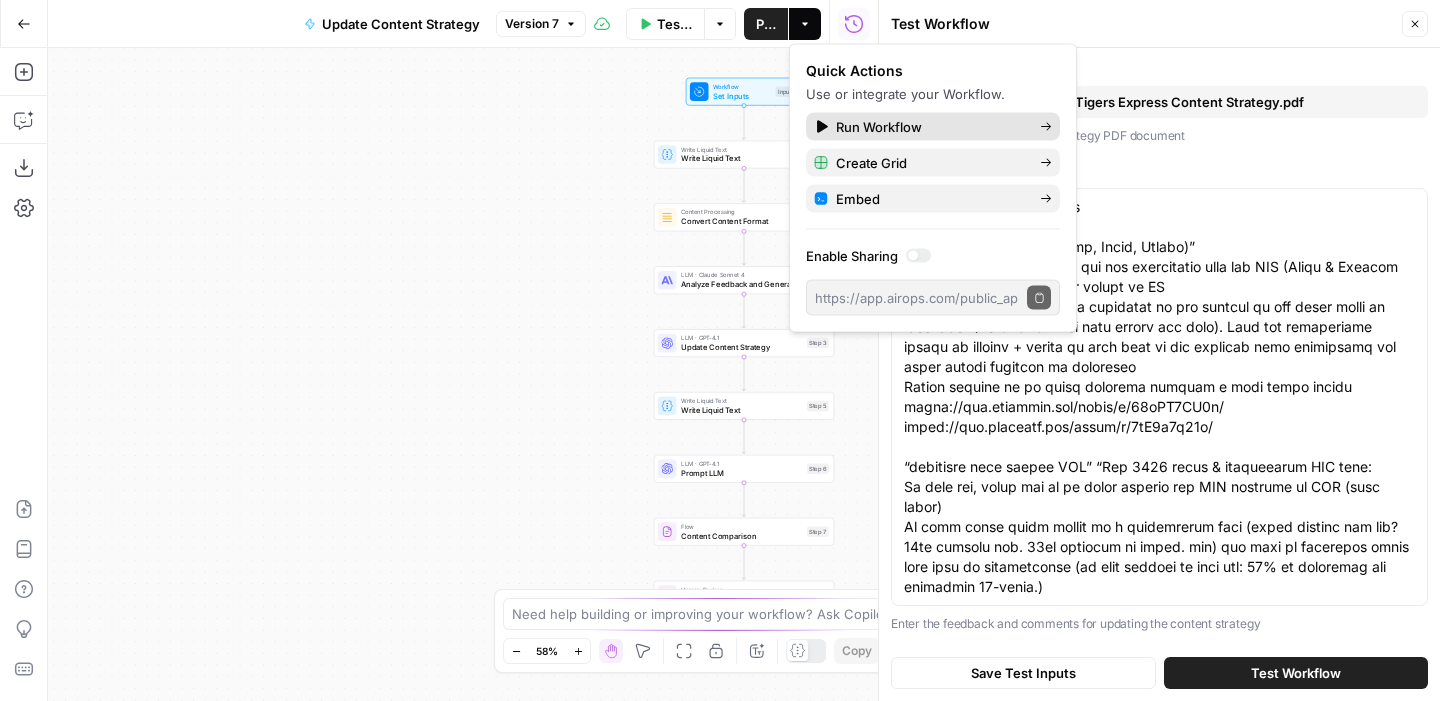 click on "Run Workflow" at bounding box center (930, 127) 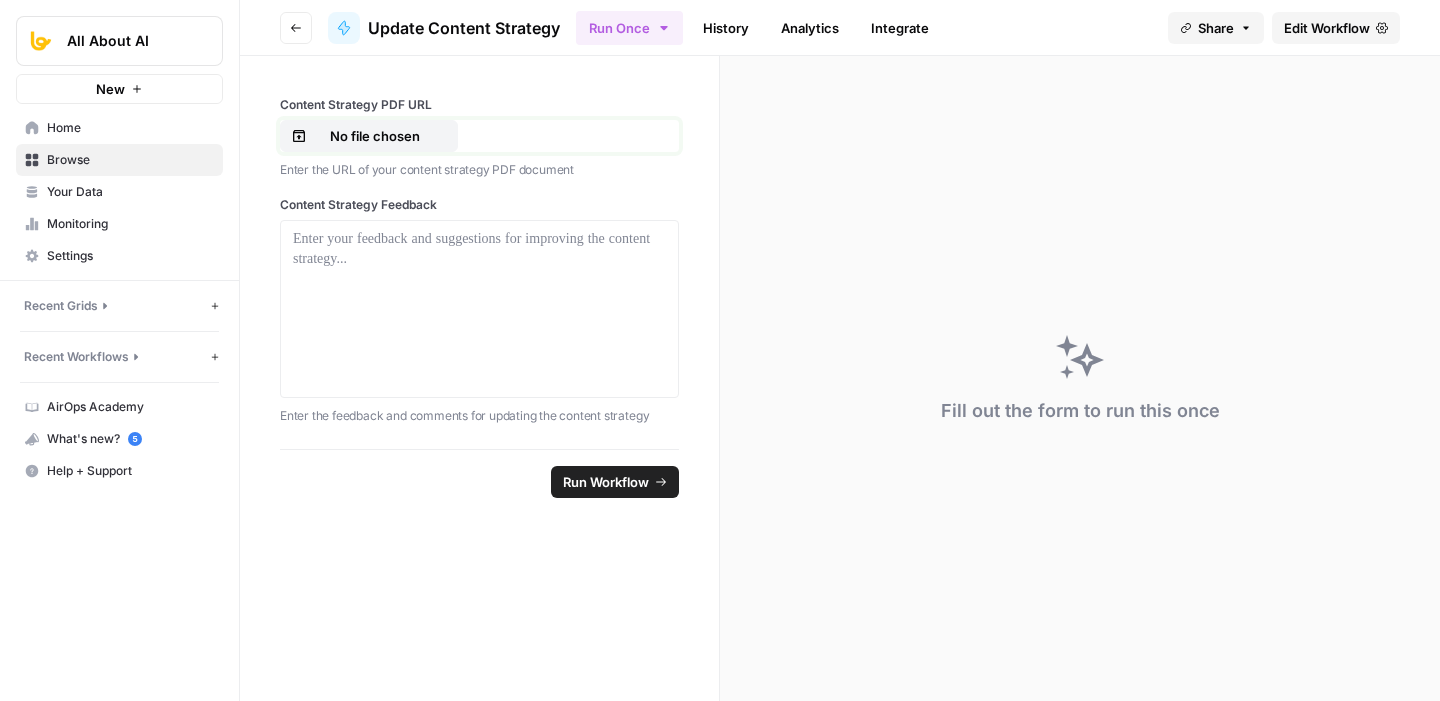 click on "No file chosen" at bounding box center [375, 136] 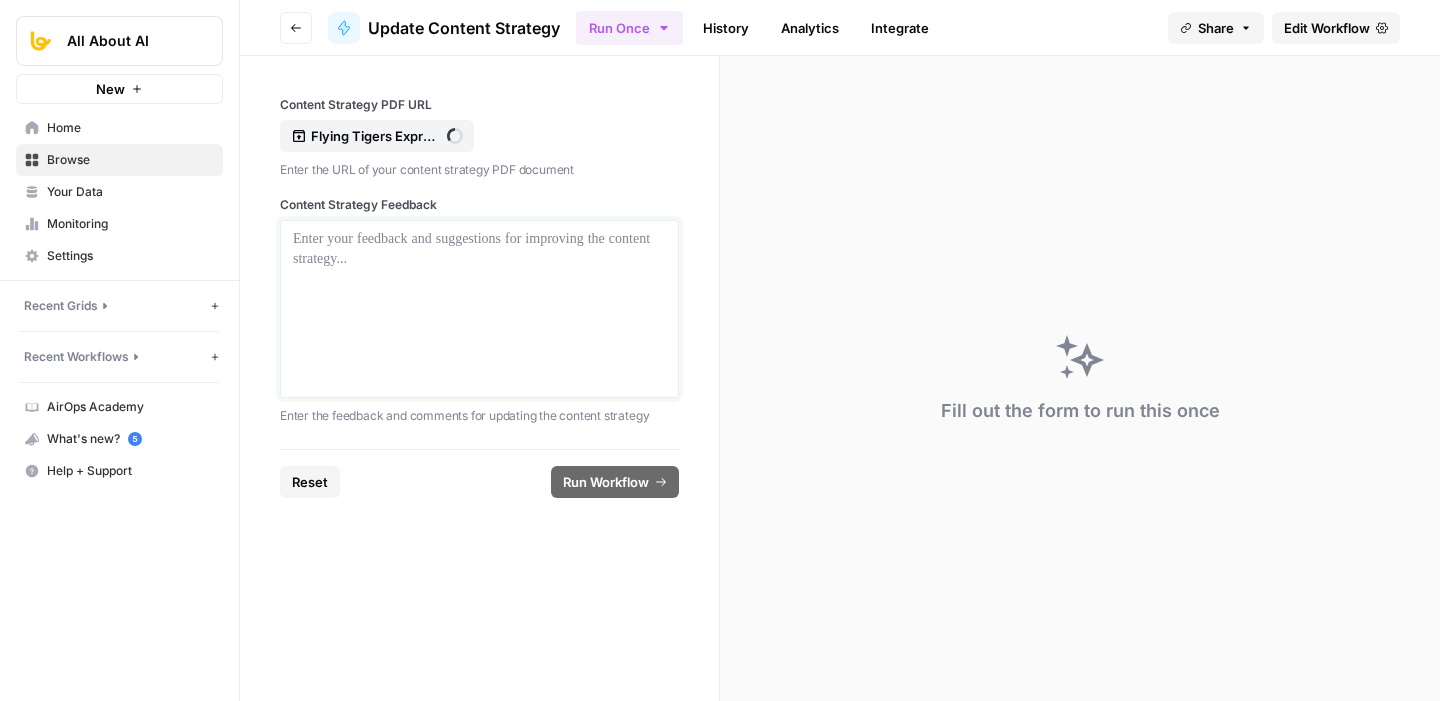 click at bounding box center (479, 309) 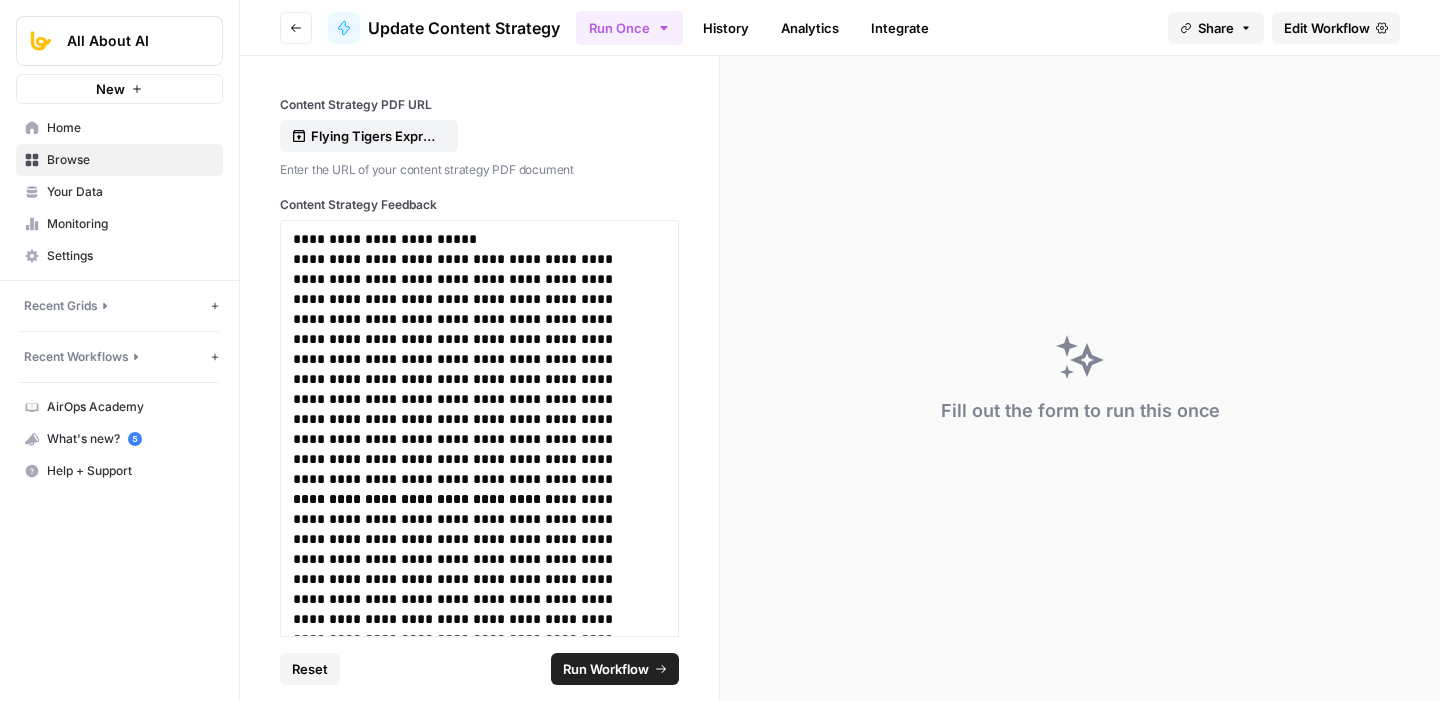 click on "Run Workflow" at bounding box center [606, 669] 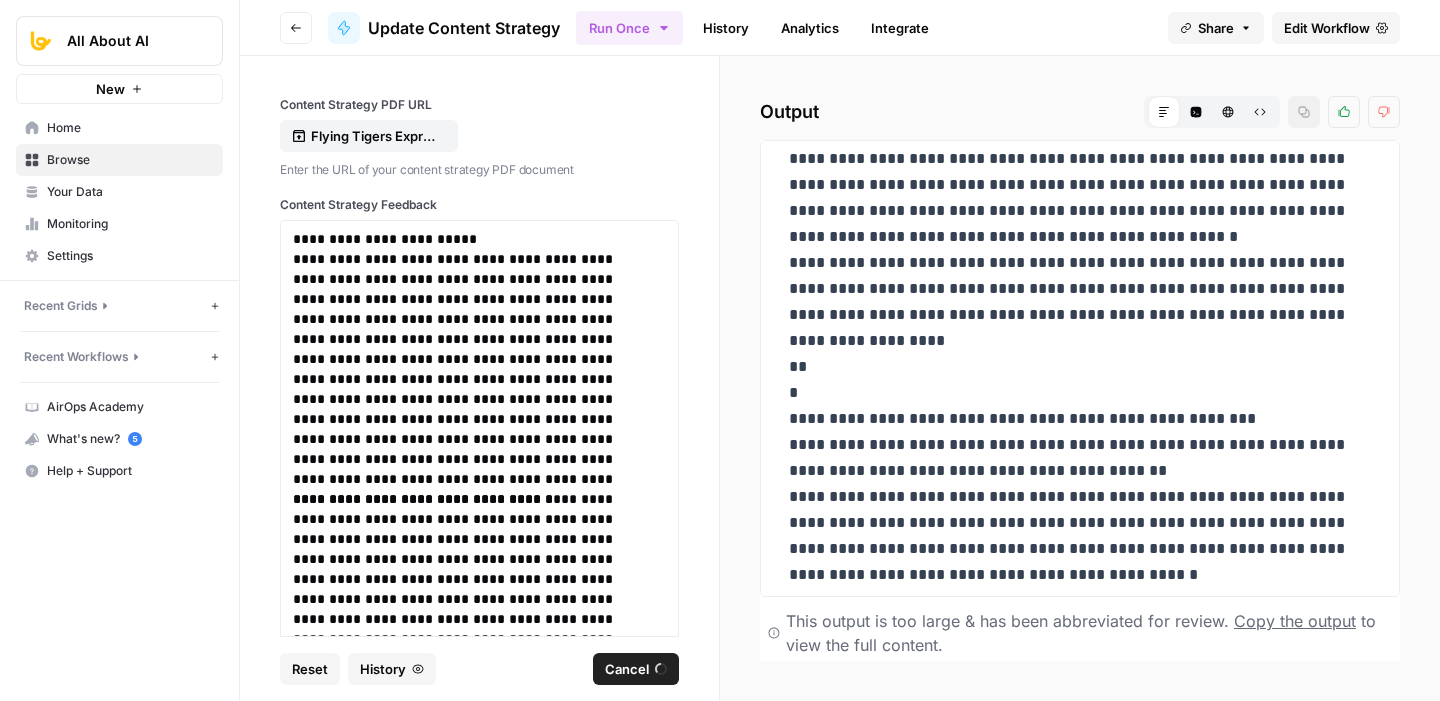 scroll, scrollTop: 0, scrollLeft: 0, axis: both 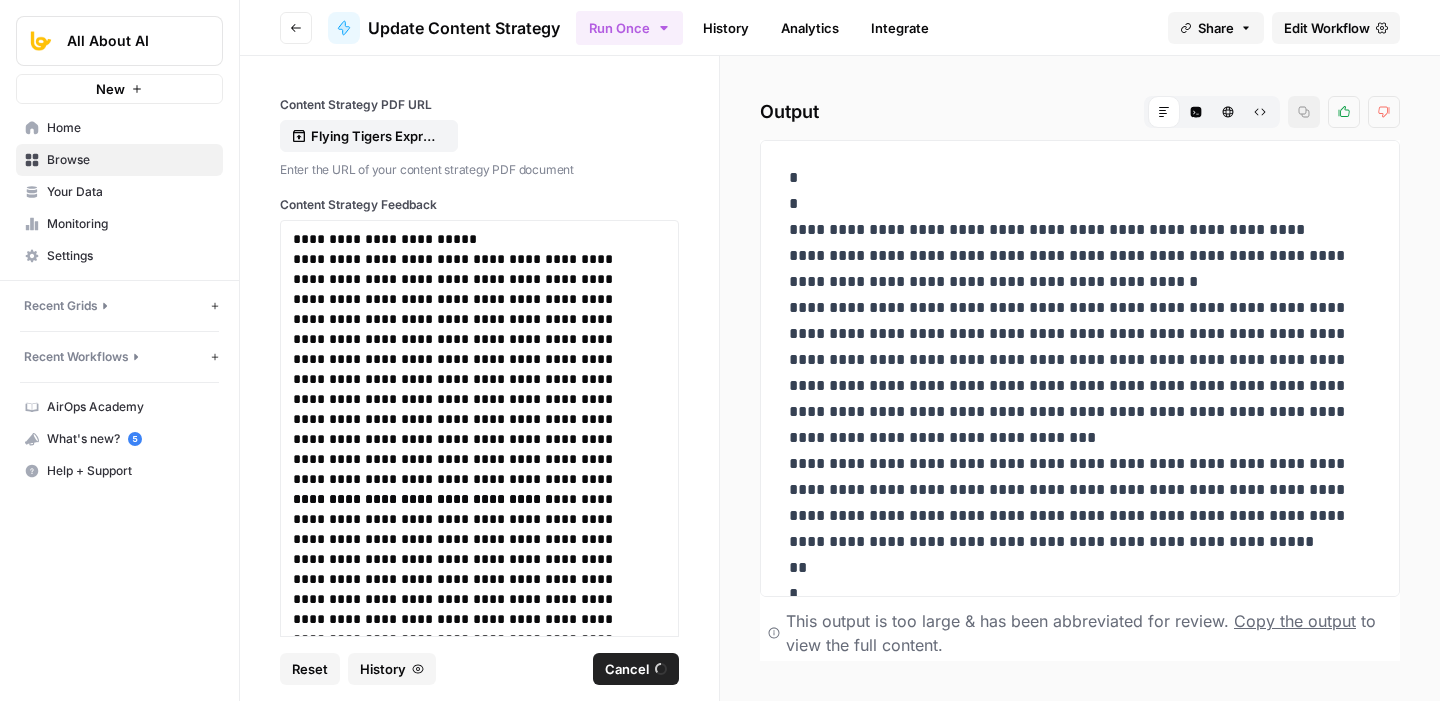 click on "History" at bounding box center (726, 28) 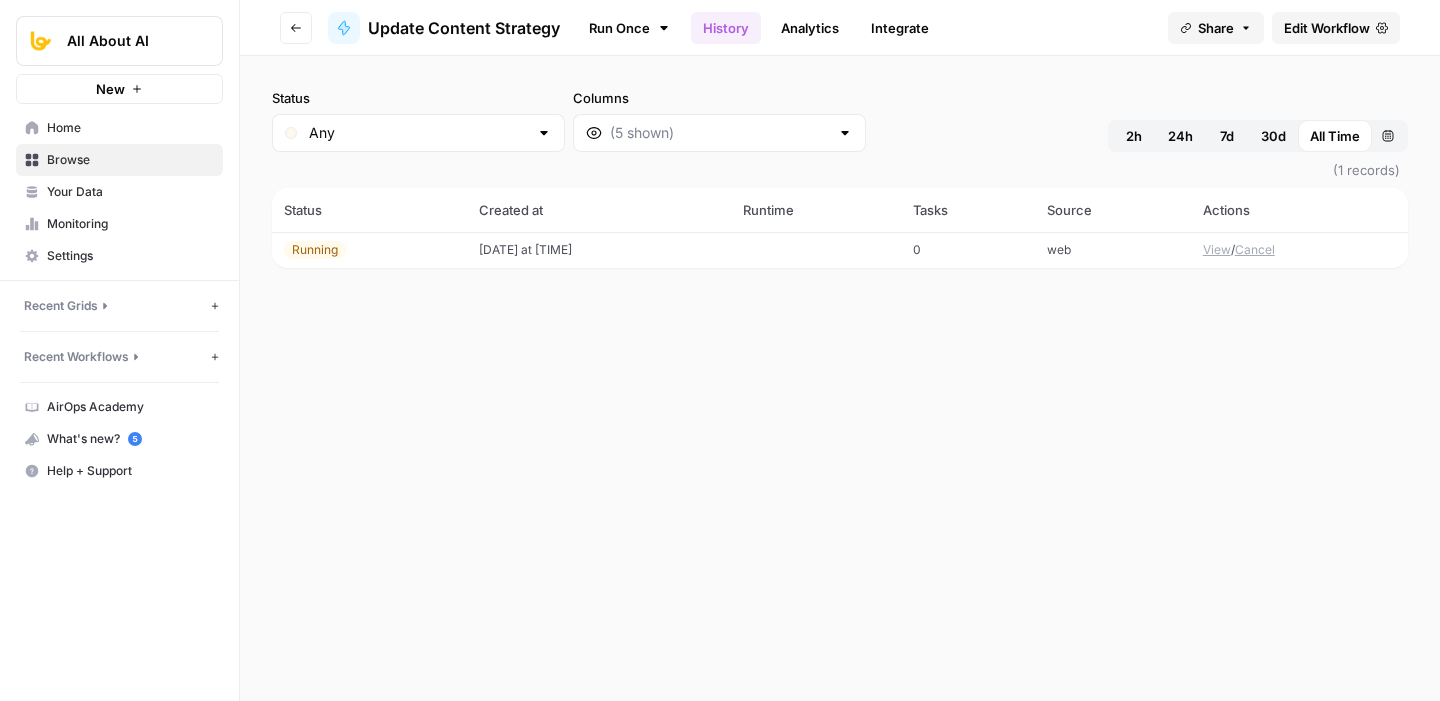 click on "View" at bounding box center [1217, 250] 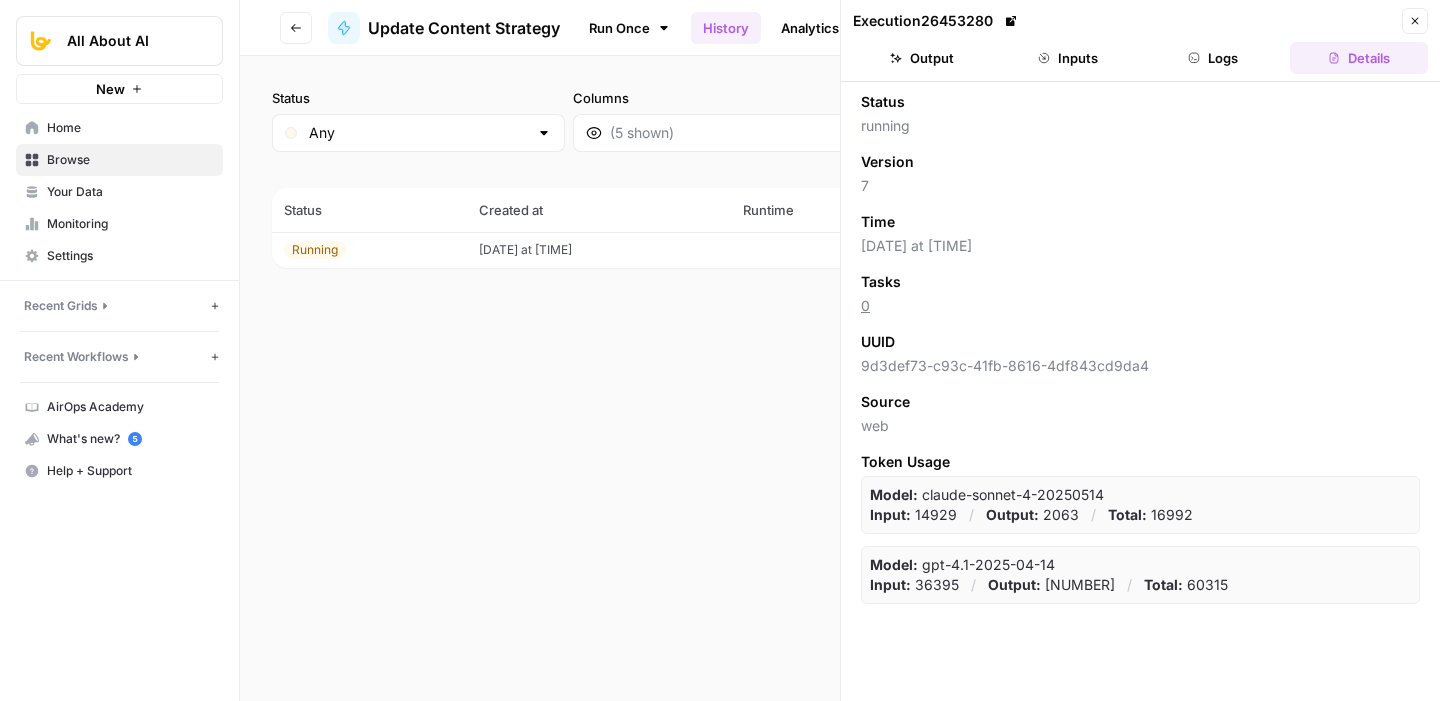 click on "Logs" at bounding box center (1214, 58) 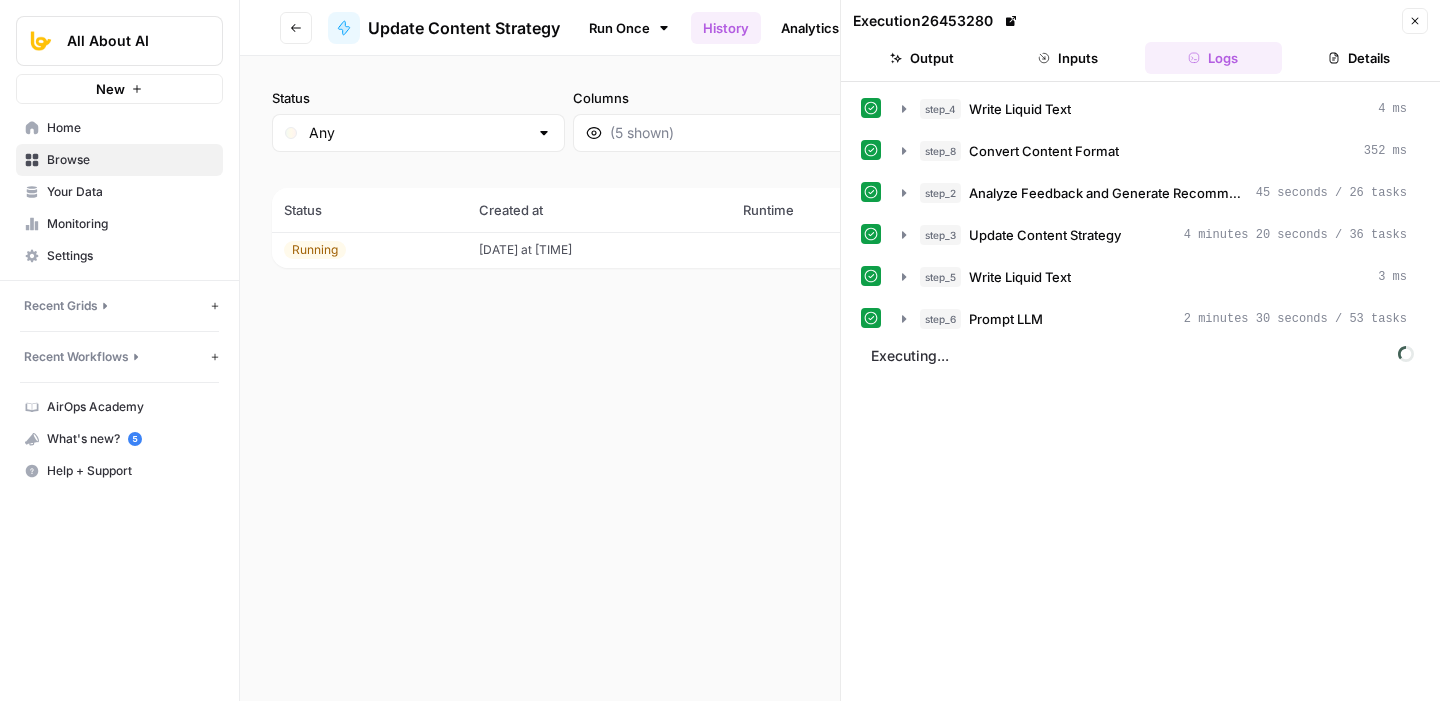 click on "Go back" at bounding box center (296, 28) 